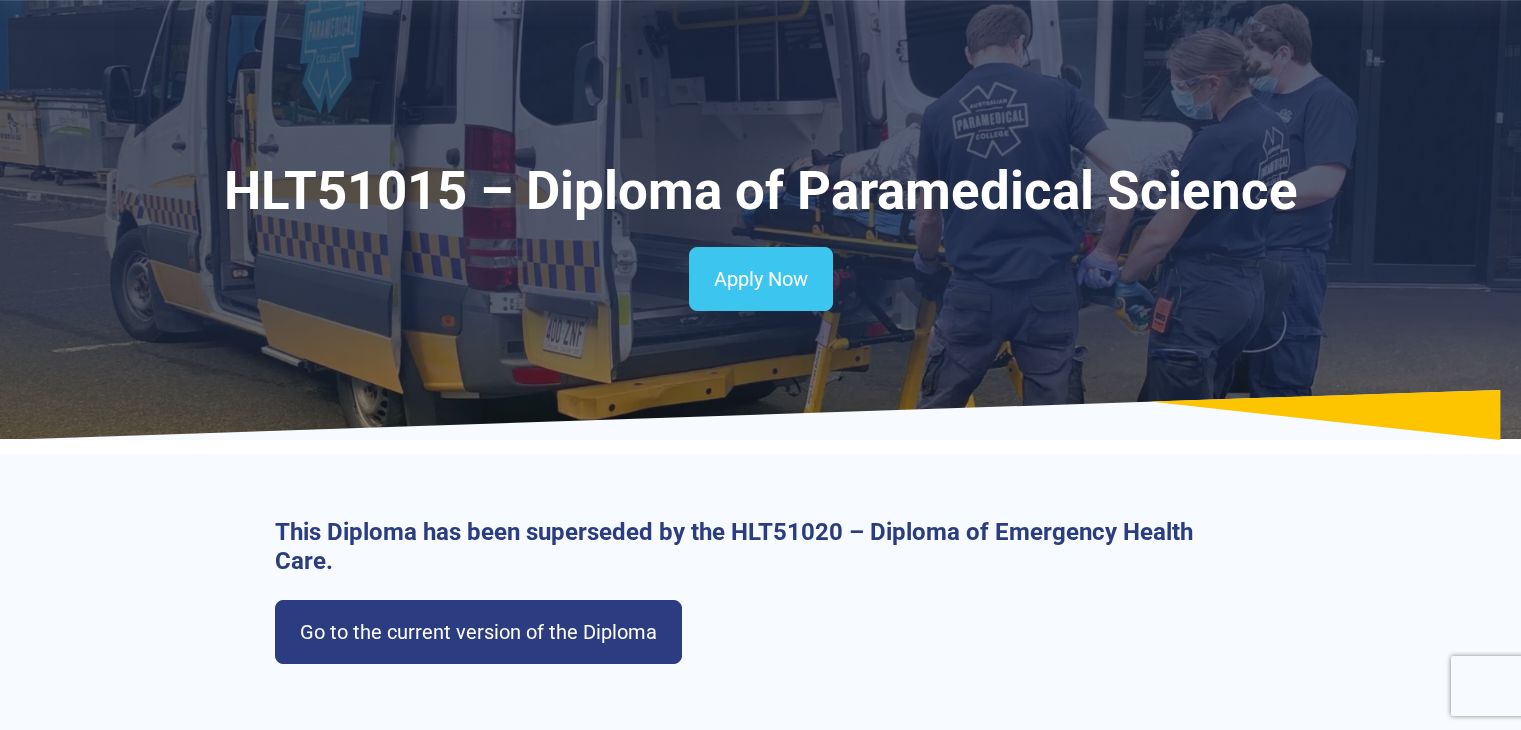 scroll, scrollTop: 296, scrollLeft: 0, axis: vertical 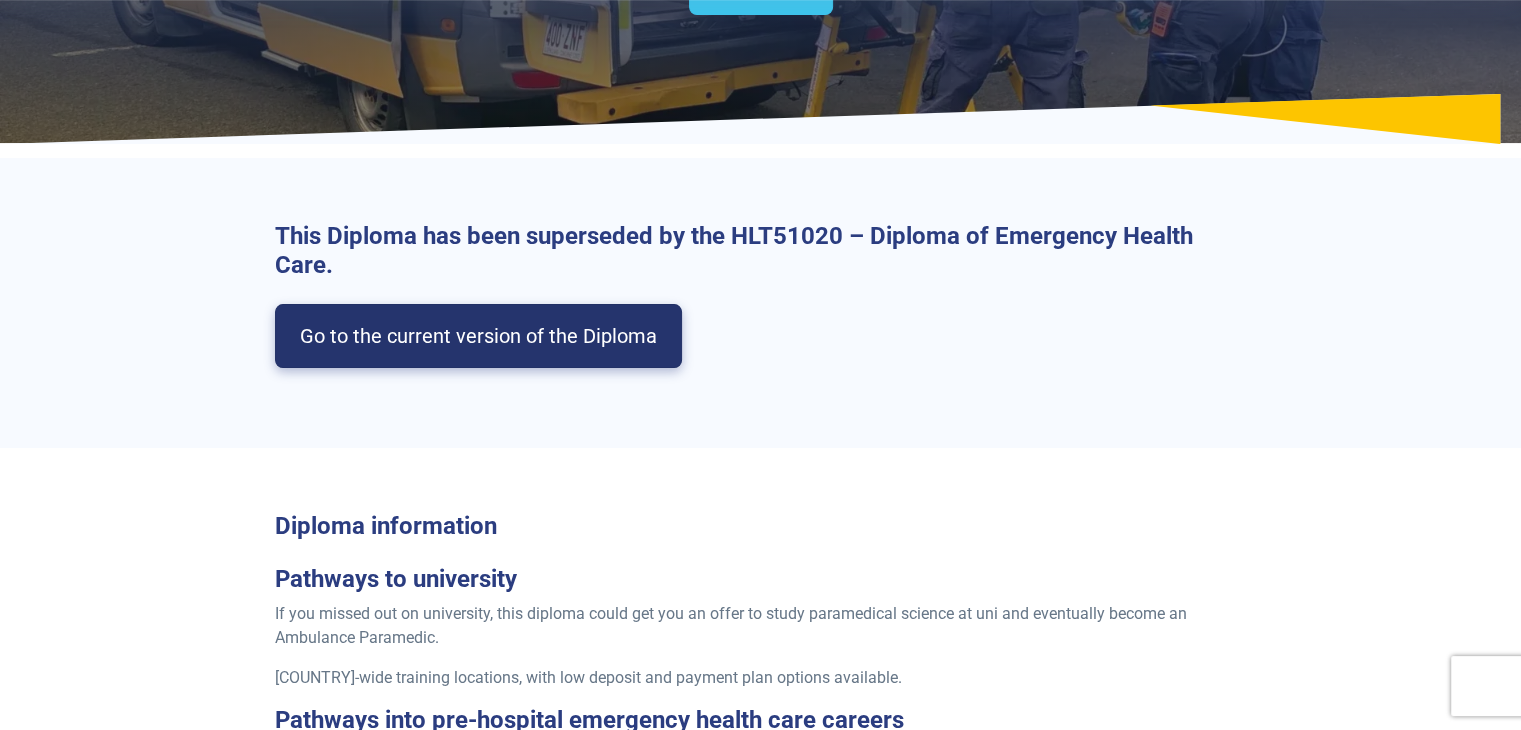 click on "Go to the current version of the Diploma" at bounding box center [478, 336] 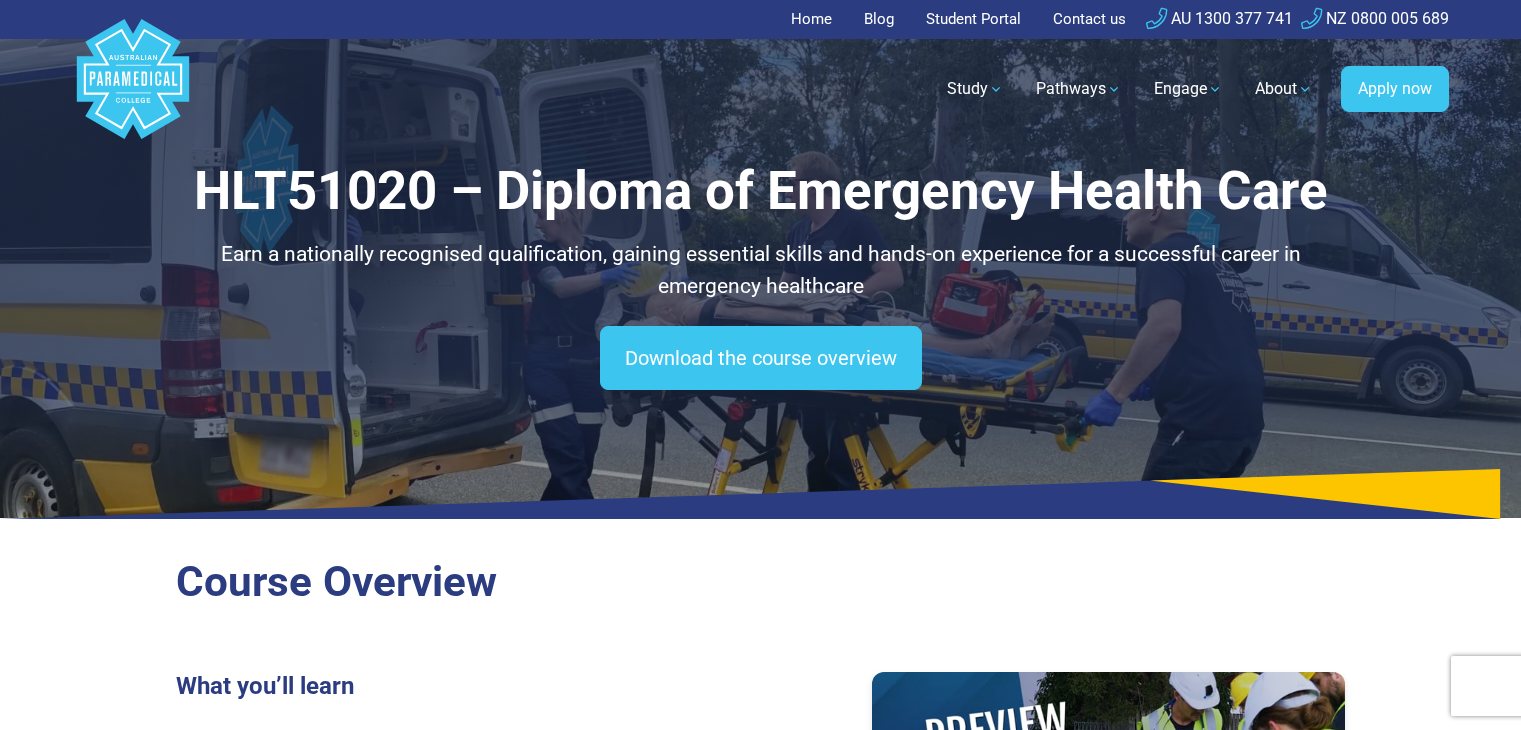 scroll, scrollTop: 0, scrollLeft: 0, axis: both 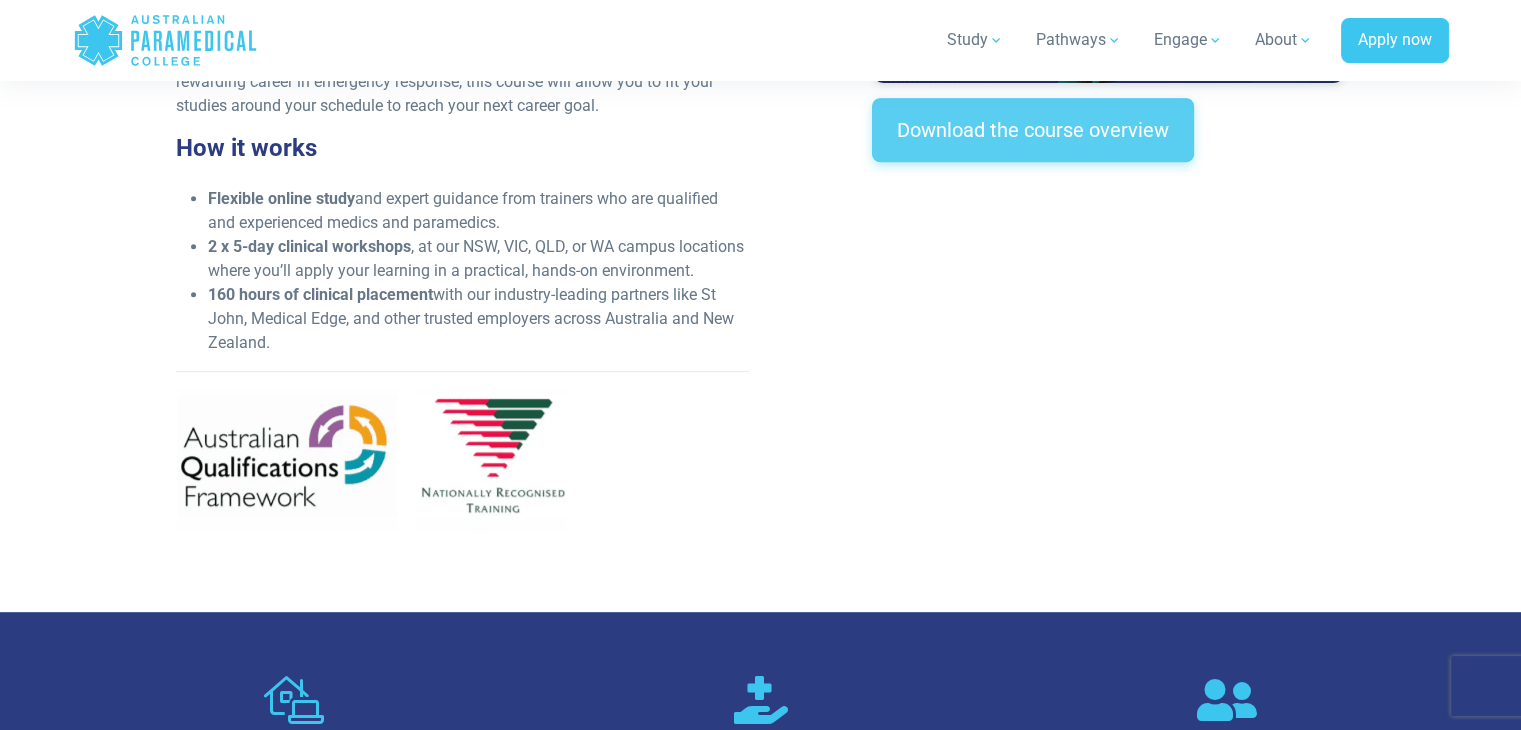 click on "Download the course overview" at bounding box center (1033, 130) 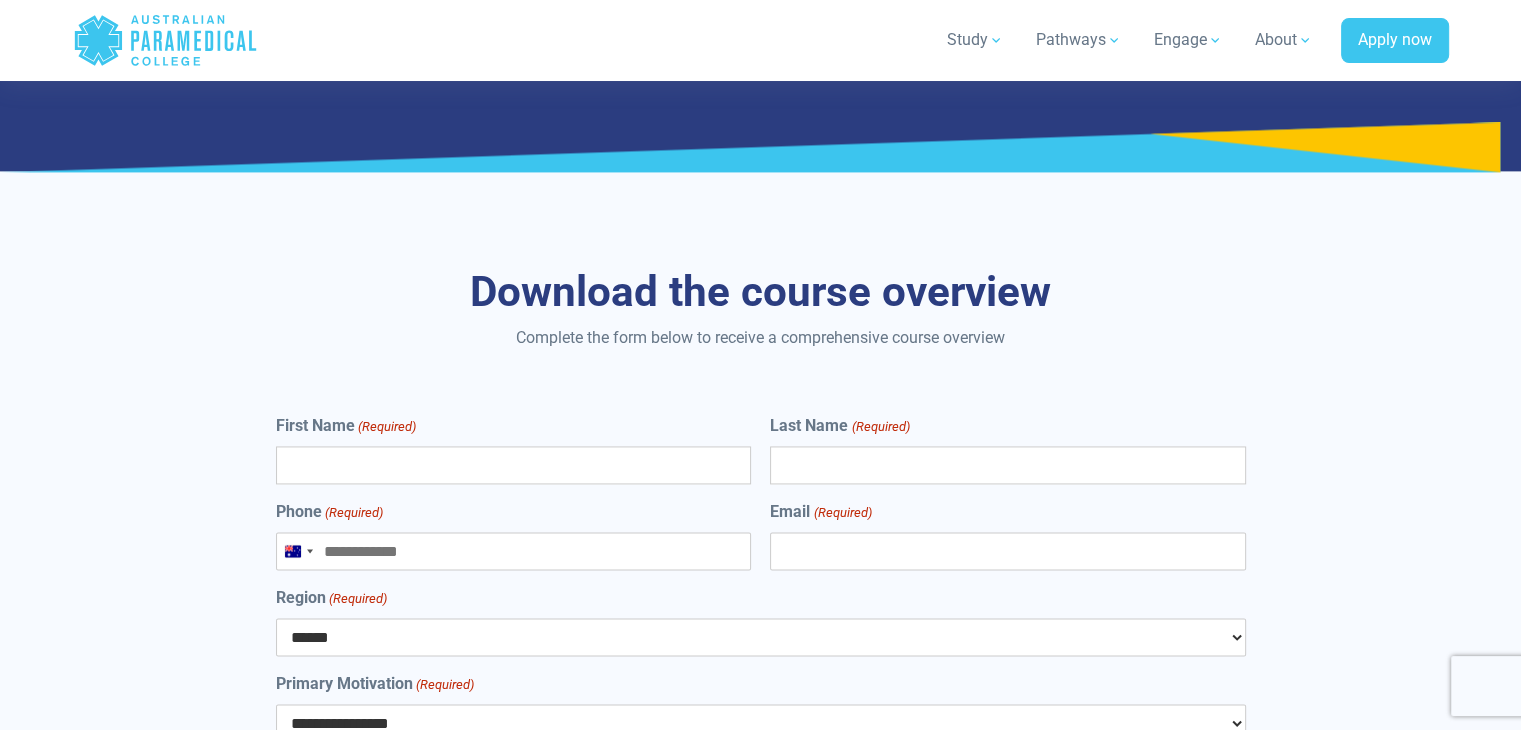 scroll, scrollTop: 10634, scrollLeft: 0, axis: vertical 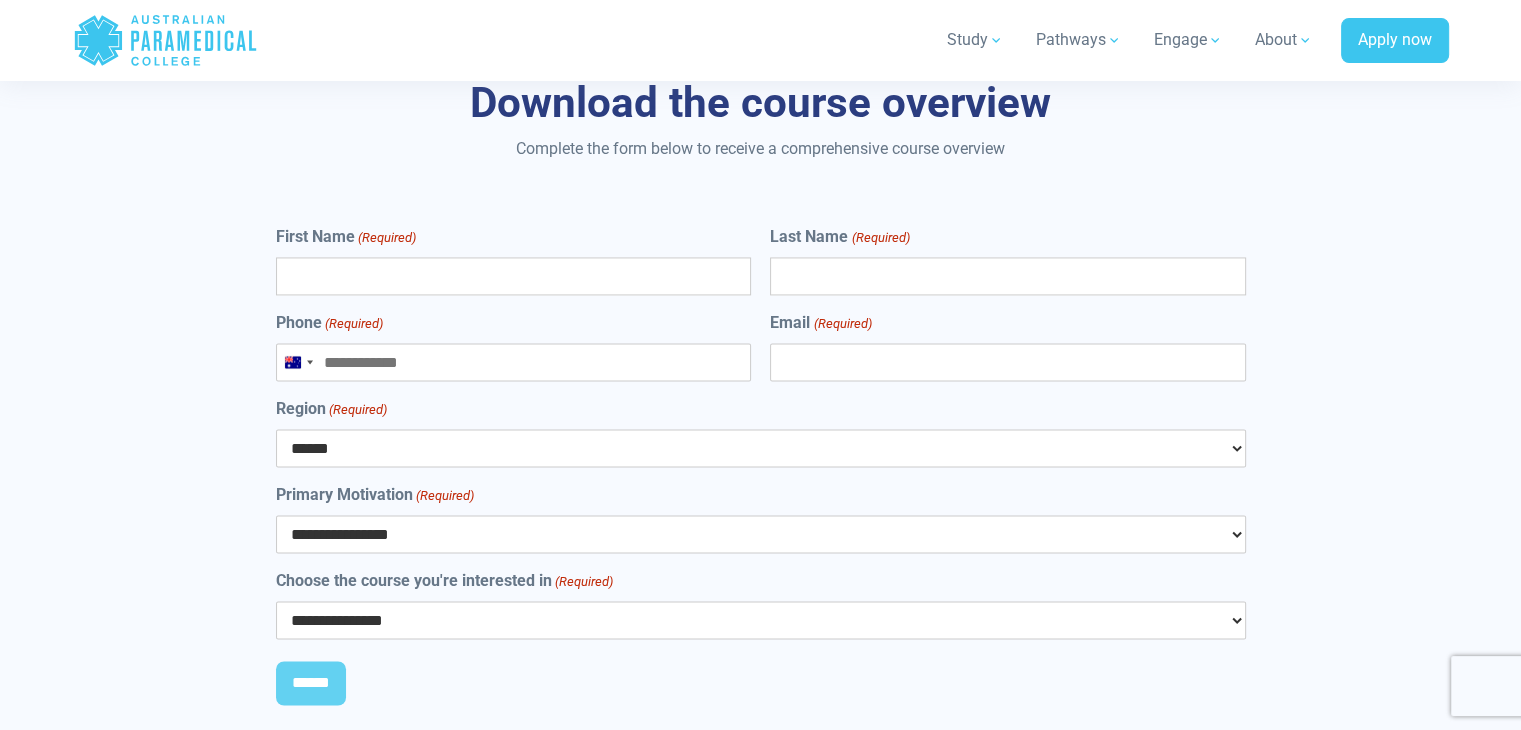 click on "First Name (Required)" at bounding box center [513, 276] 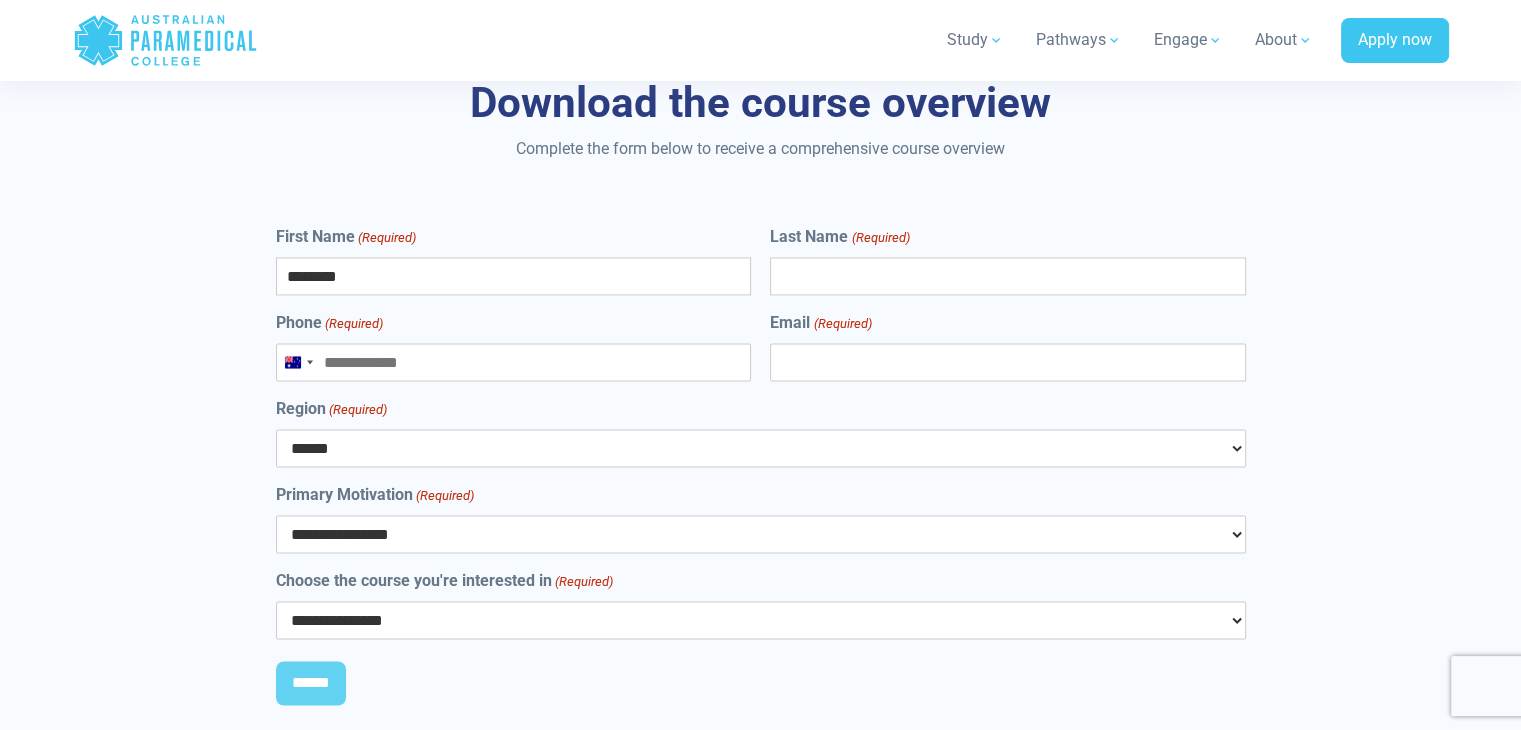 type on "**********" 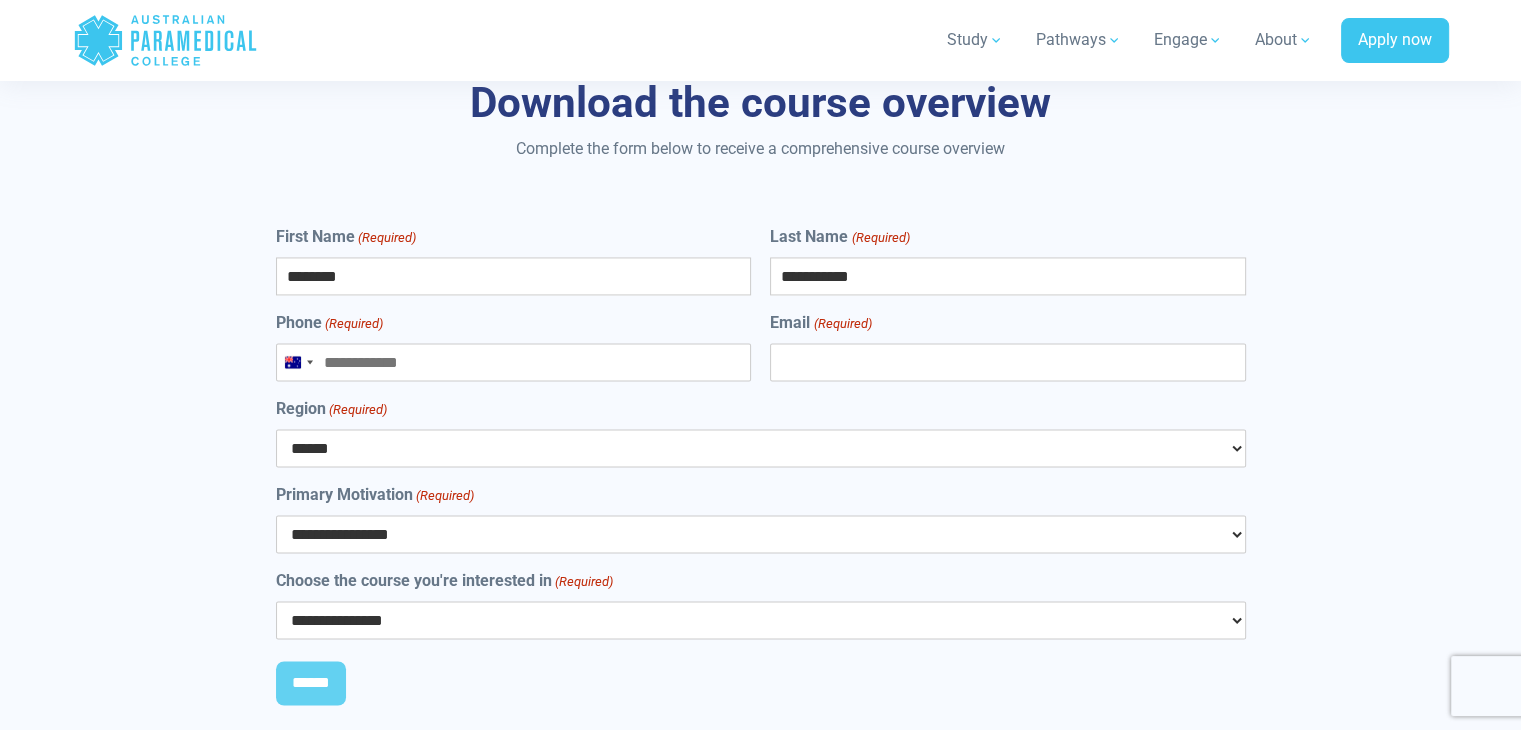 type on "**********" 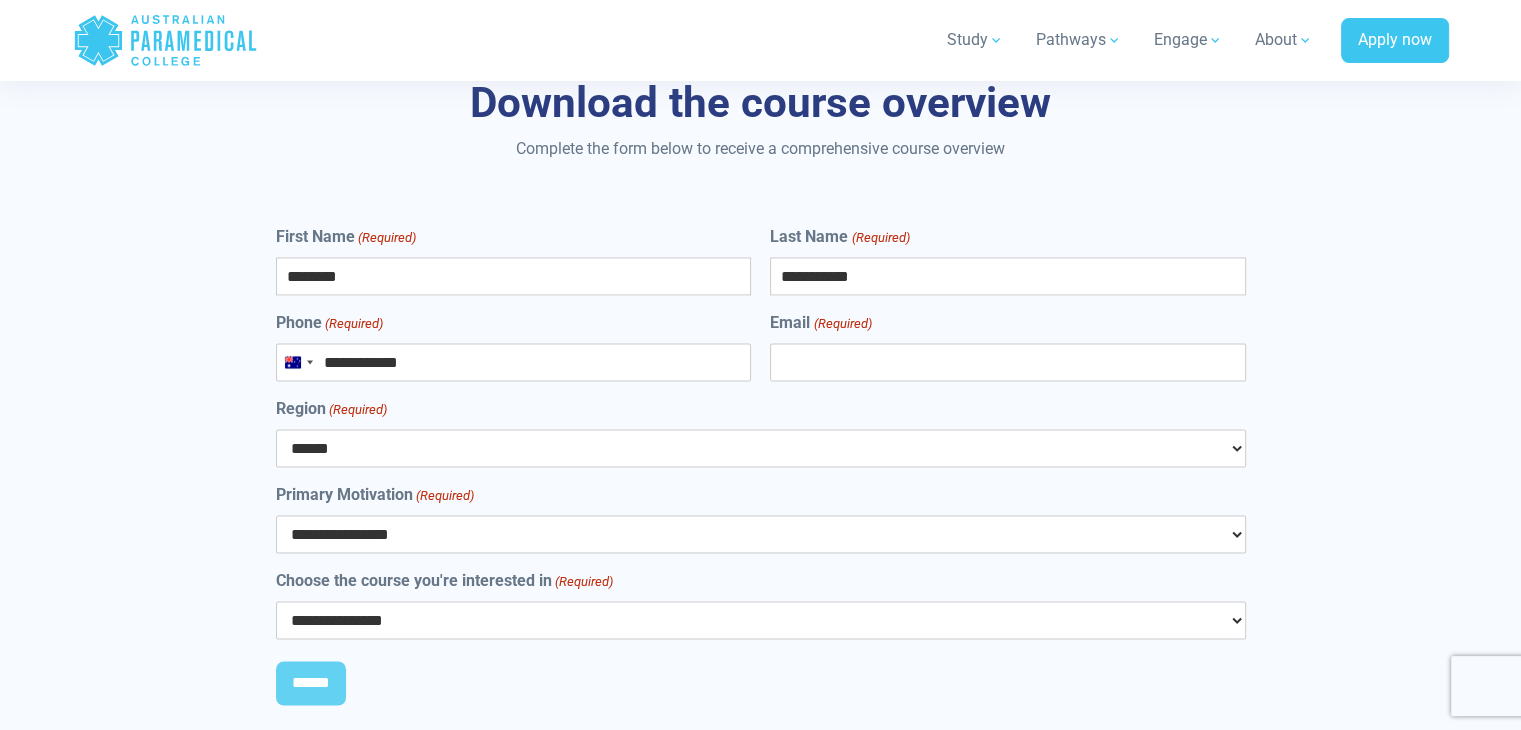 type on "**********" 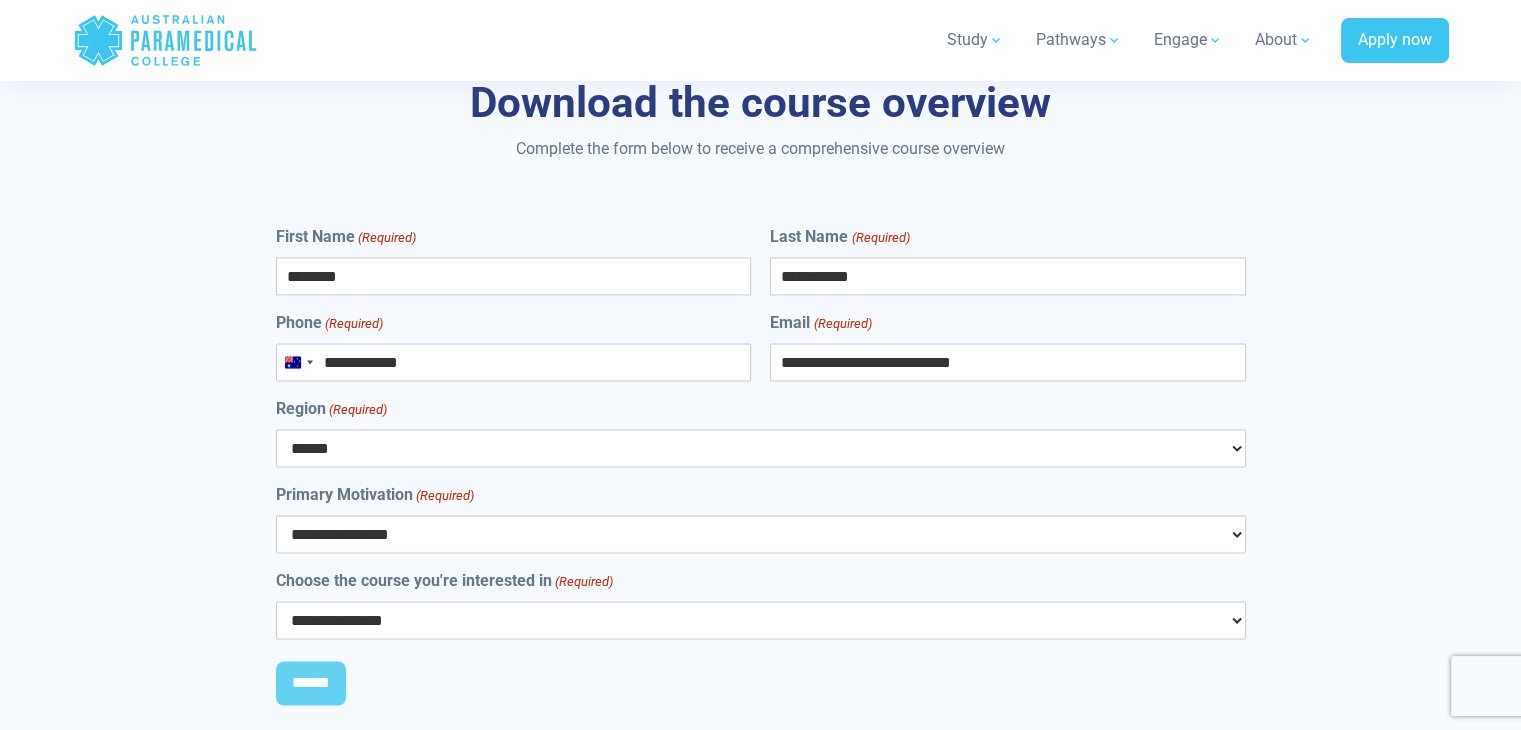 select on "***" 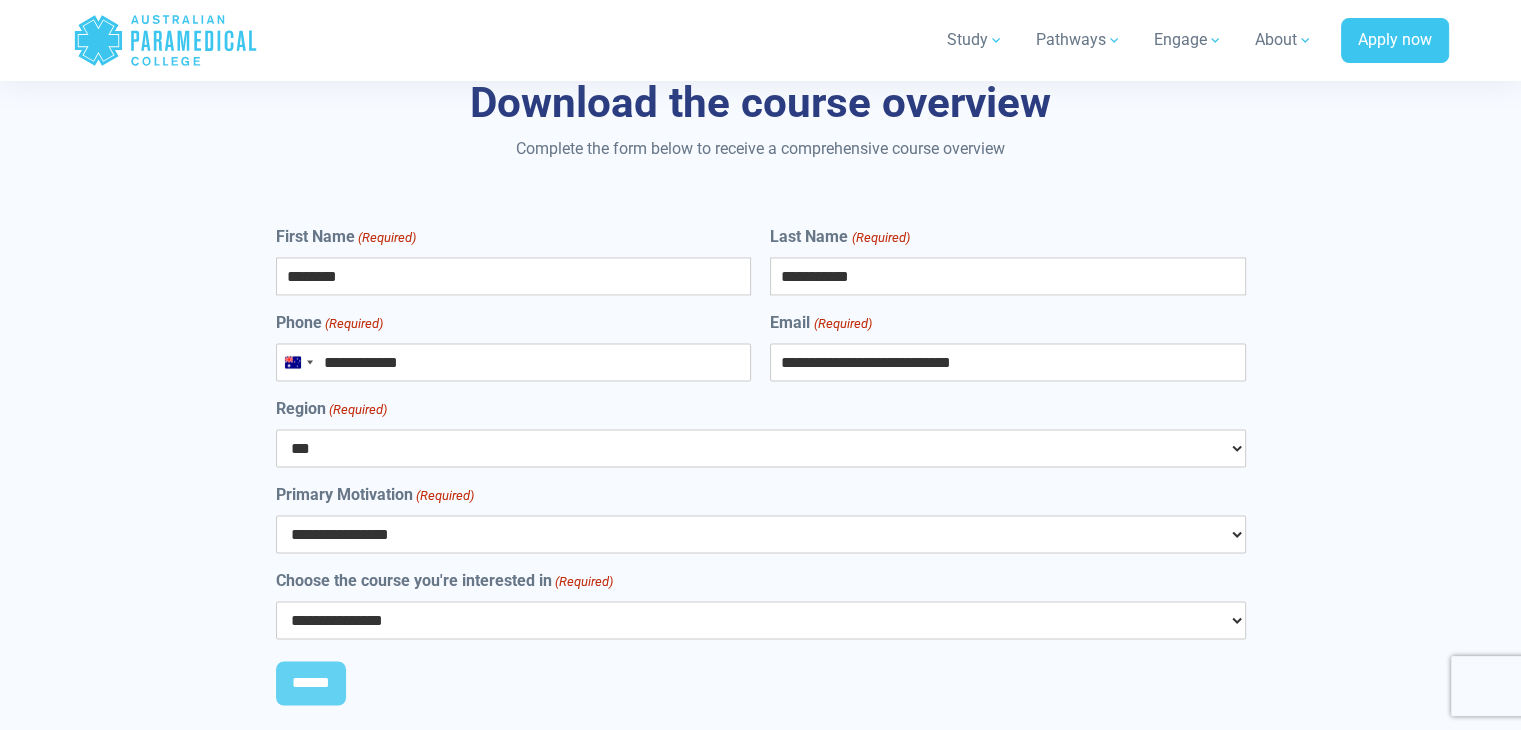 scroll, scrollTop: 10854, scrollLeft: 0, axis: vertical 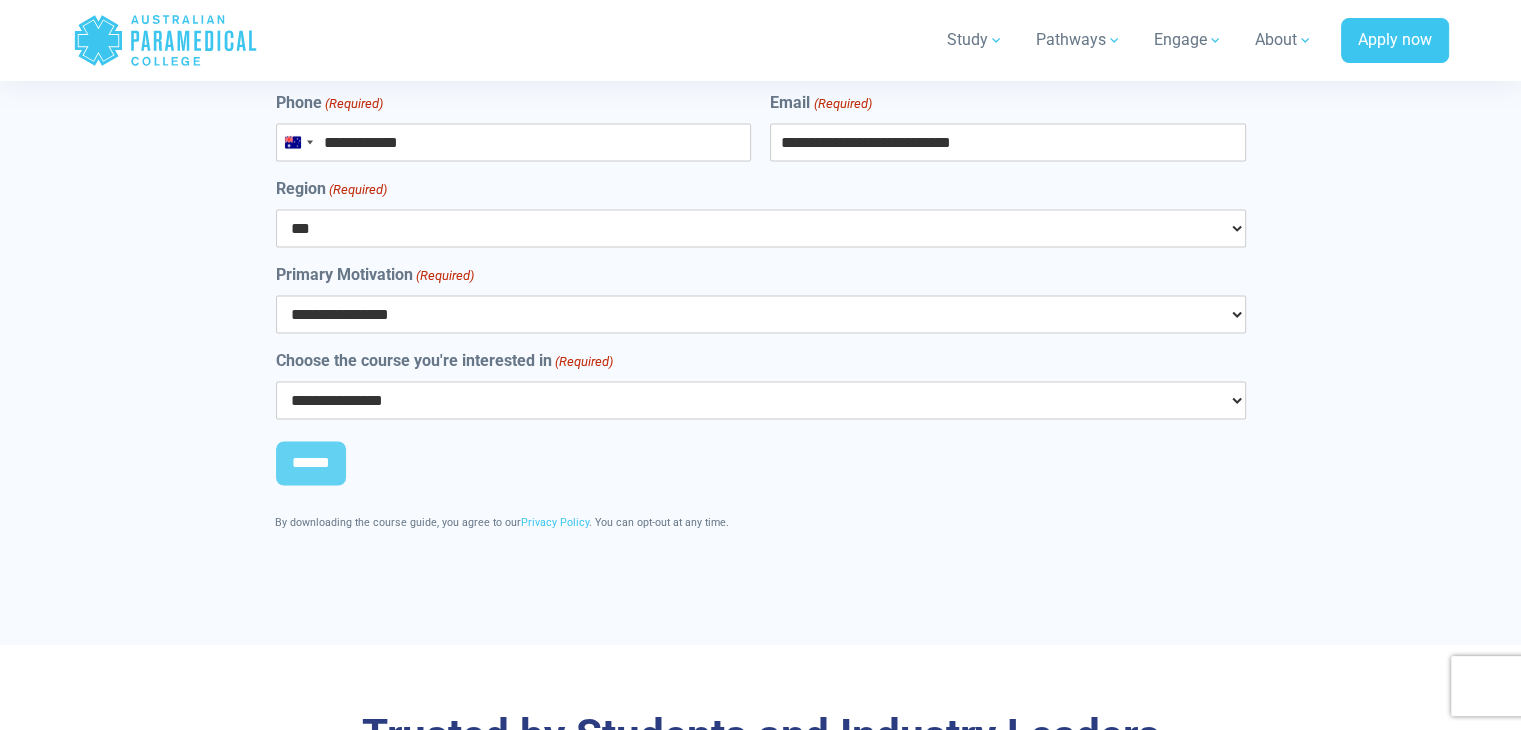 click on "**********" at bounding box center [761, 314] 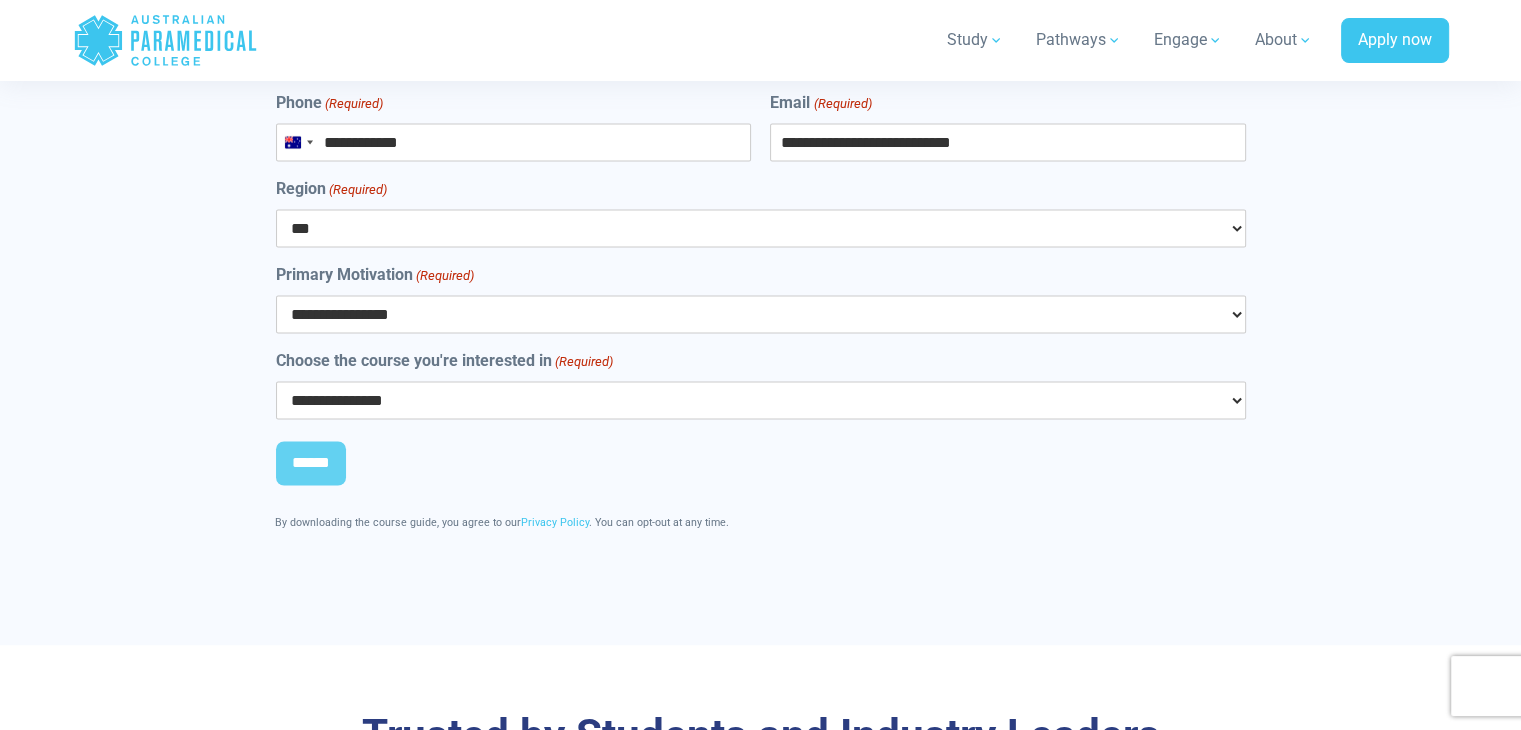 select on "**********" 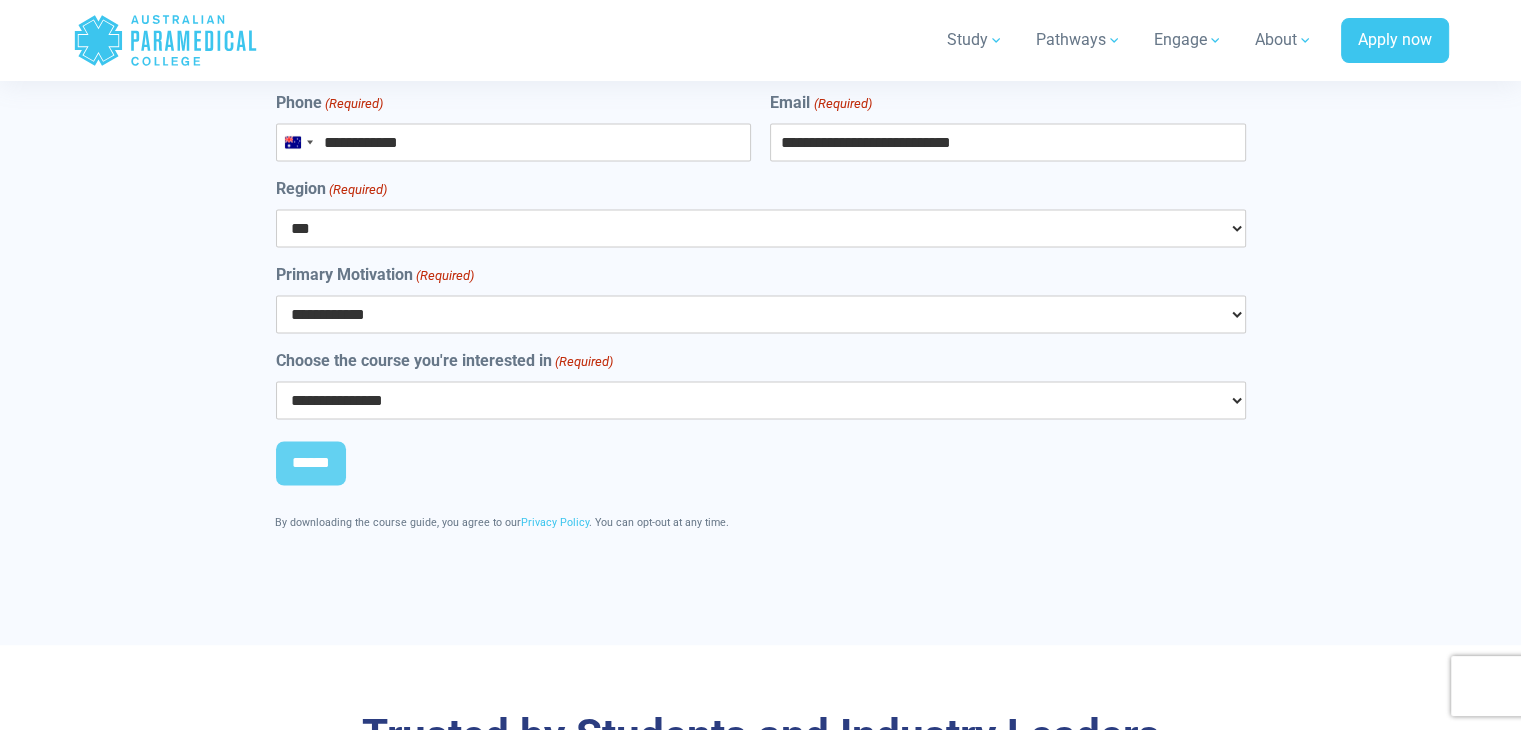 click on "**********" at bounding box center (761, 314) 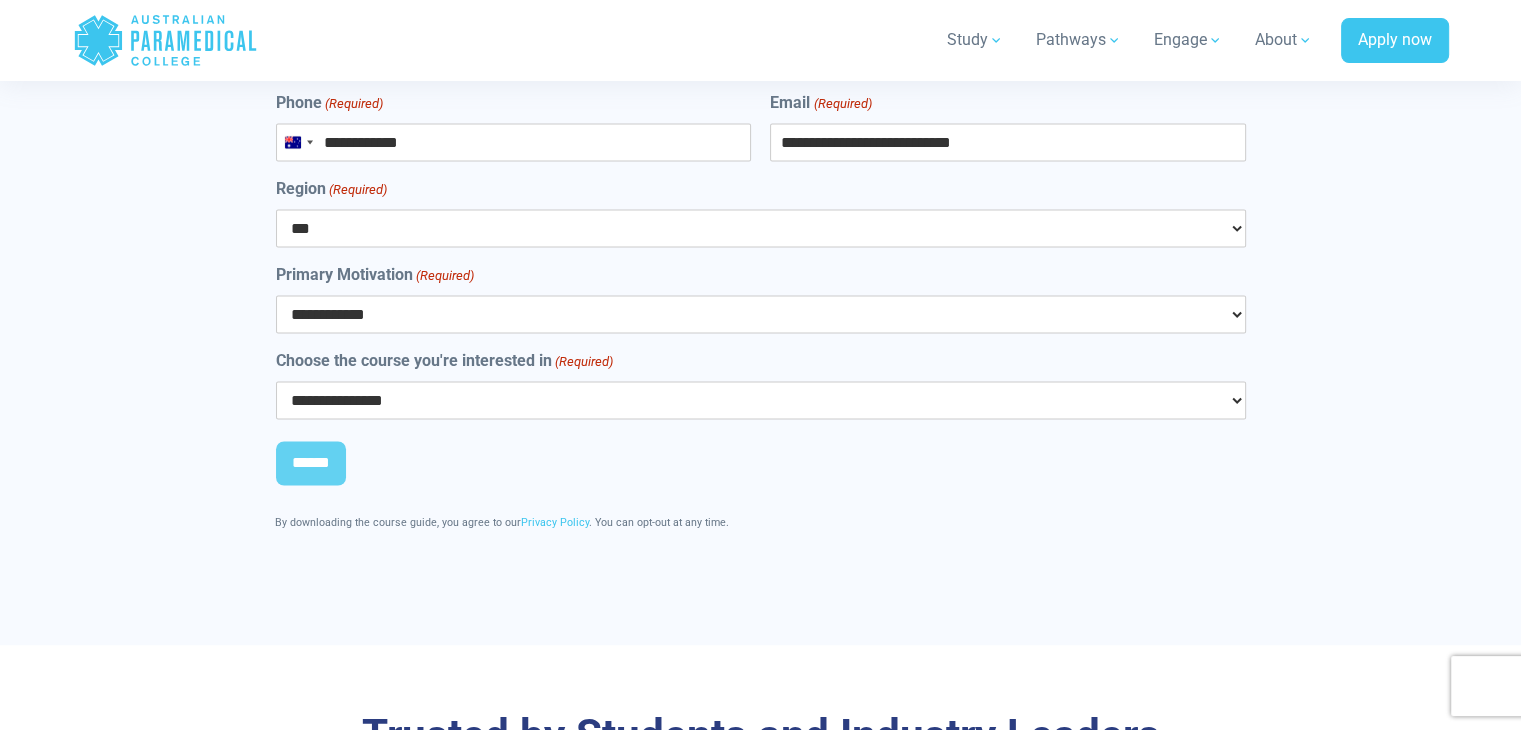 click on "**********" at bounding box center [761, 400] 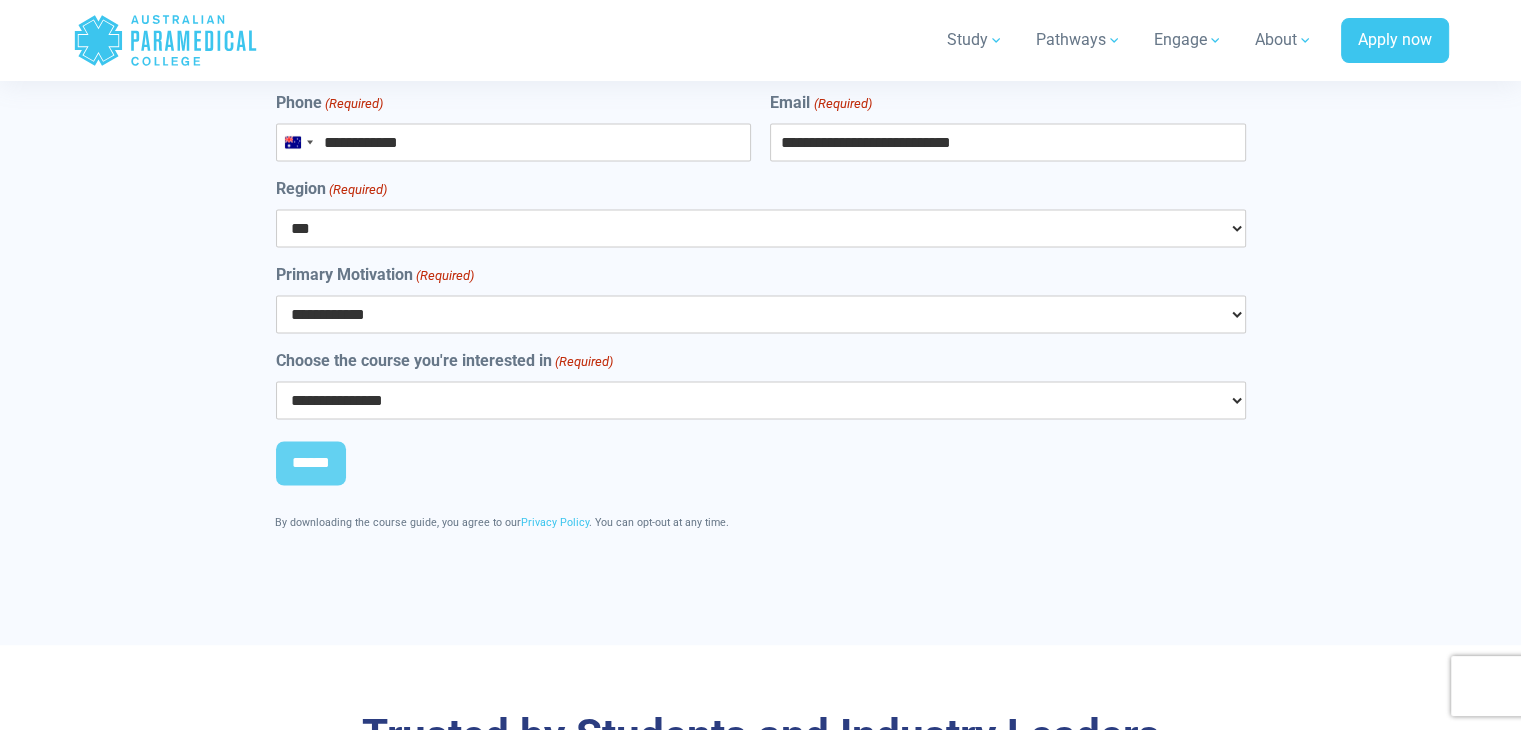 select on "**********" 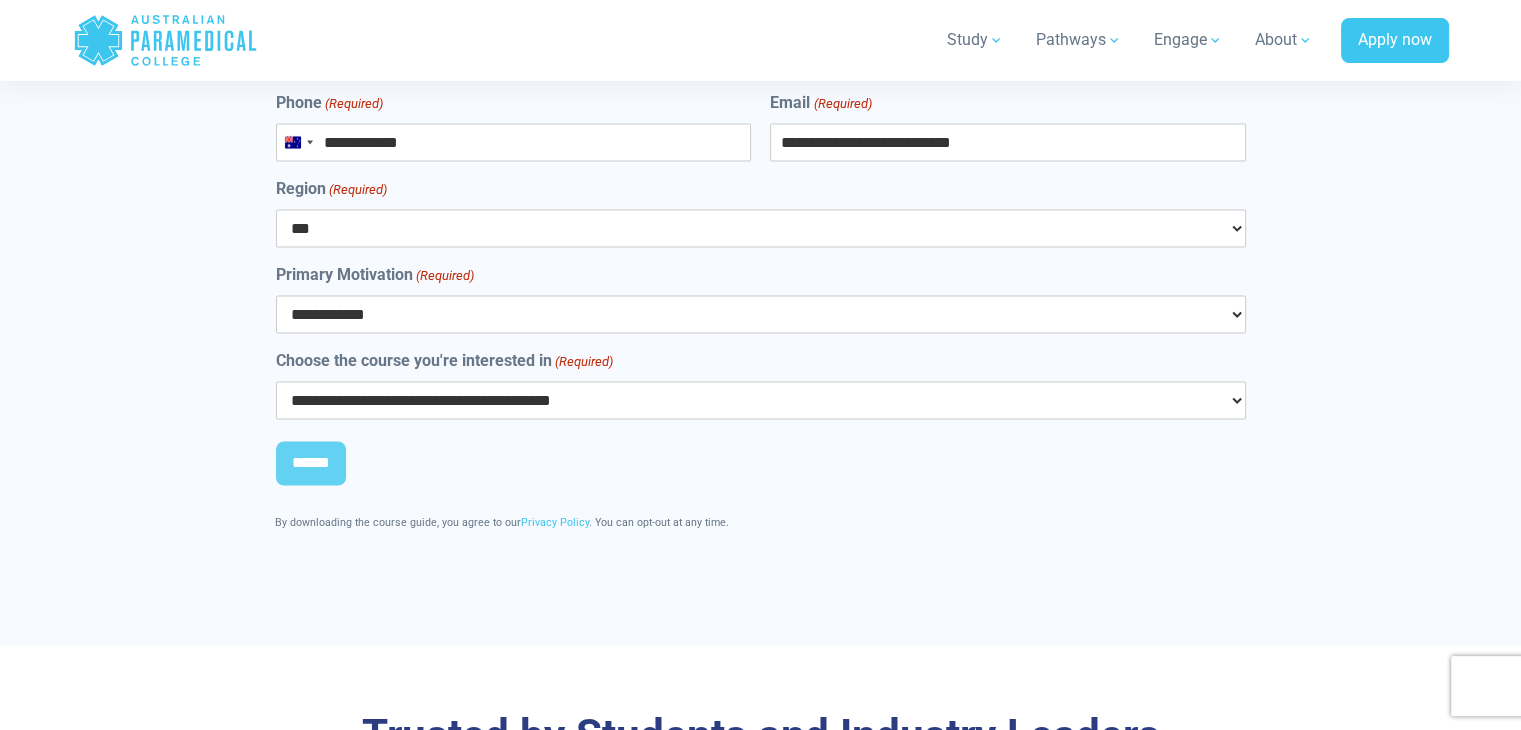 click on "**********" at bounding box center (761, 400) 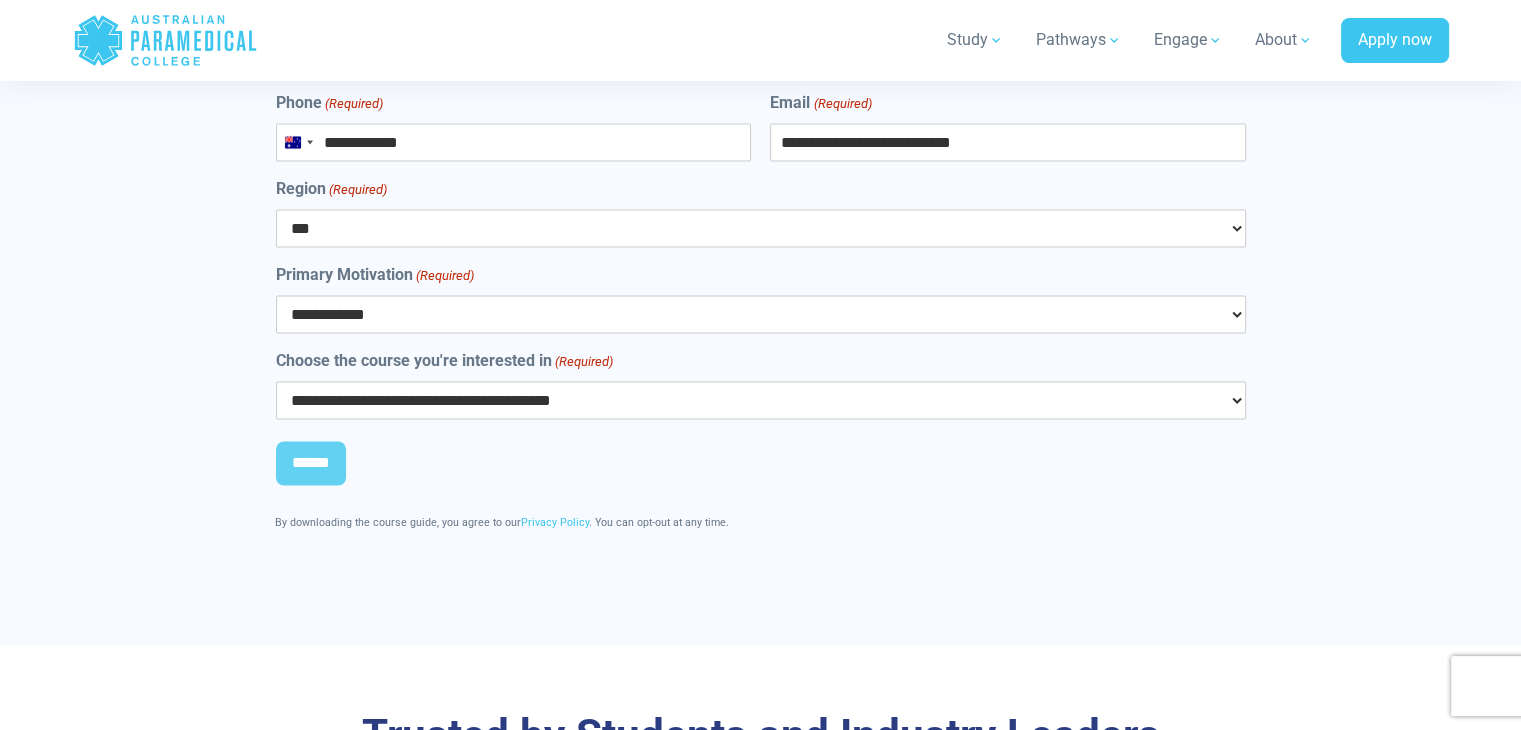 click on "**********" at bounding box center [761, 314] 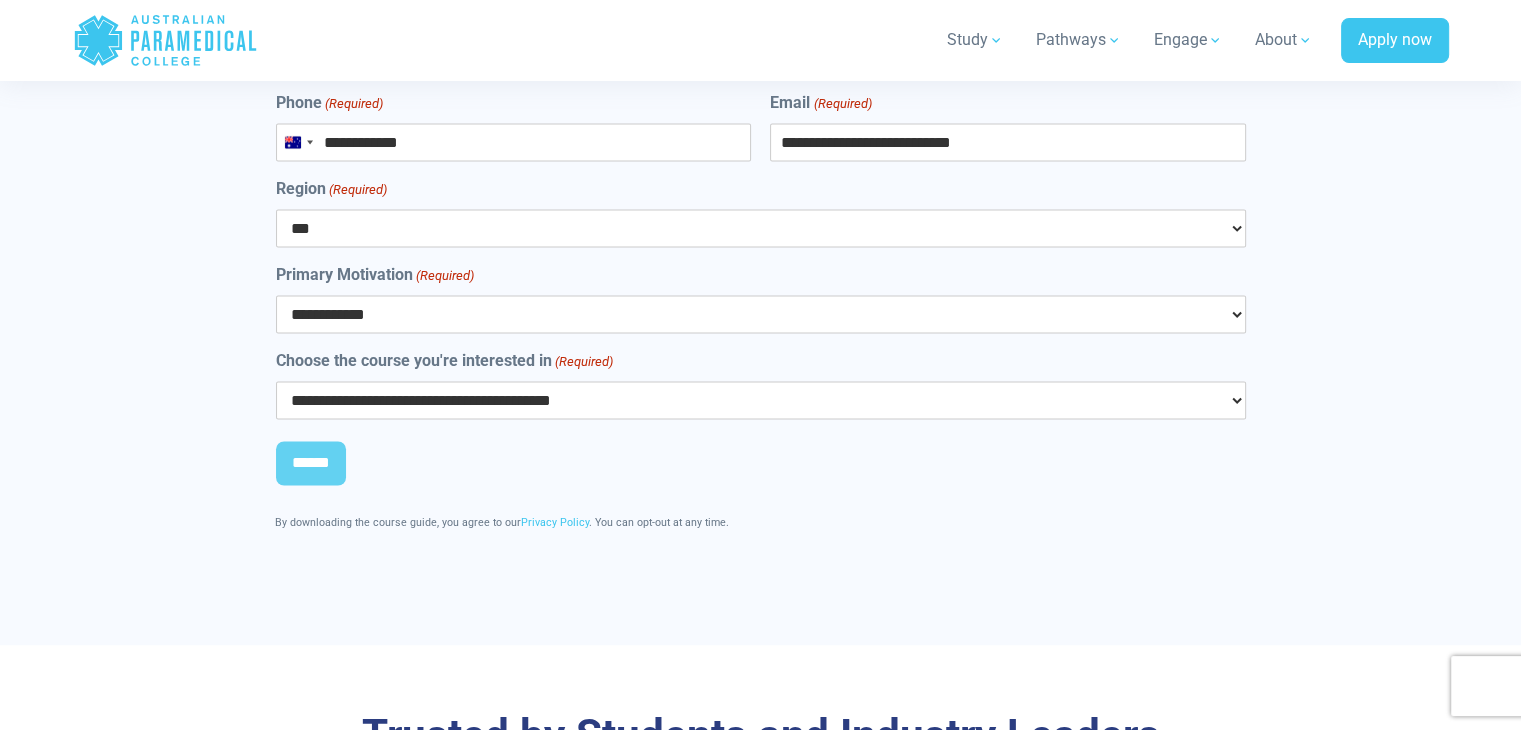 select on "**********" 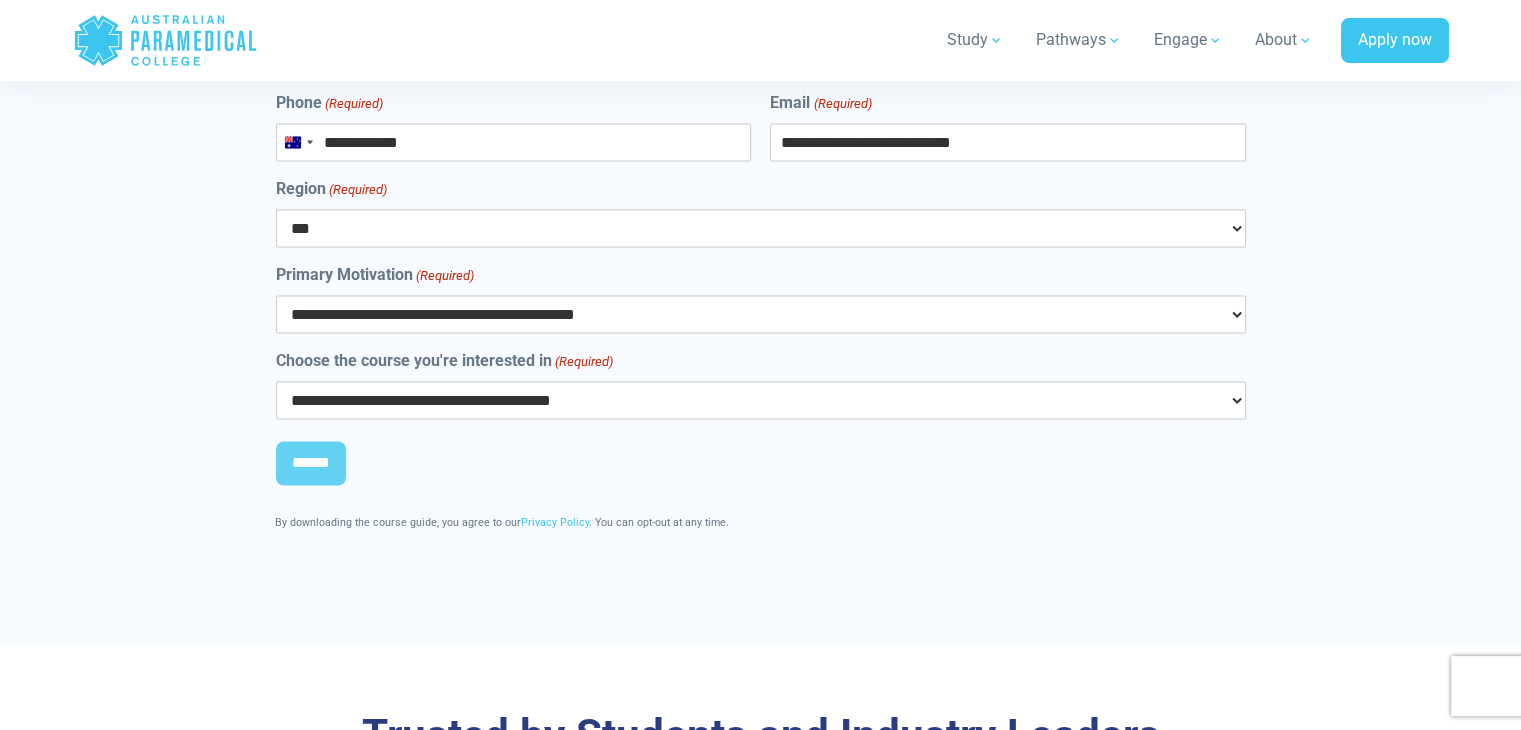 click on "**********" at bounding box center (761, 314) 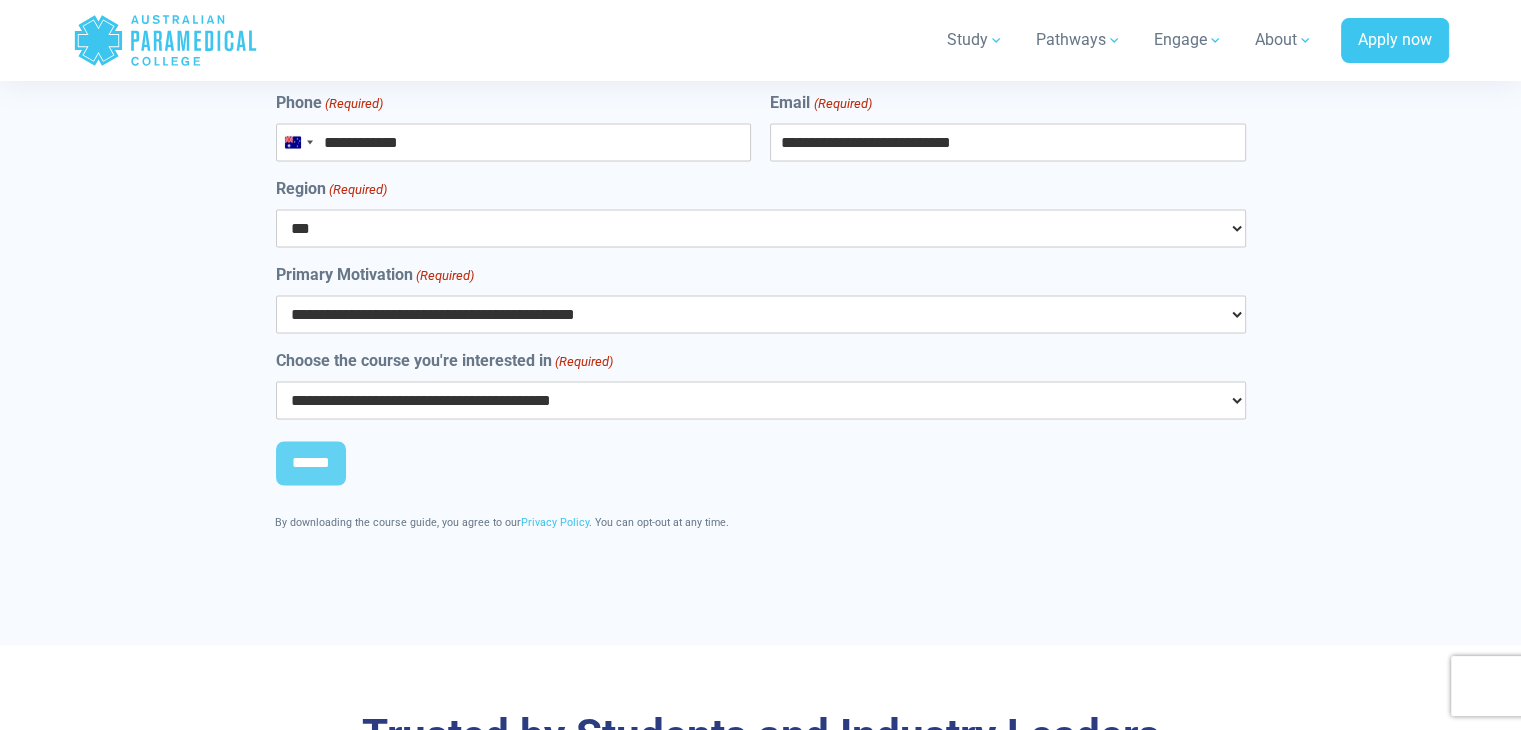click on "******" at bounding box center (311, 463) 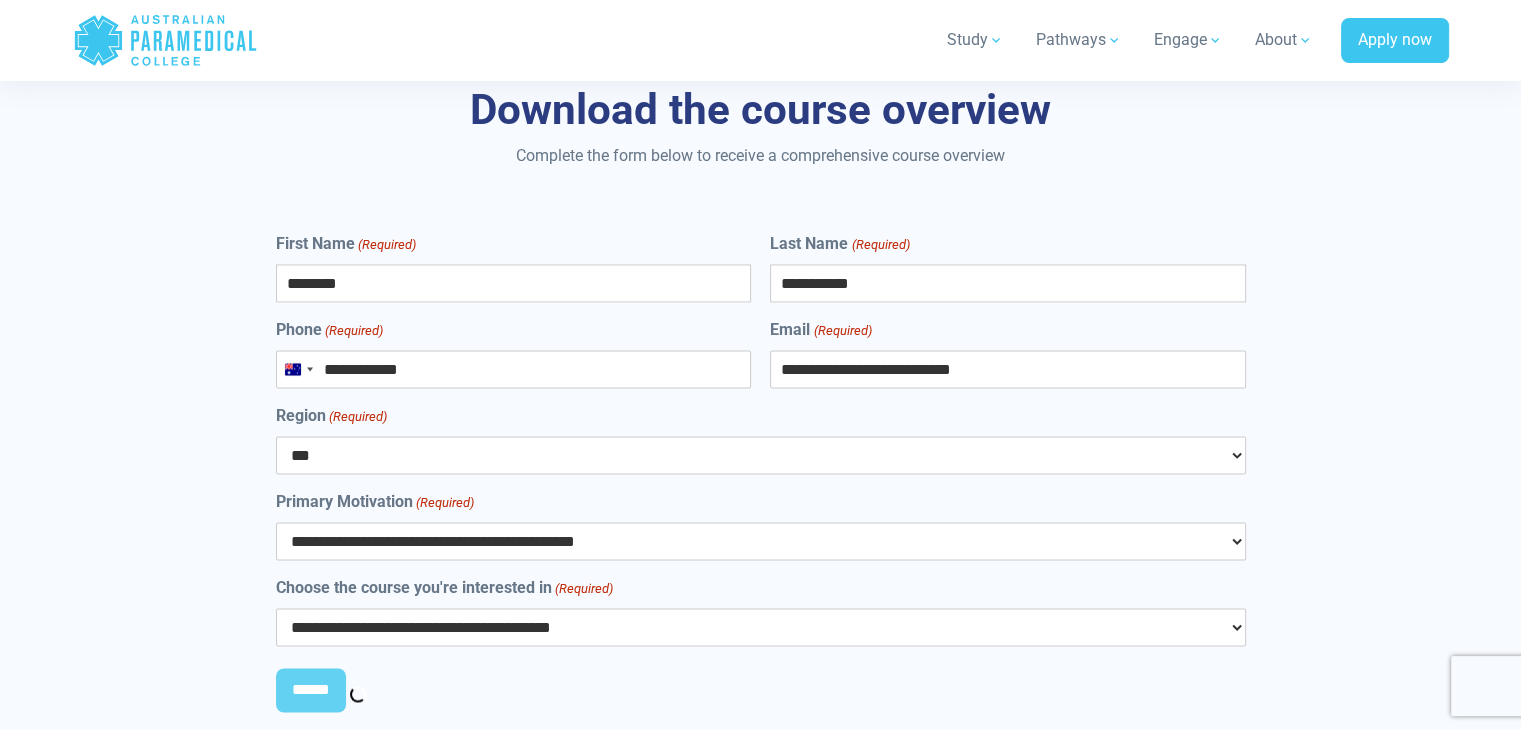 scroll, scrollTop: 10626, scrollLeft: 0, axis: vertical 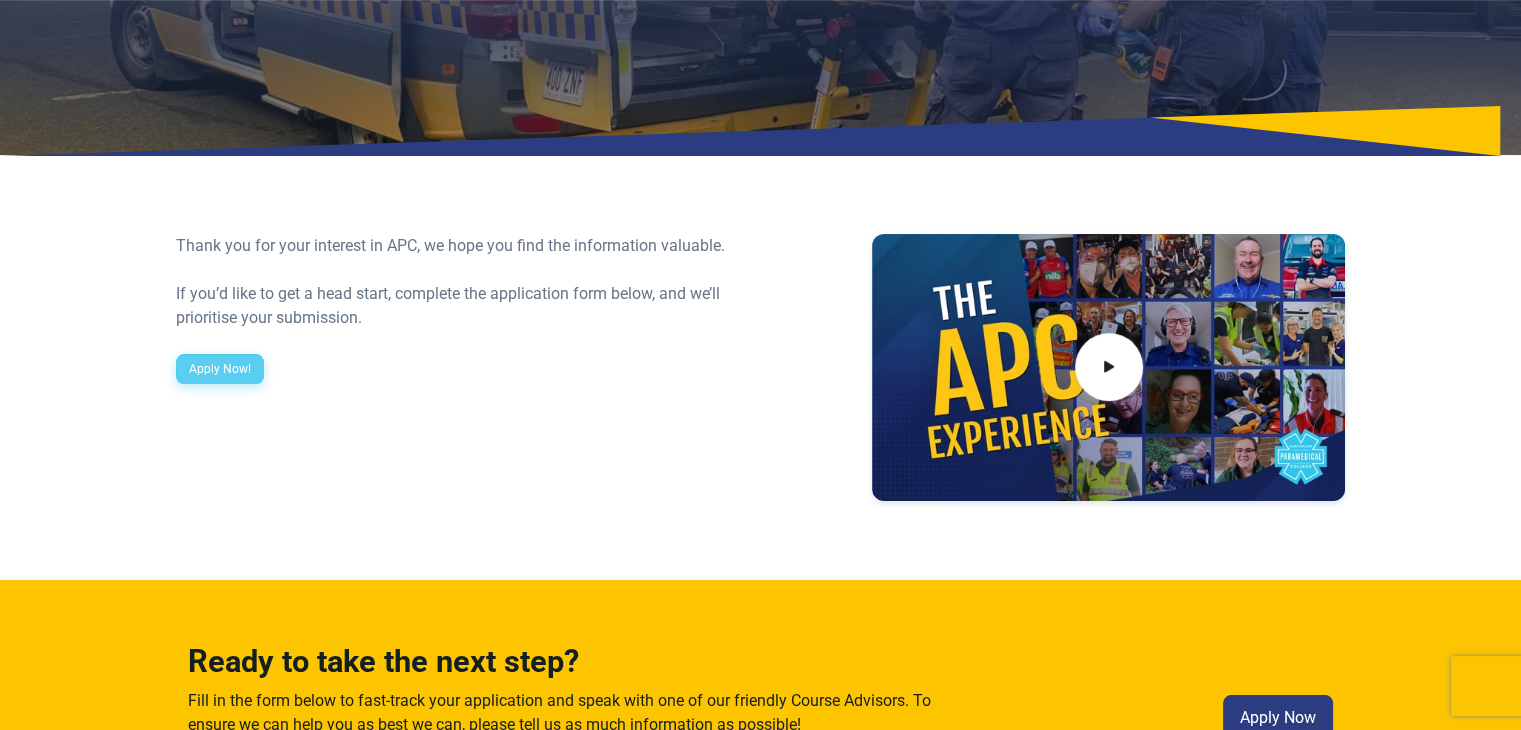 click on "Apply Now!" at bounding box center (220, 369) 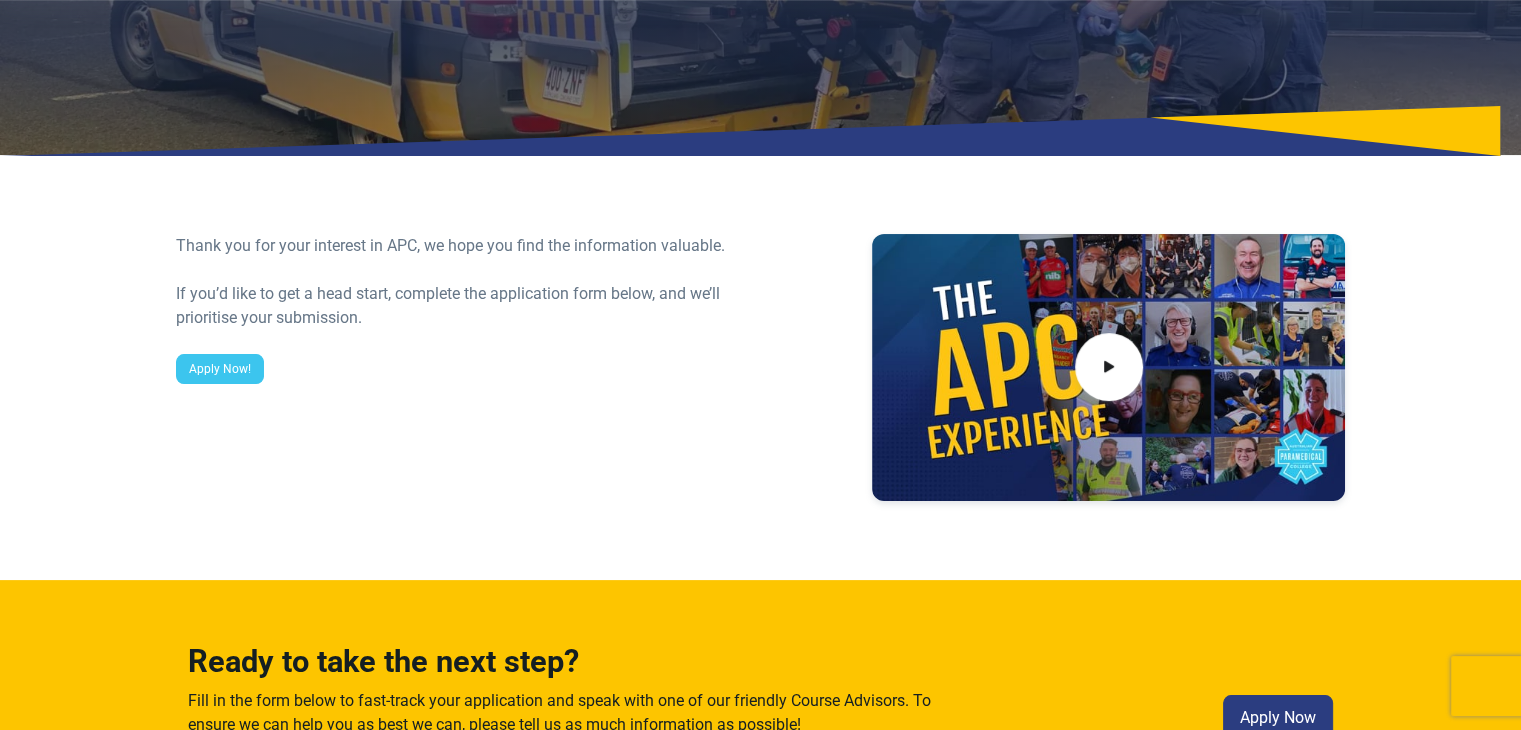 scroll, scrollTop: 1140, scrollLeft: 0, axis: vertical 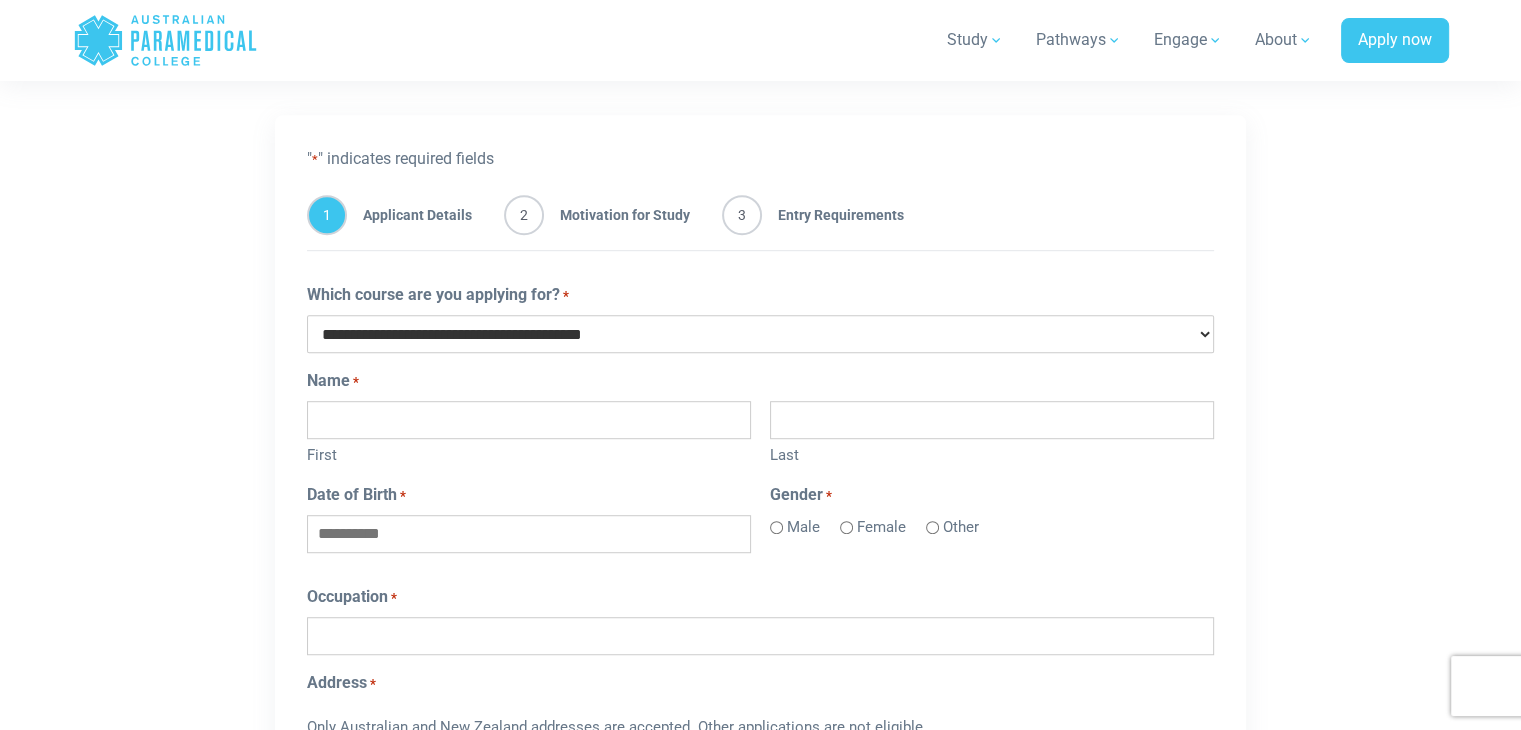 click on "First" at bounding box center [529, 453] 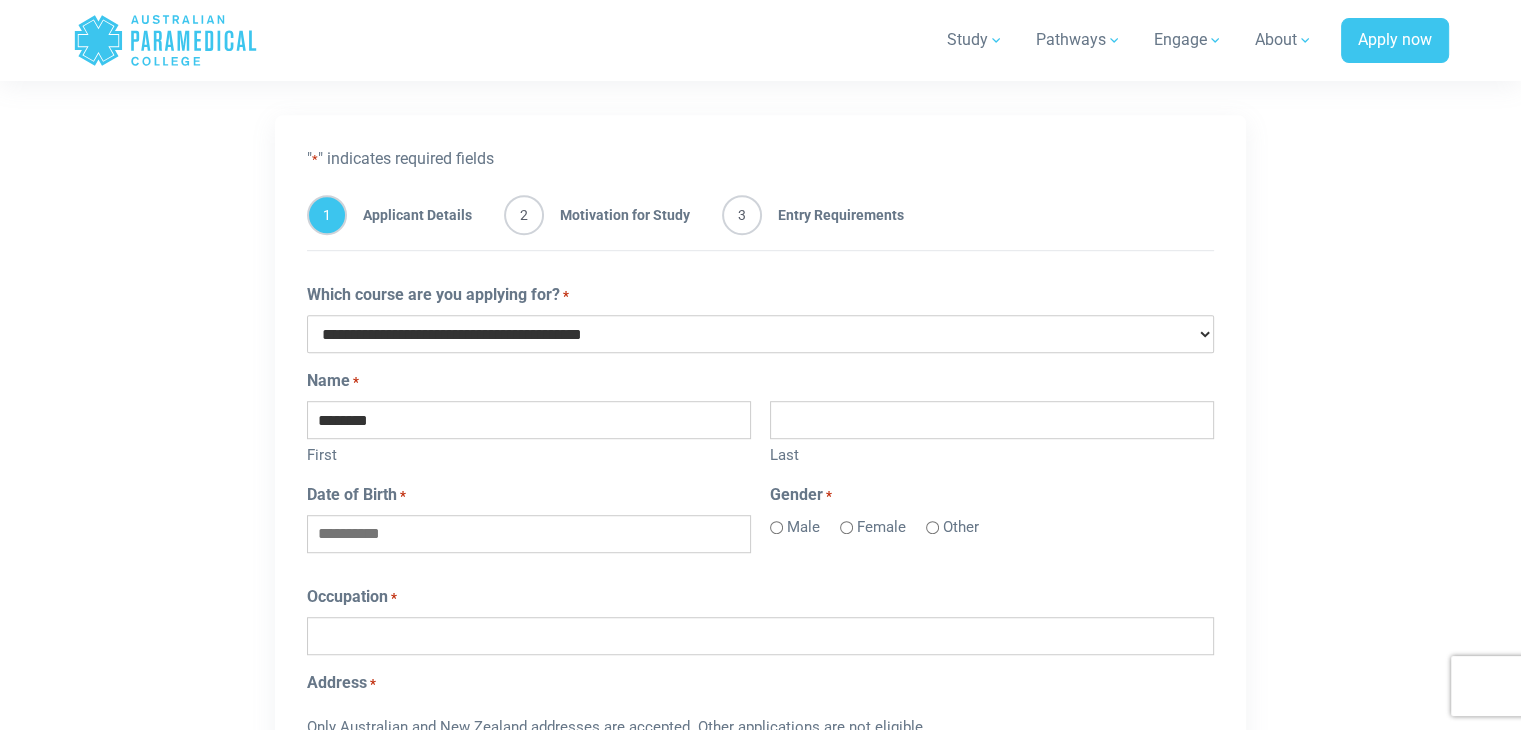 type on "**********" 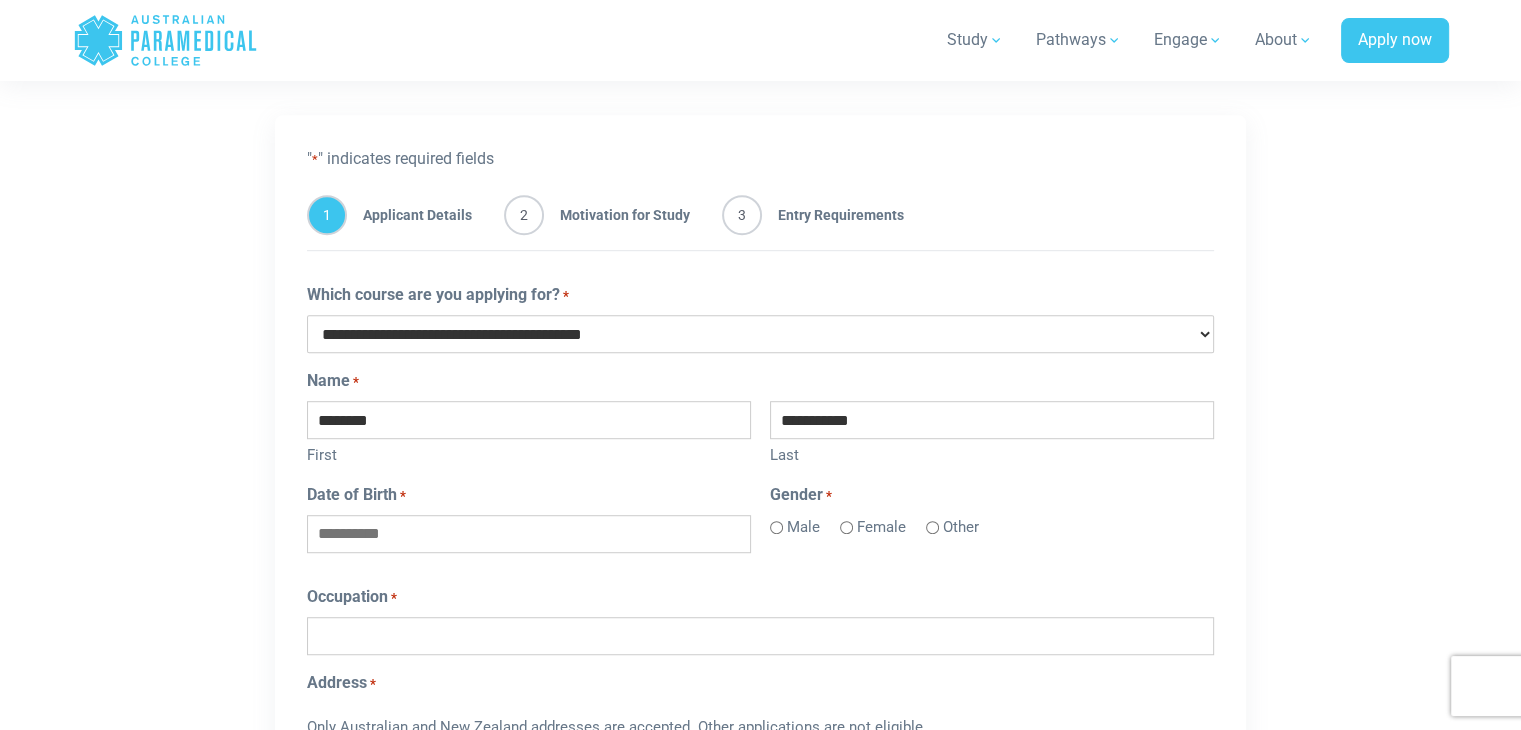 type on "**********" 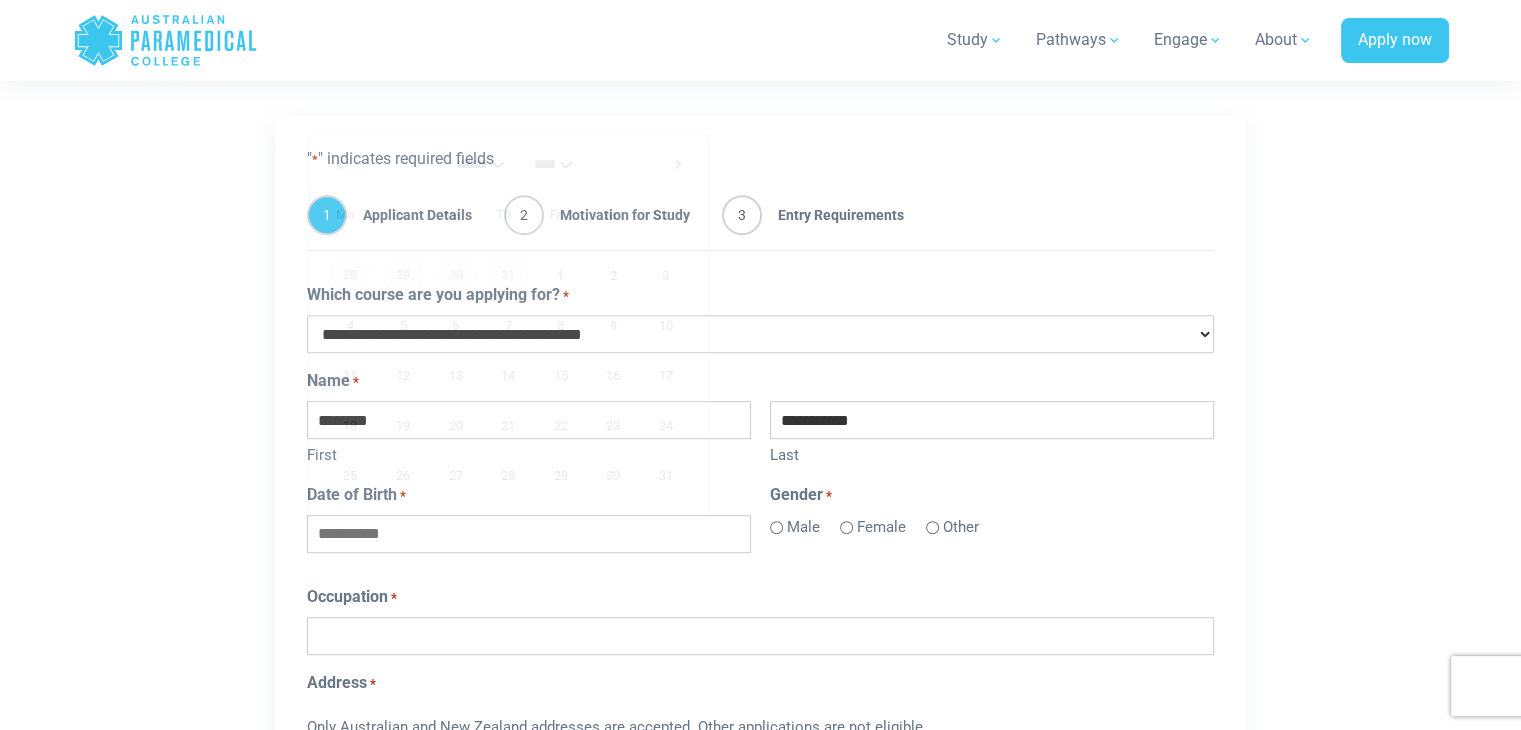 click on "Home
Blog
Student Portal
Contact us
AU 1300 377 741
NZ 0800 005 689
.logo-block-c1{fill:#3CC5EE;}
.logo-block-c2{fill:#FFF;}" at bounding box center (760, 608) 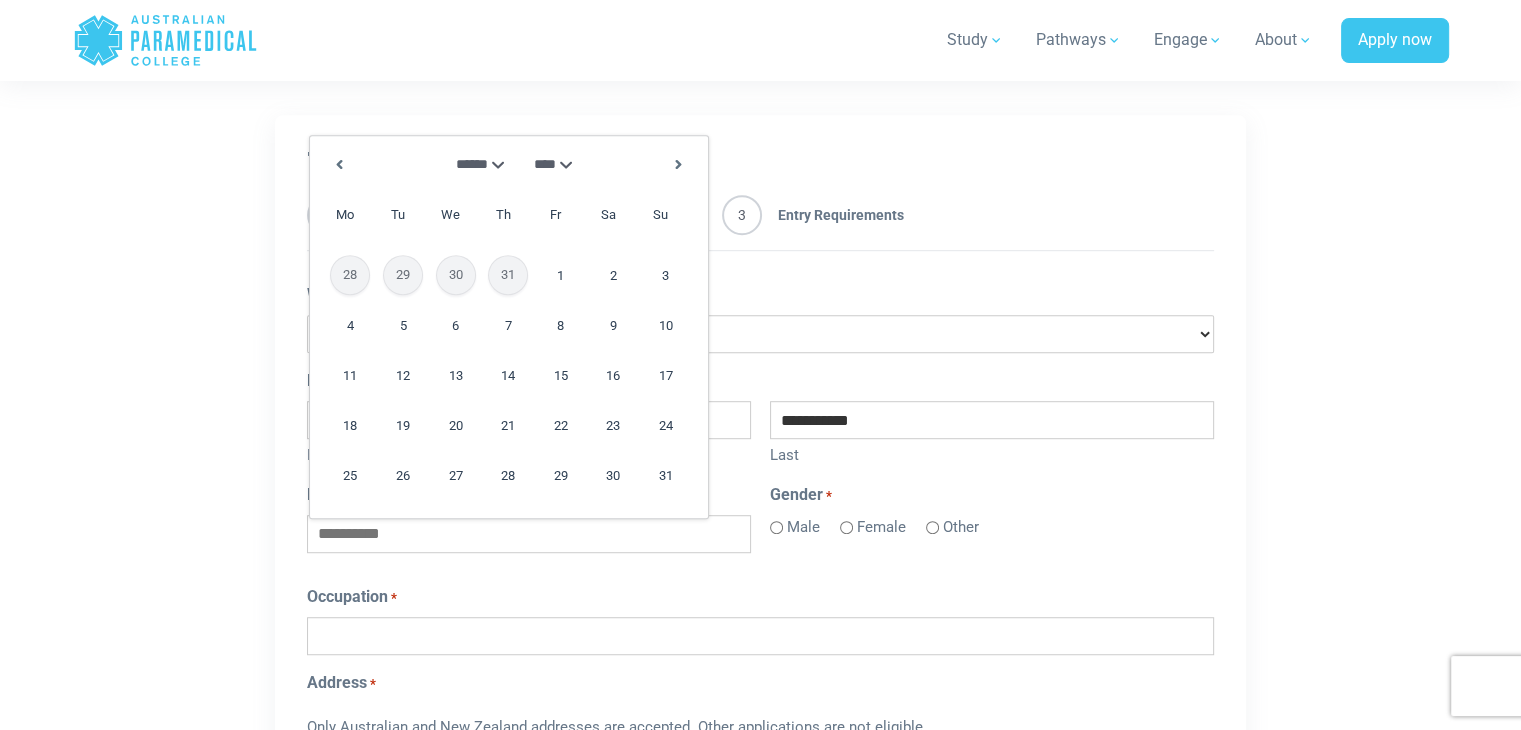 click on "**** **** **** **** **** **** **** **** **** **** **** **** **** **** **** **** **** **** **** **** **** **** **** **** **** **** **** **** **** **** **** **** **** **** **** **** **** **** **** **** **** **** **** **** **** **** **** **** **** **** **** **** **** **** **** **** **** **** **** **** **** **** **** **** **** **** **** **** **** **** **** **** **** **** **** **** **** **** **** **** **** **** **** **** **** **** **** **** **** **** **** **** **** **** **** **** **** **** **** **** **** **** **** **** **** **** **** **** **** **** **** **** **** **** **** **** ****" at bounding box center (556, 164) 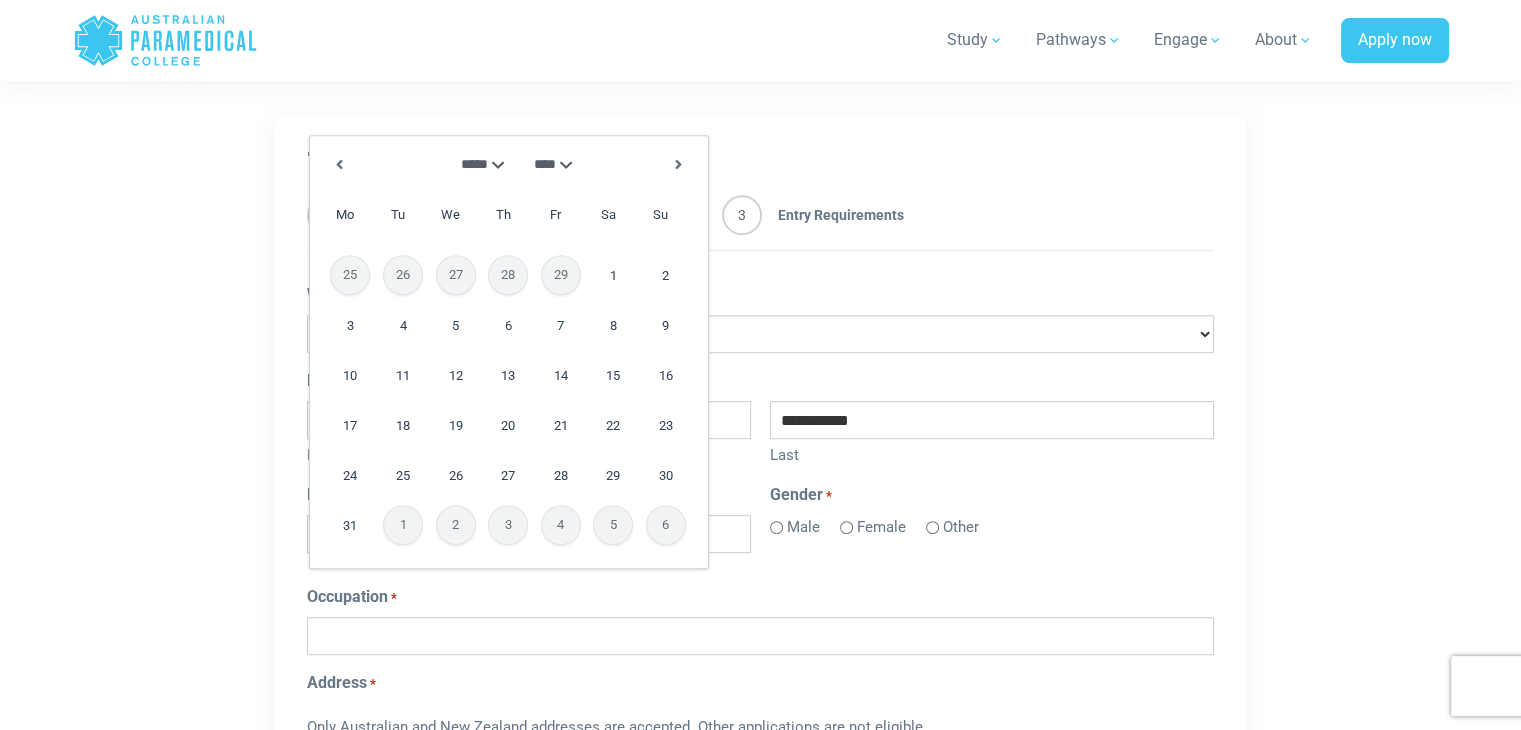 click on "27" at bounding box center [456, 275] 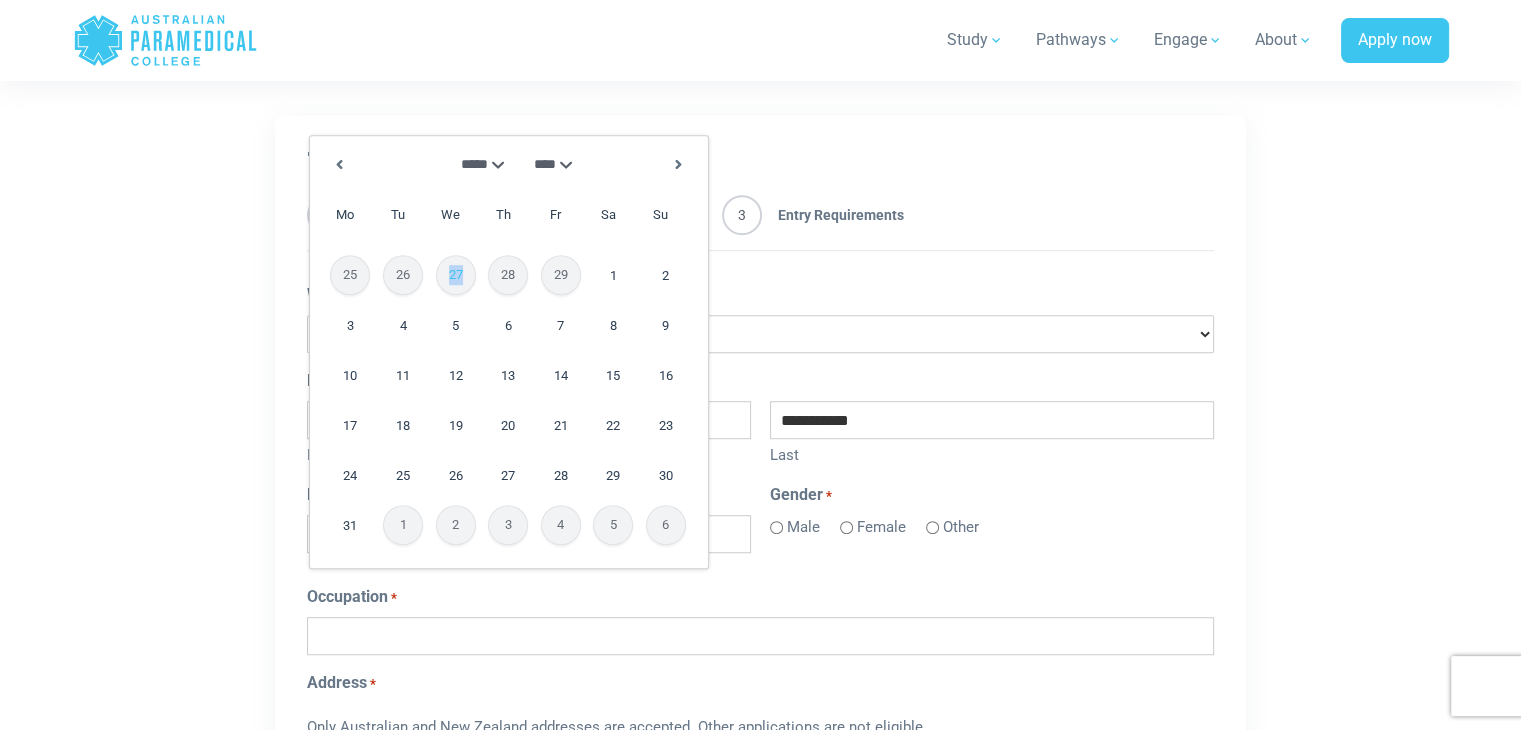 click on "27" at bounding box center (456, 275) 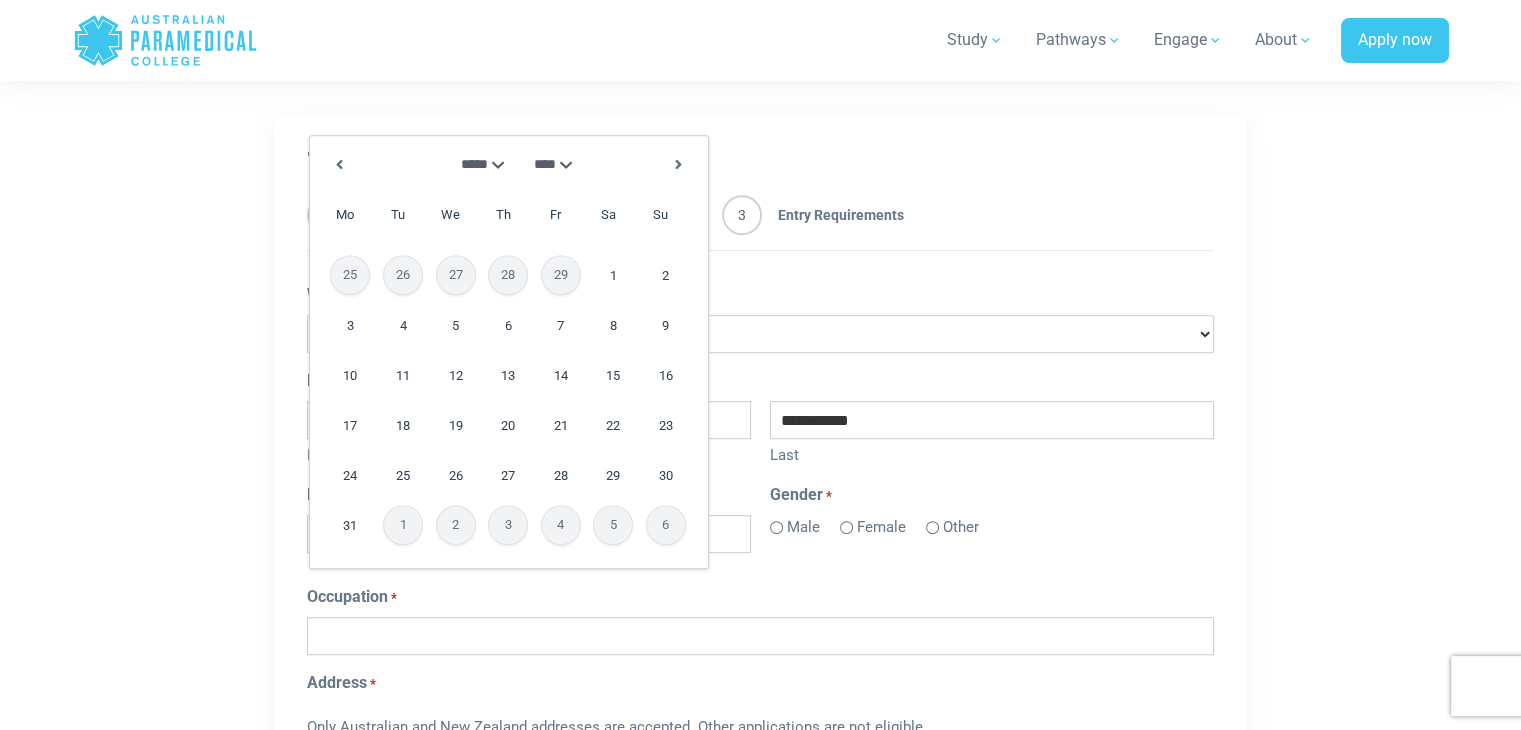 click on "**********" at bounding box center [760, 758] 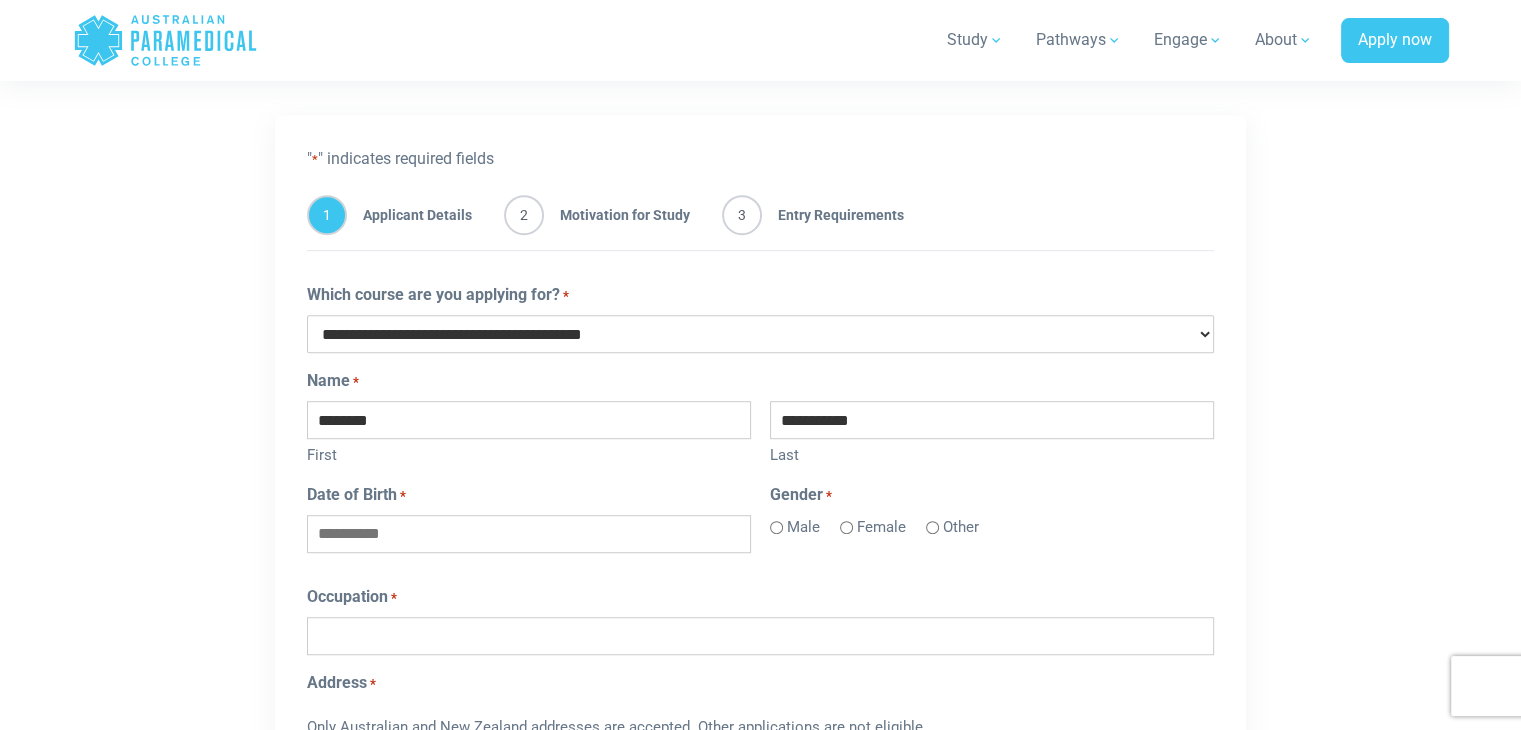 click on "Date of Birth *" at bounding box center (529, 534) 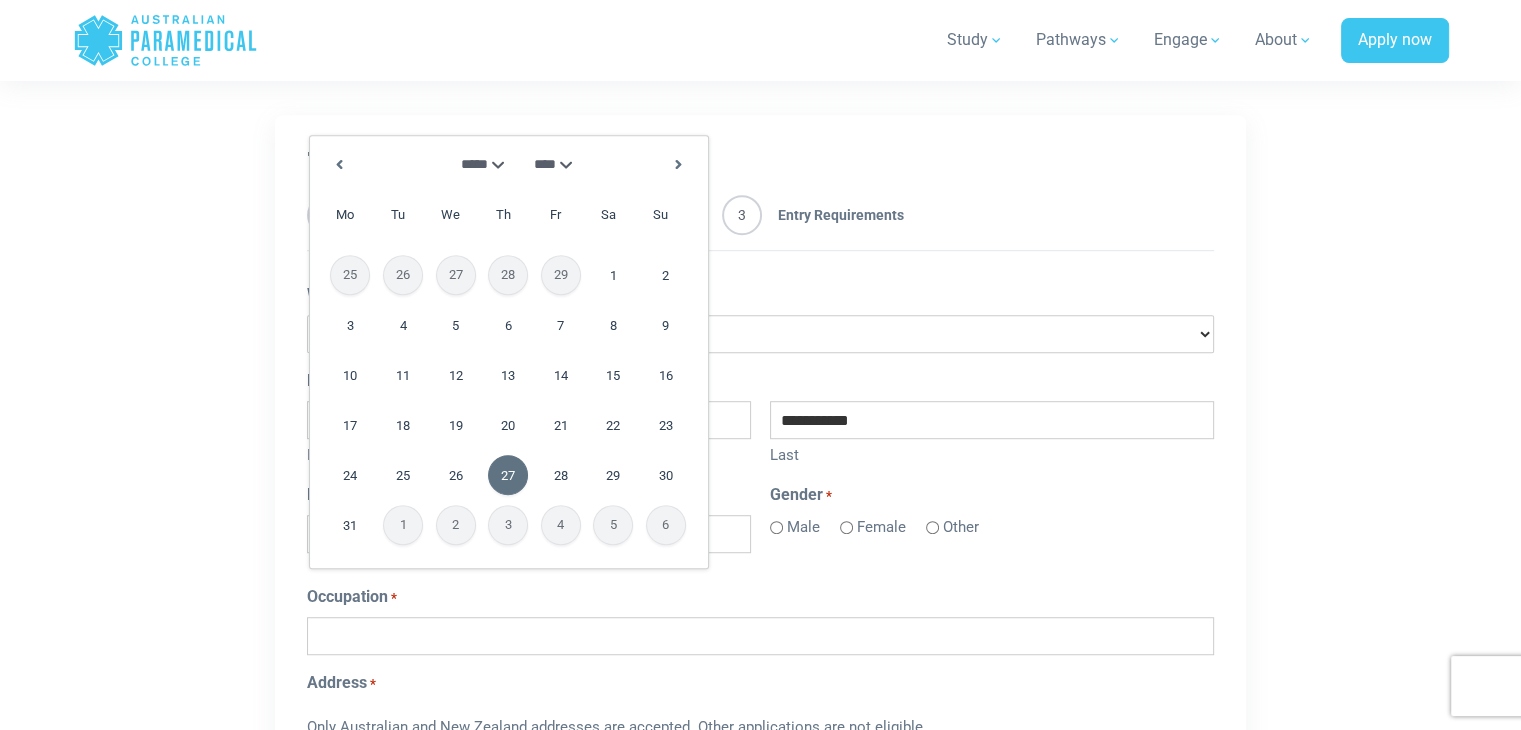 type on "**********" 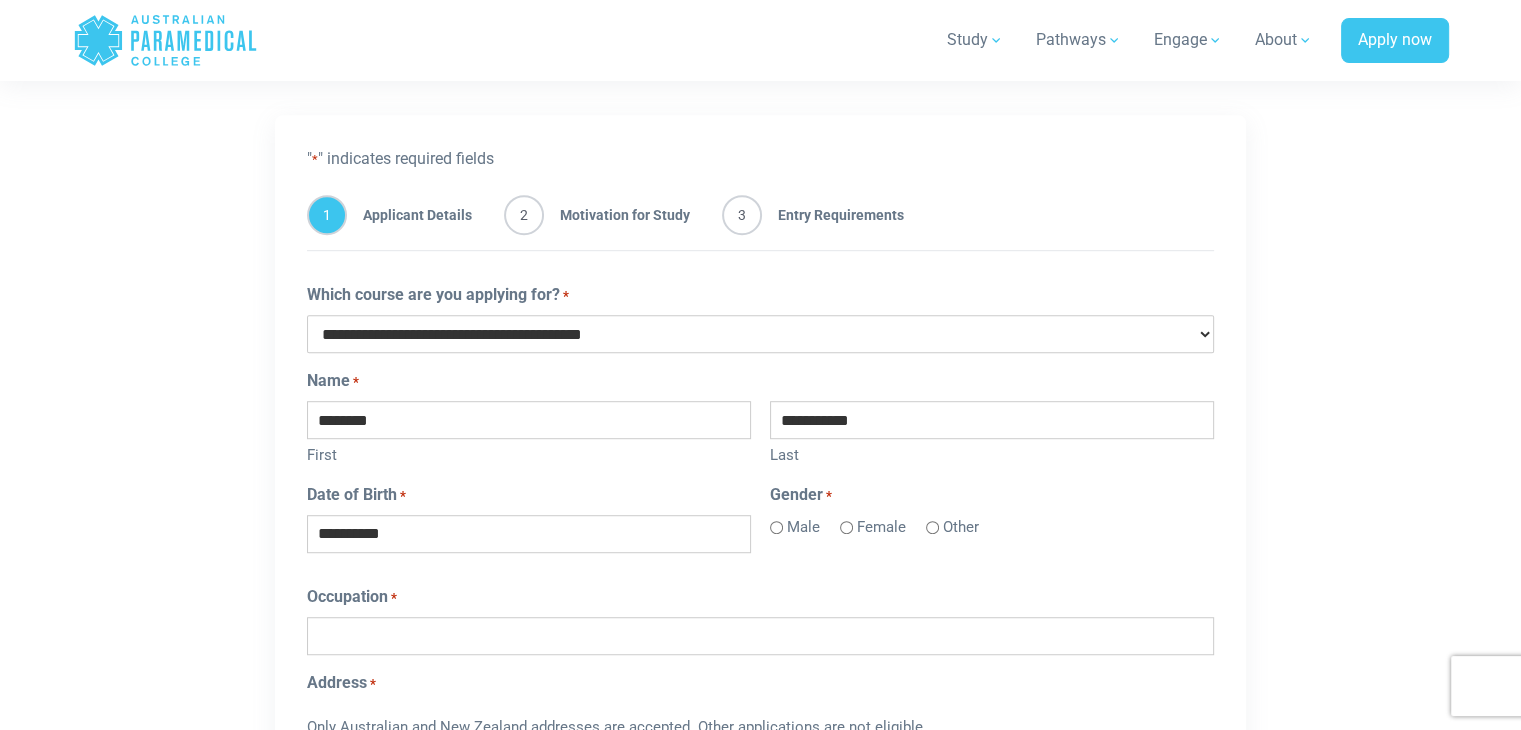 click on "Occupation *" at bounding box center [760, 636] 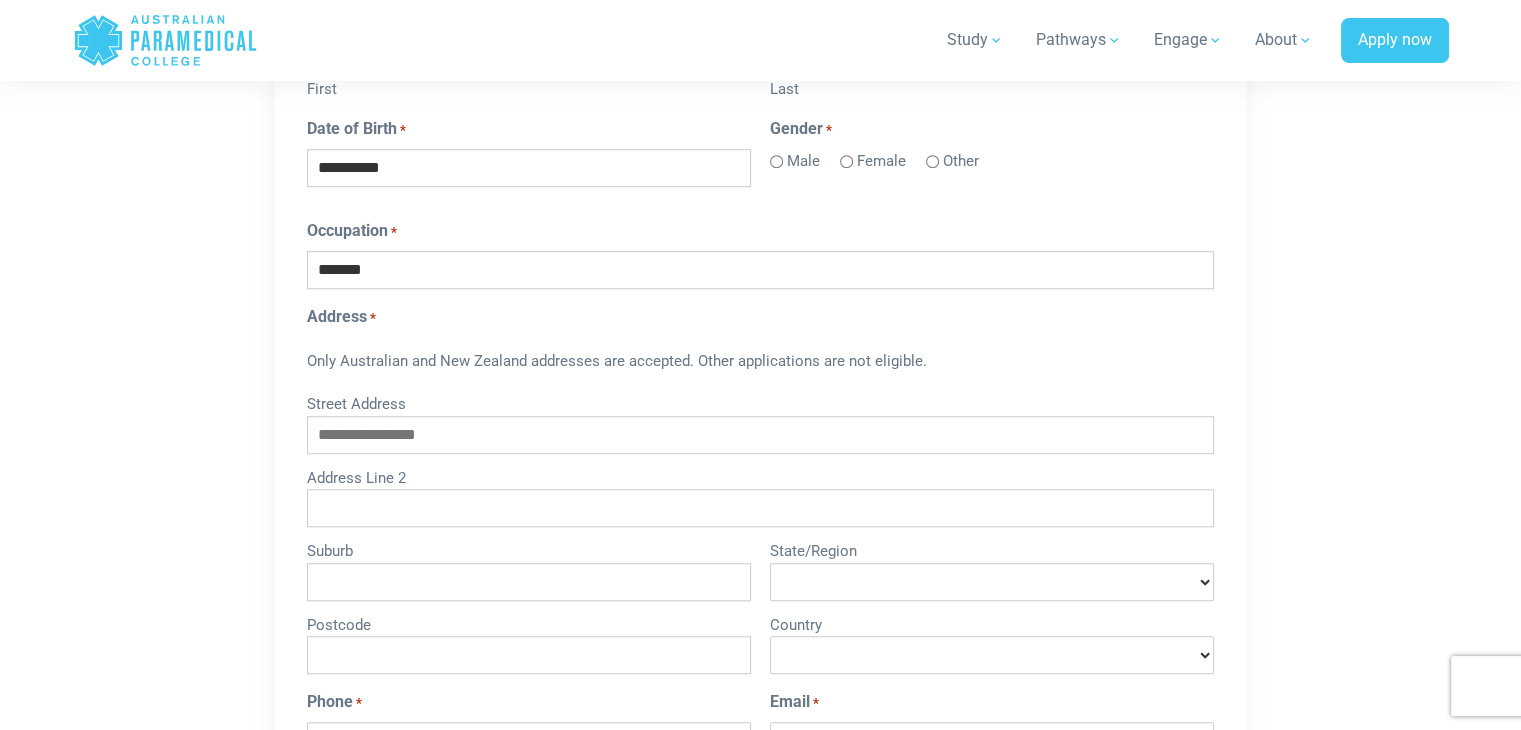 scroll, scrollTop: 1520, scrollLeft: 0, axis: vertical 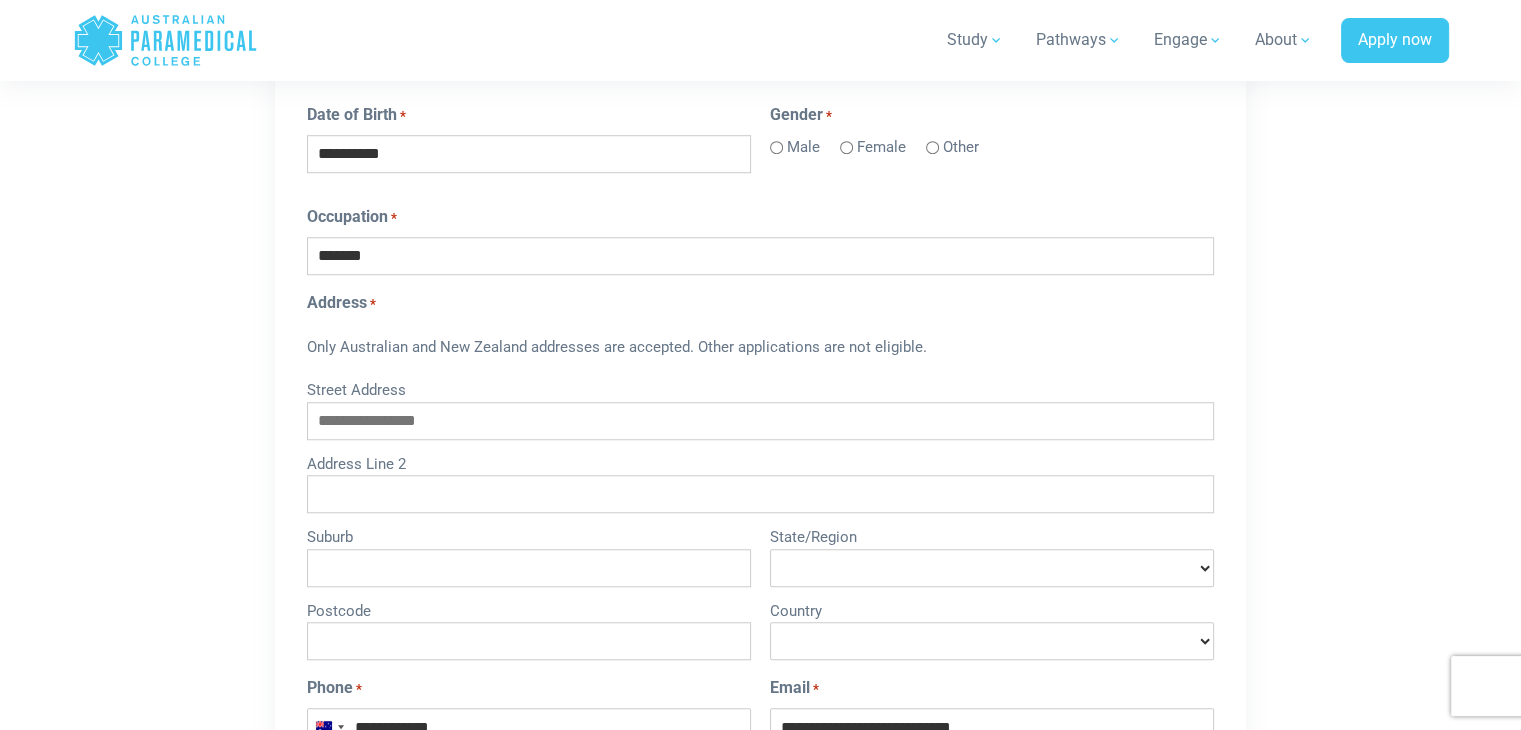 type on "*******" 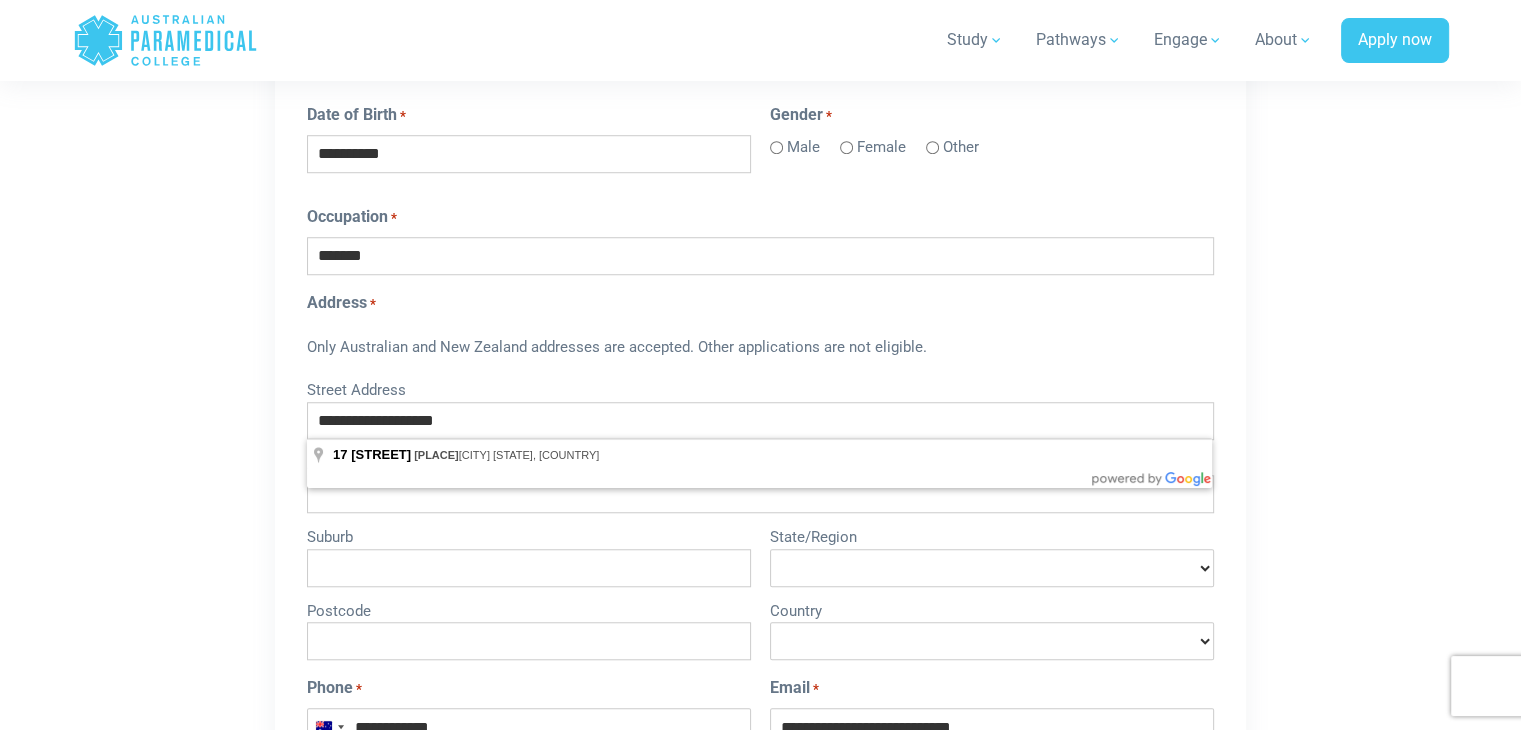 type on "**********" 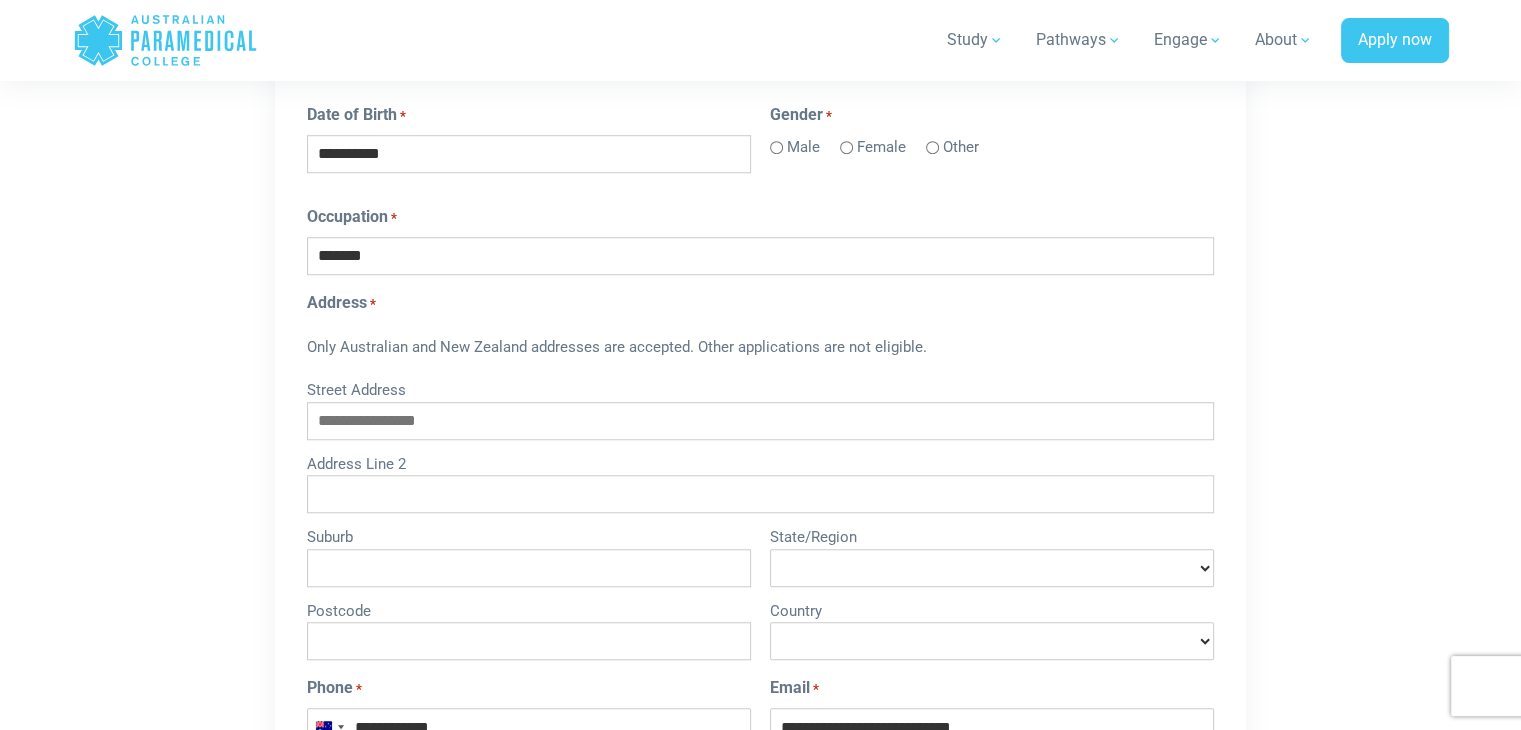 type on "**********" 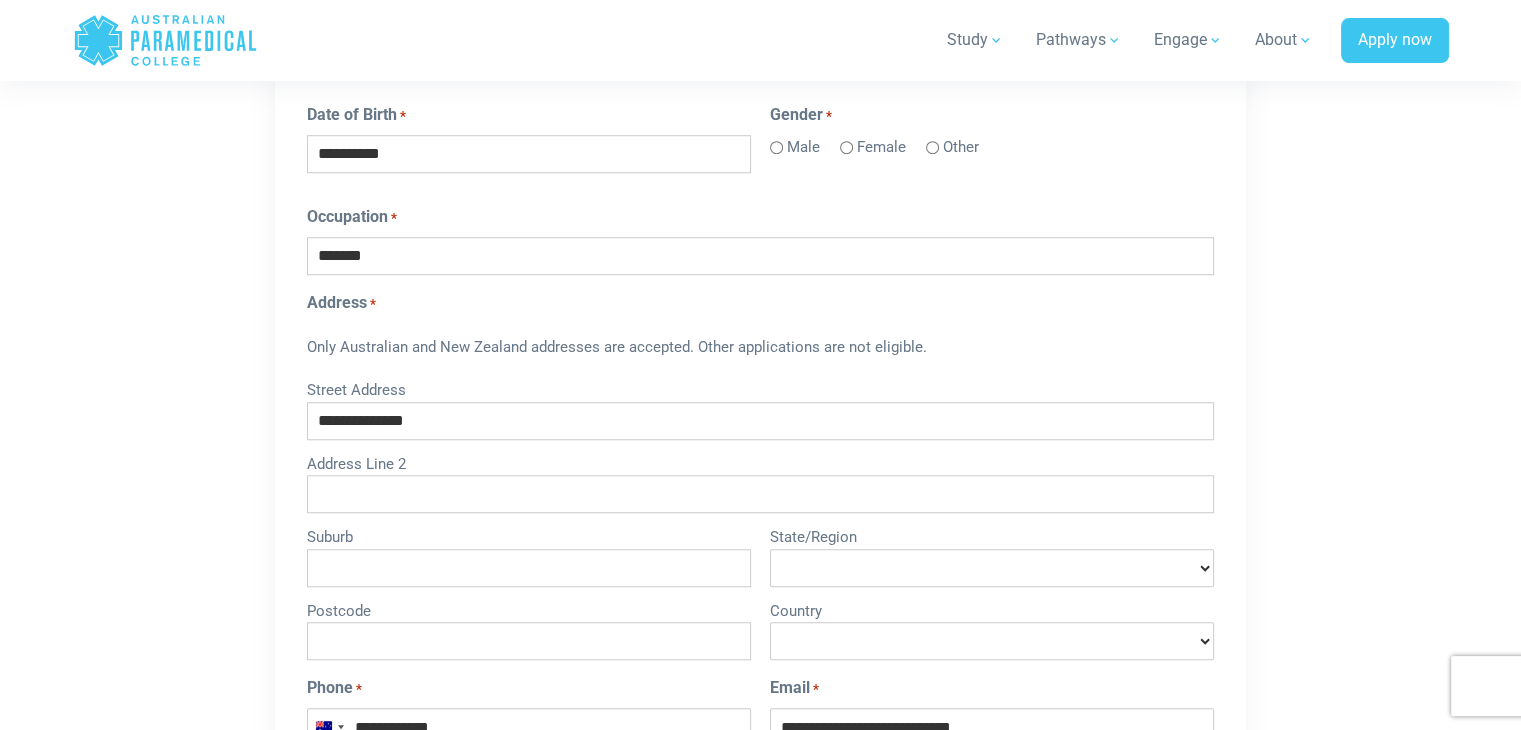 type on "**********" 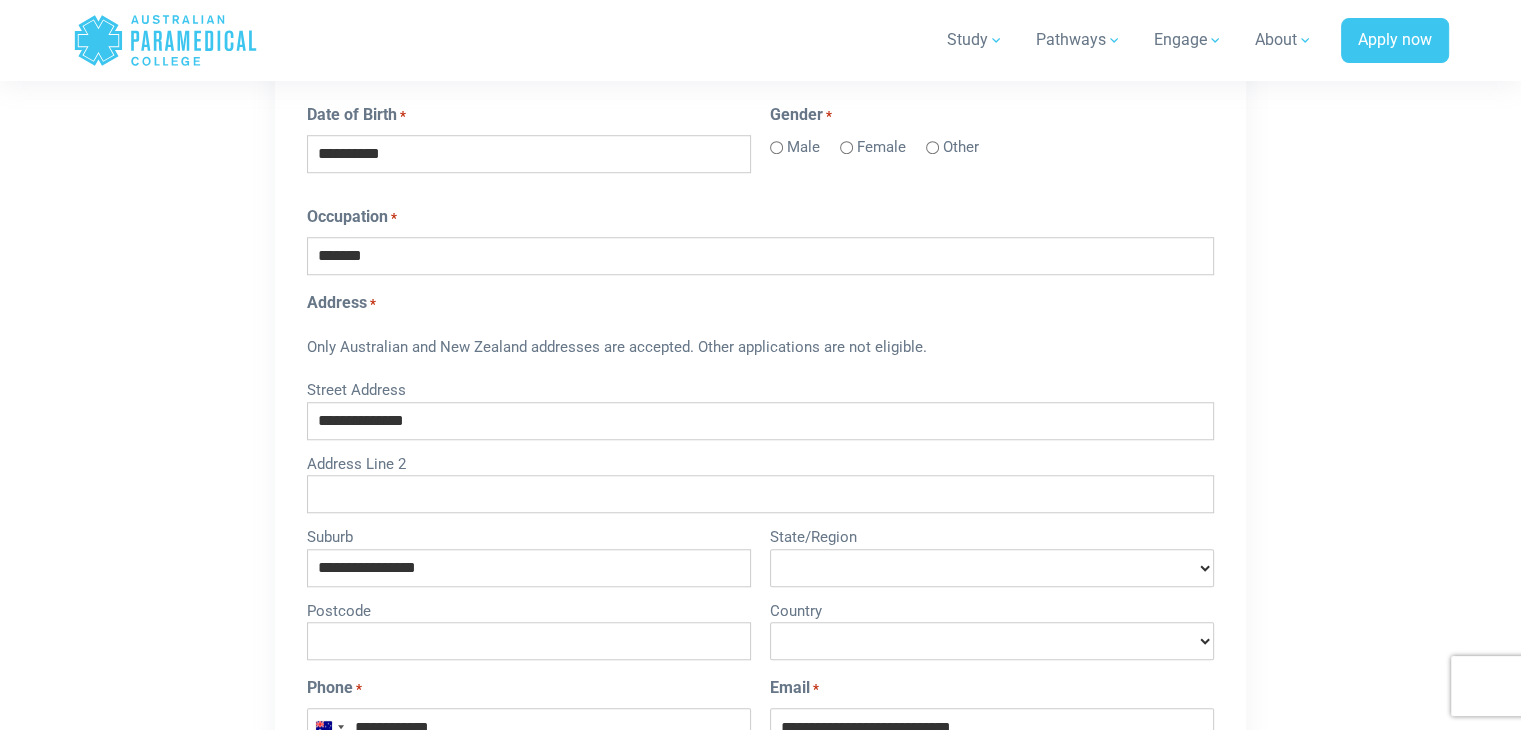 type on "****" 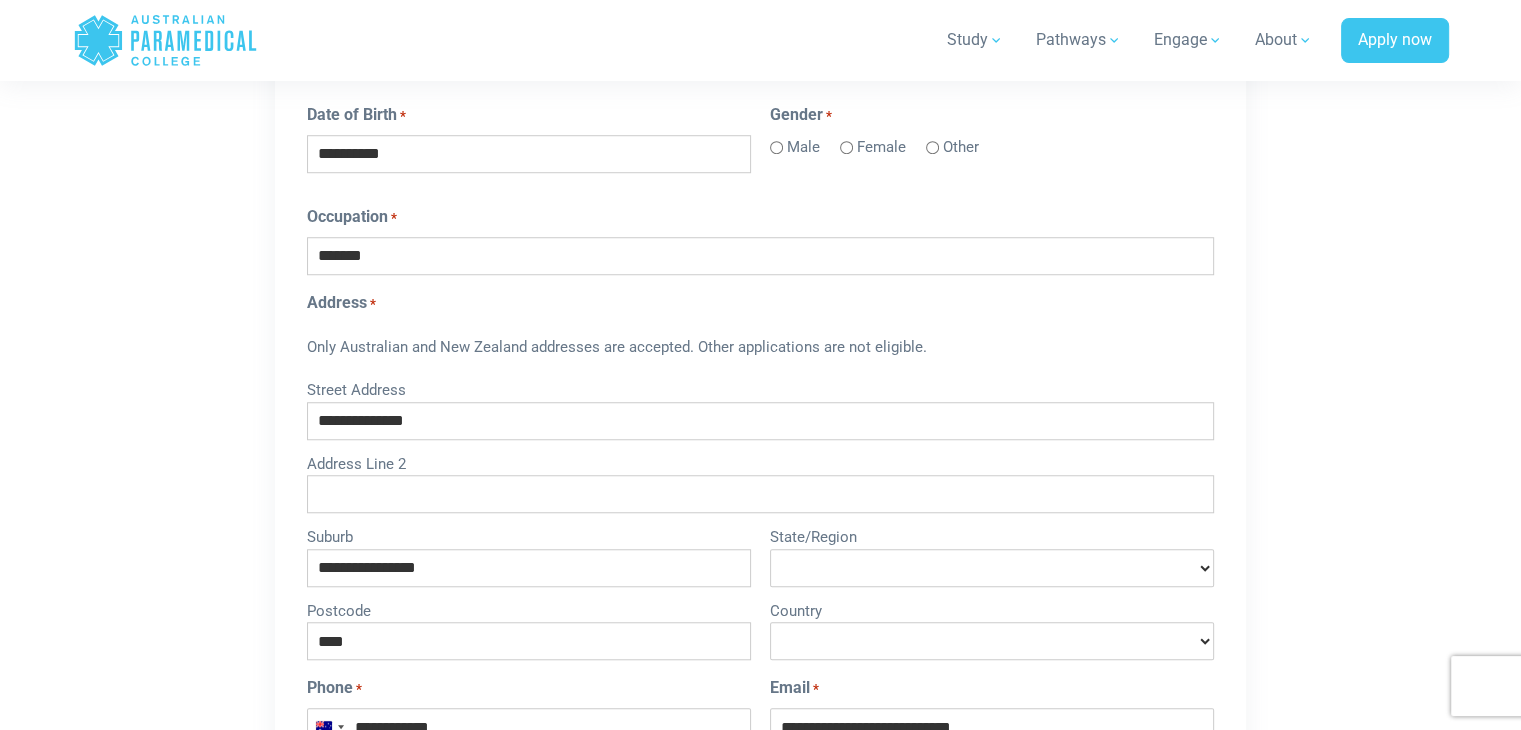 select on "*********" 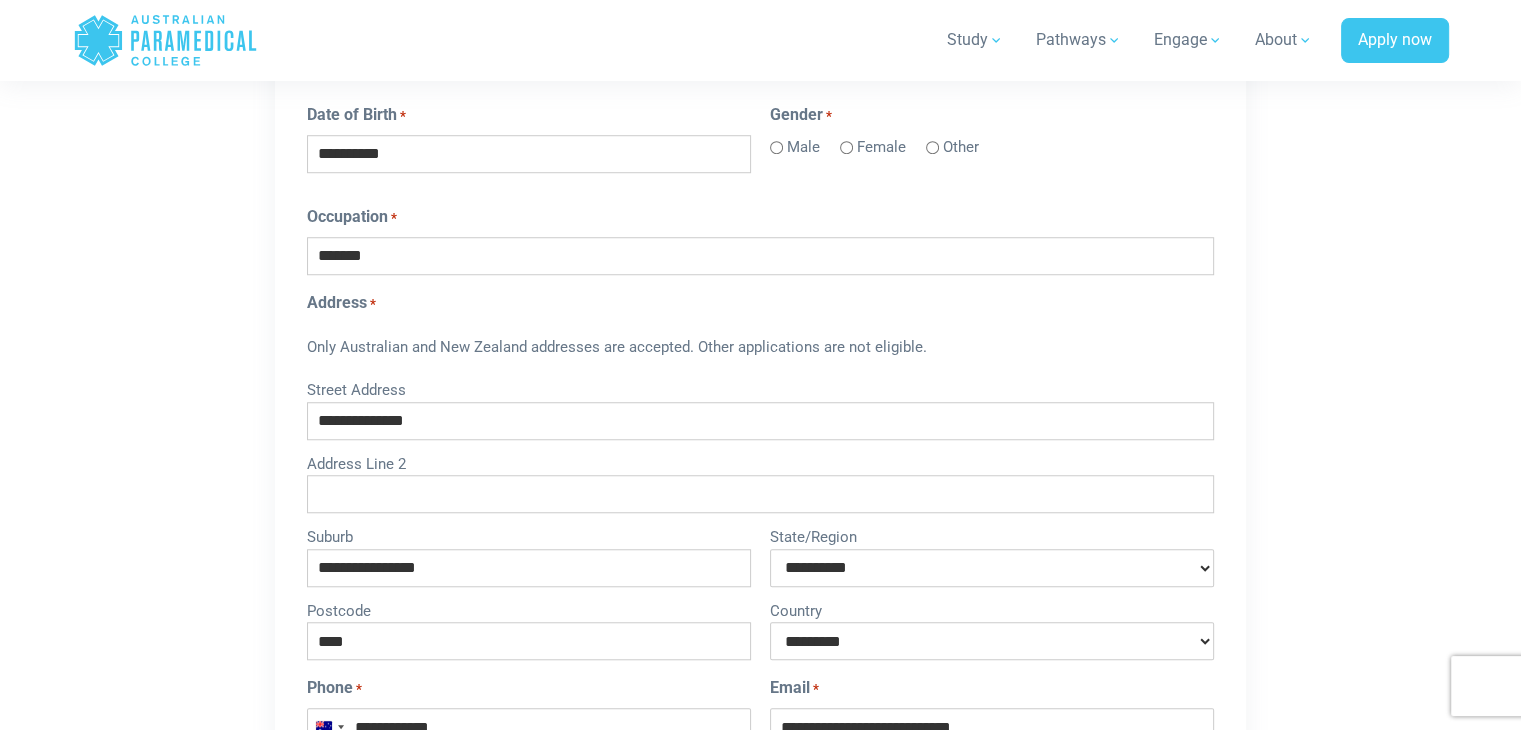 select on "**********" 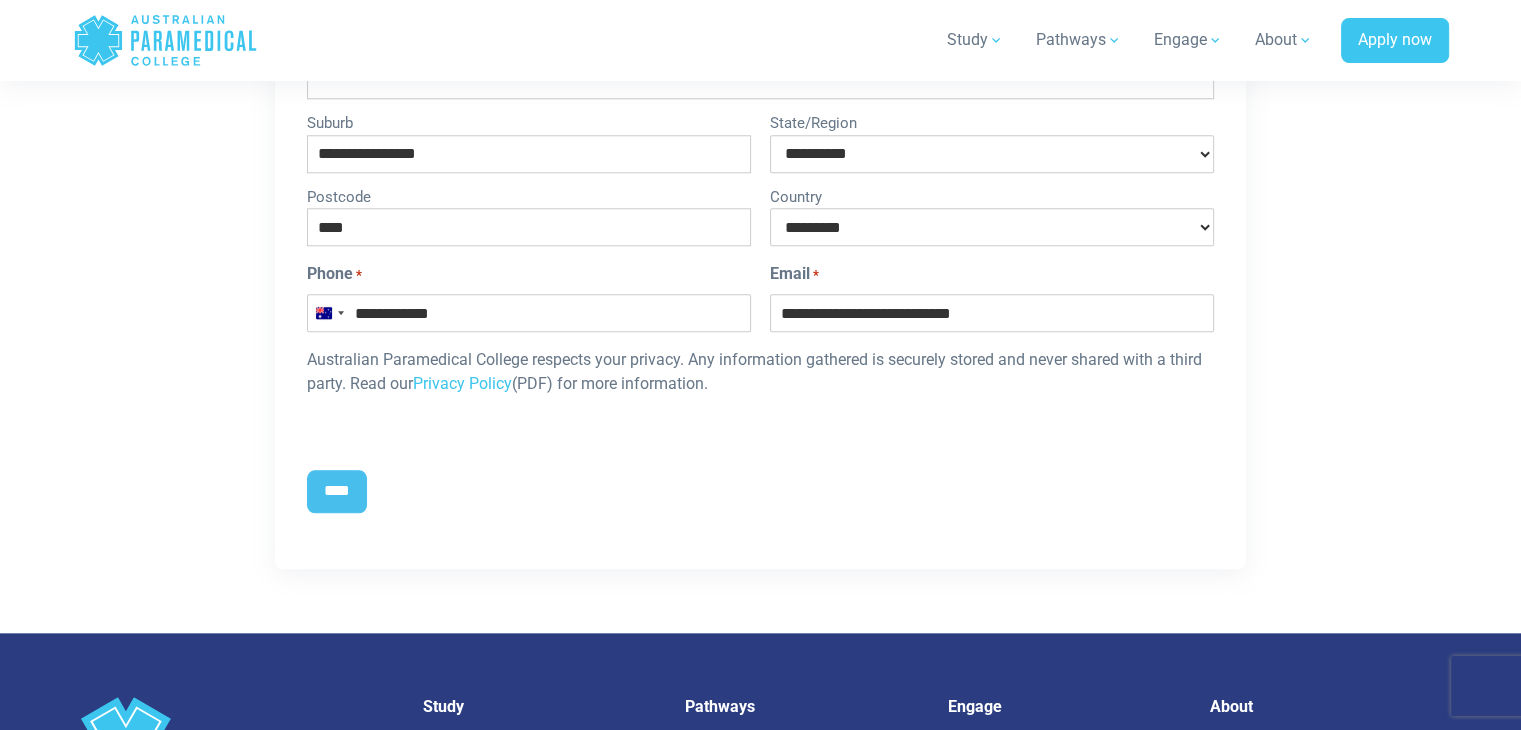scroll, scrollTop: 1932, scrollLeft: 0, axis: vertical 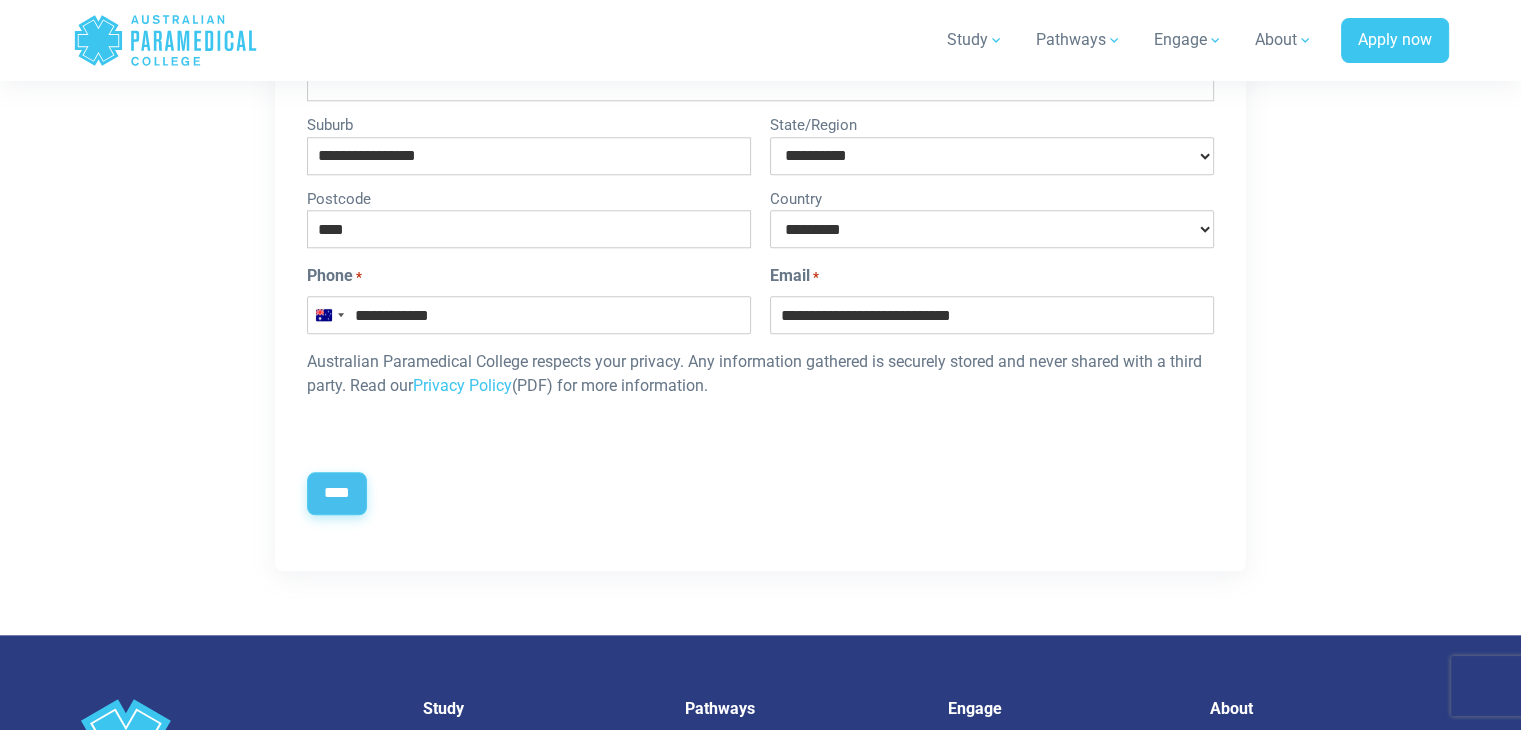 click on "****" at bounding box center (337, 493) 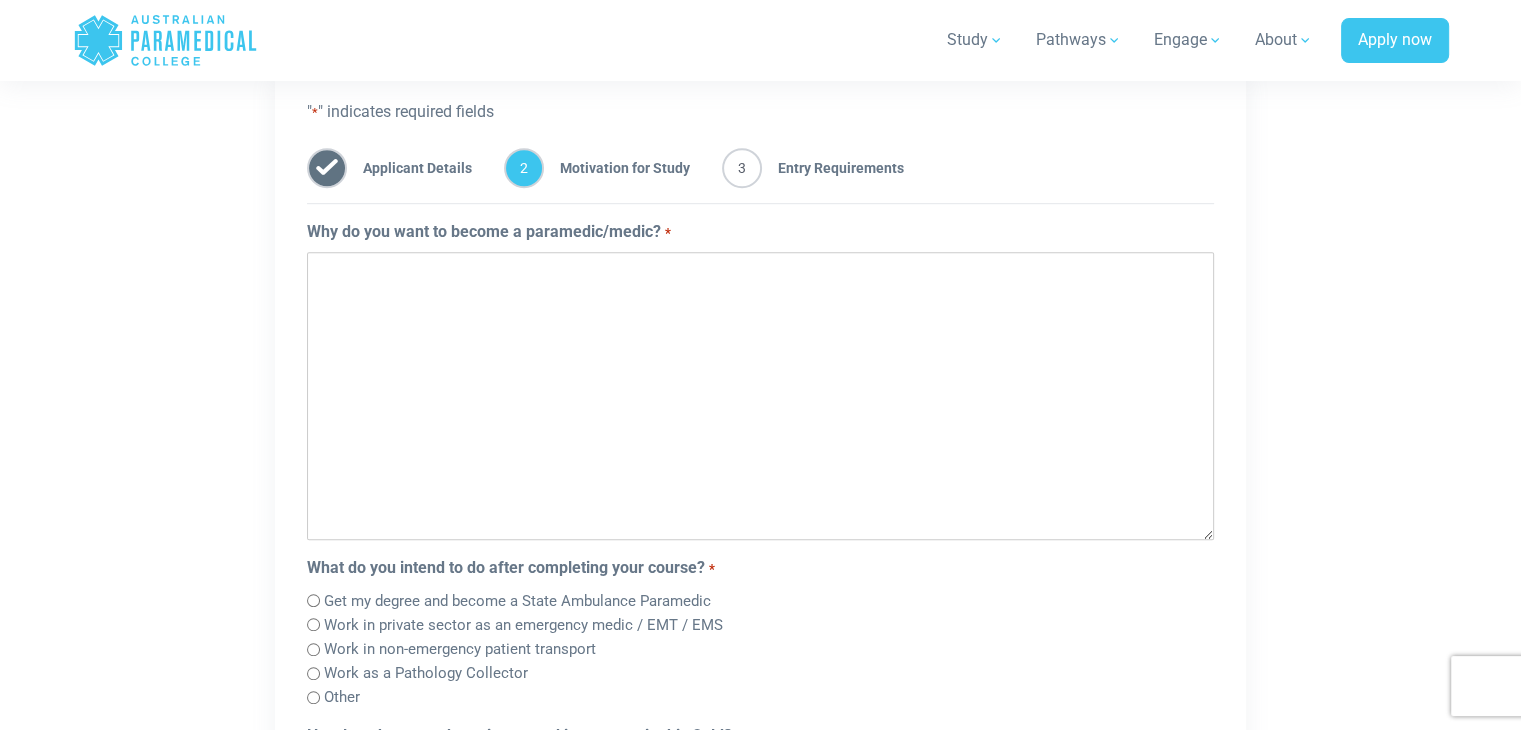 scroll, scrollTop: 0, scrollLeft: 0, axis: both 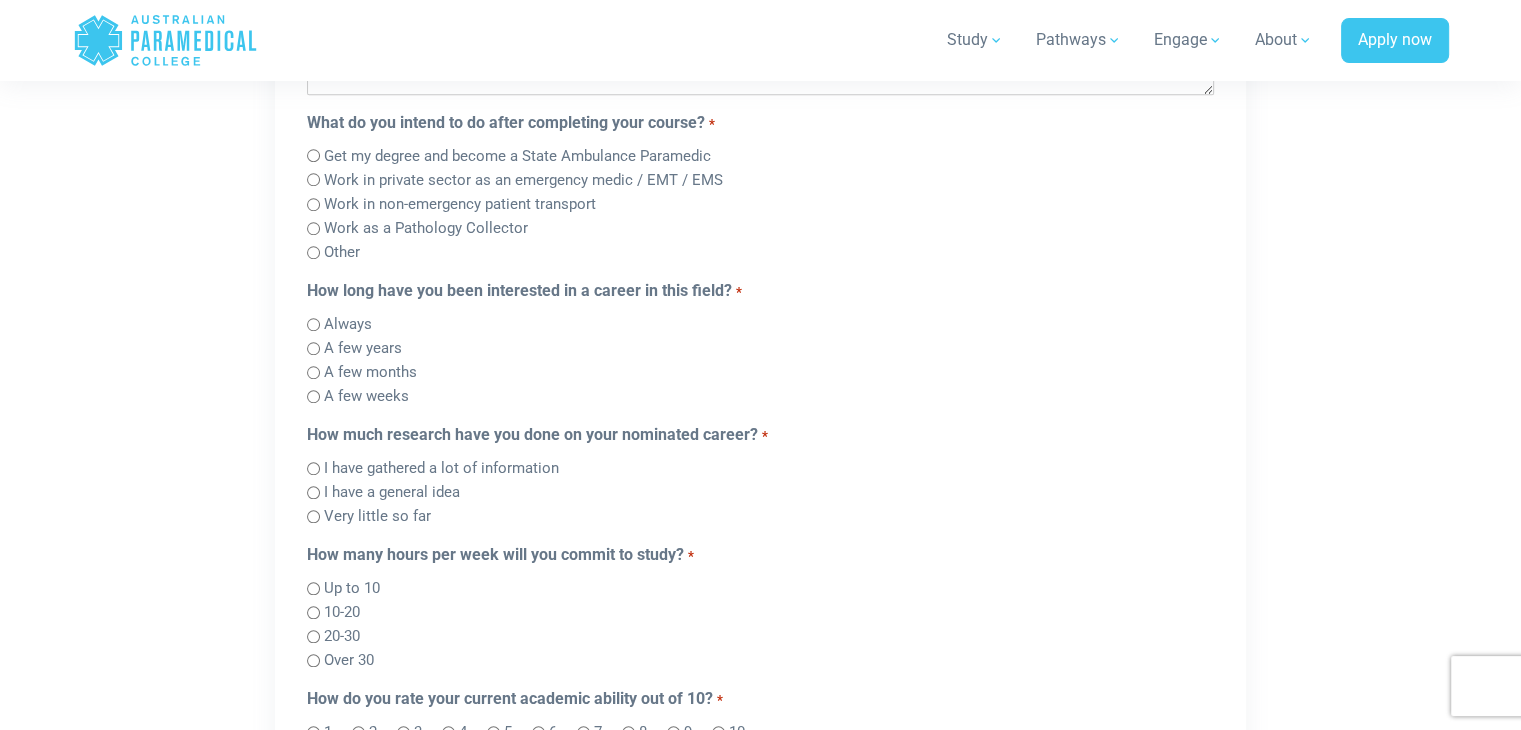 click on "I have gathered a lot of information" at bounding box center [441, 468] 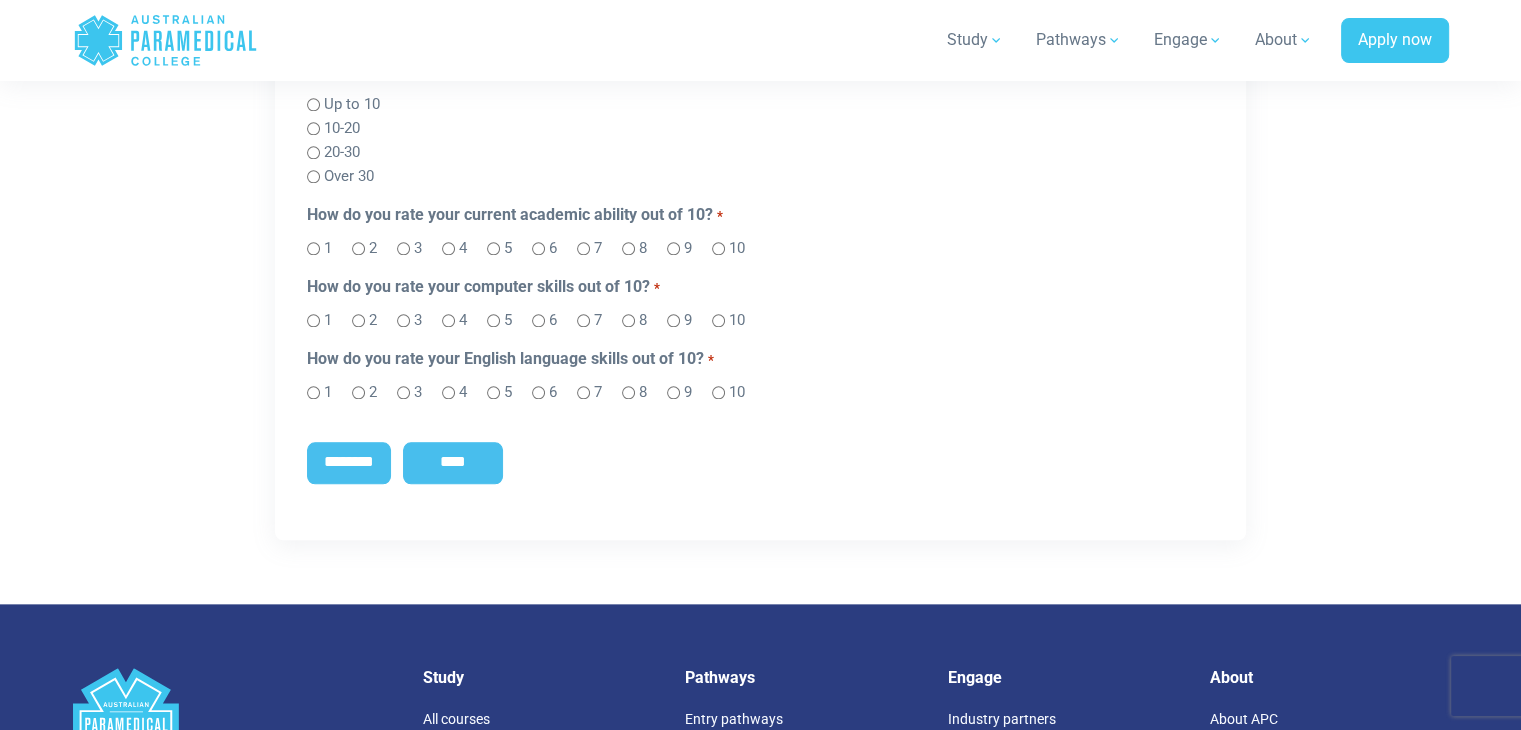 scroll, scrollTop: 2115, scrollLeft: 0, axis: vertical 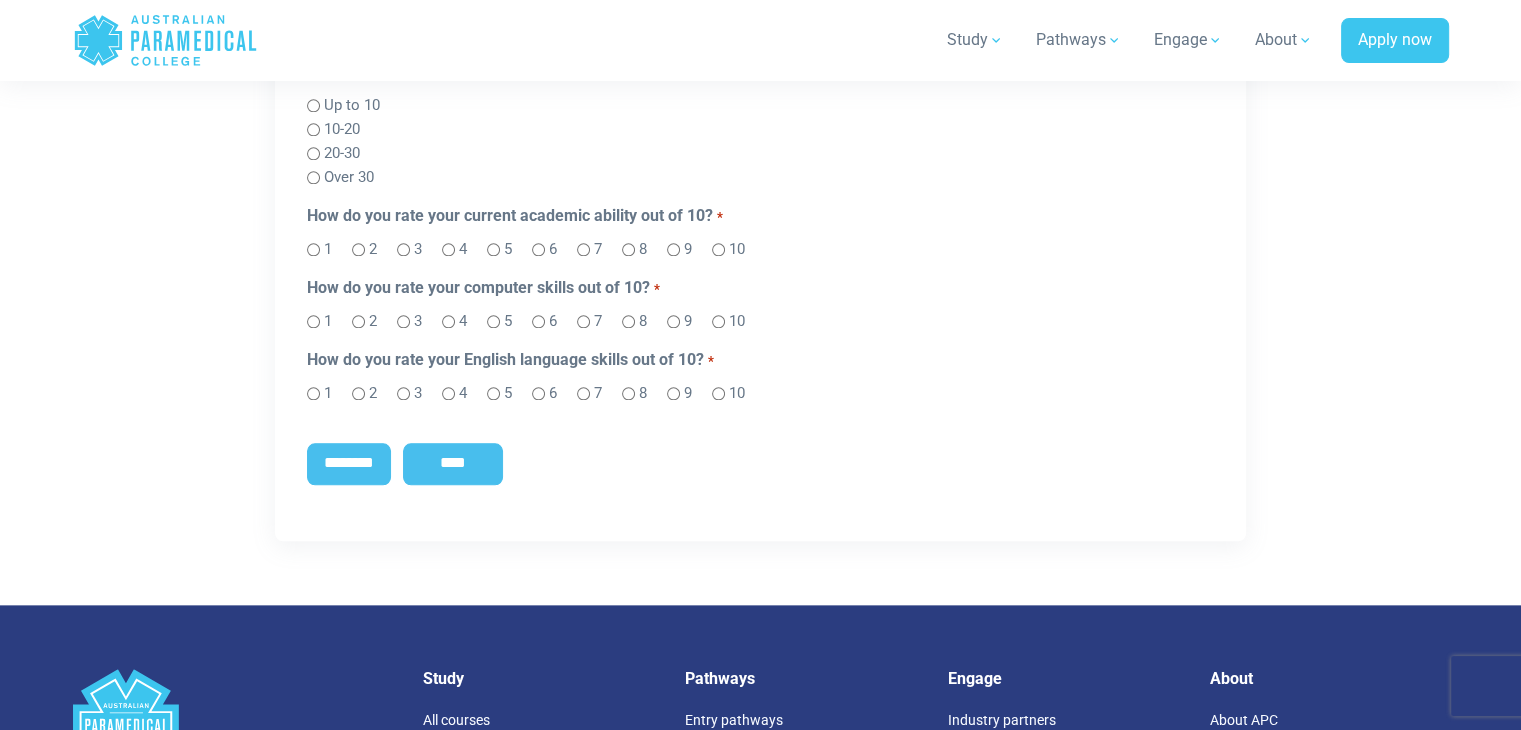 click on "9" at bounding box center (687, 392) 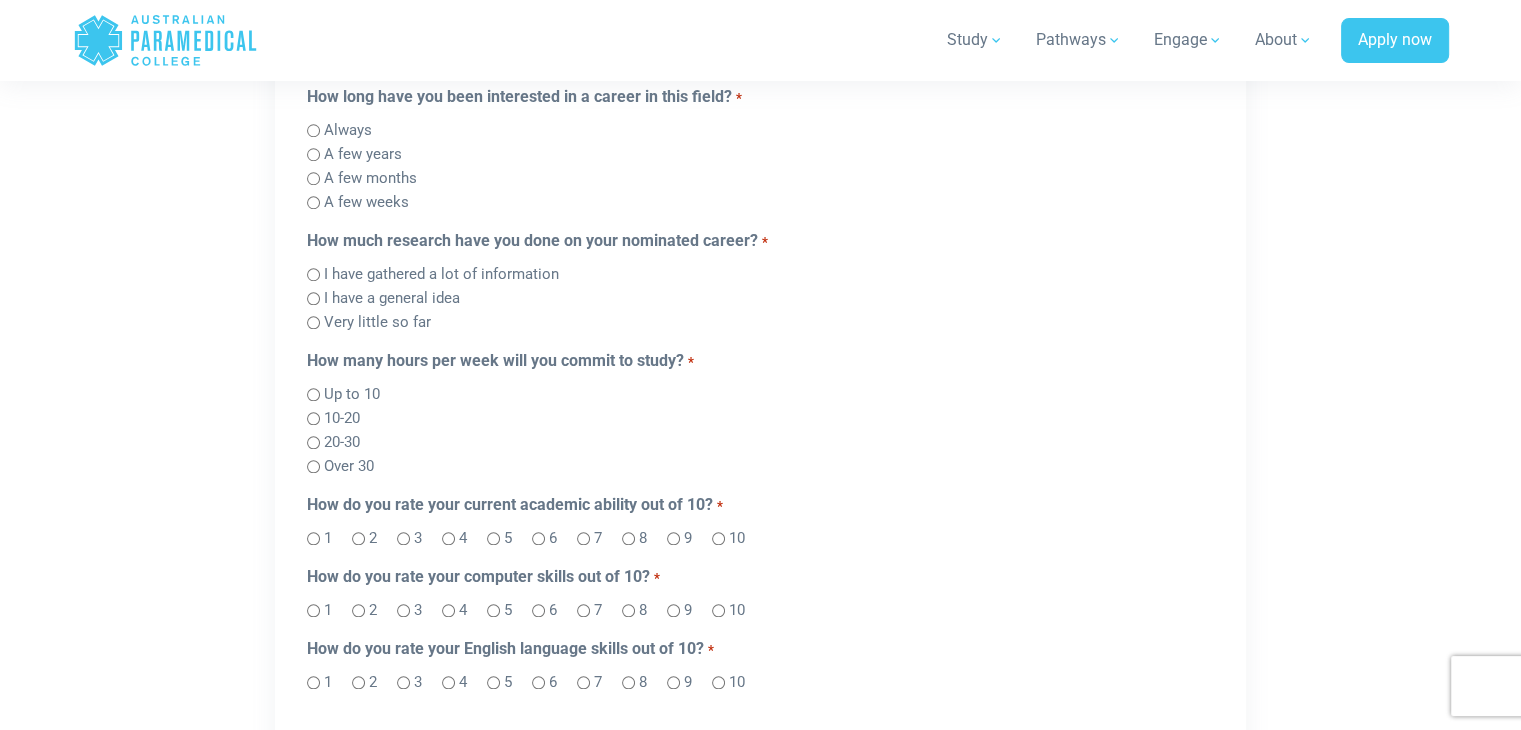 scroll, scrollTop: 1827, scrollLeft: 0, axis: vertical 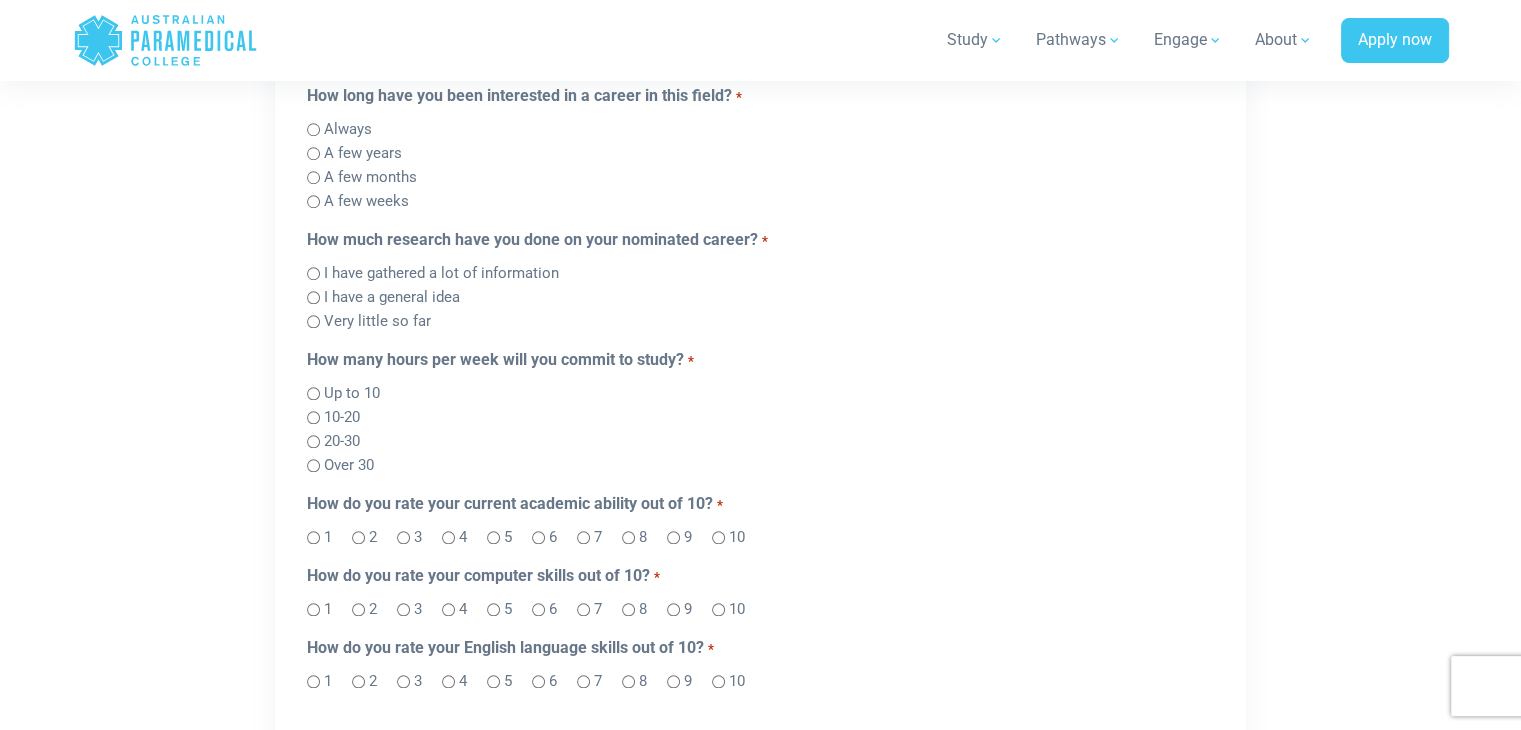 click on "20-30" at bounding box center [342, 441] 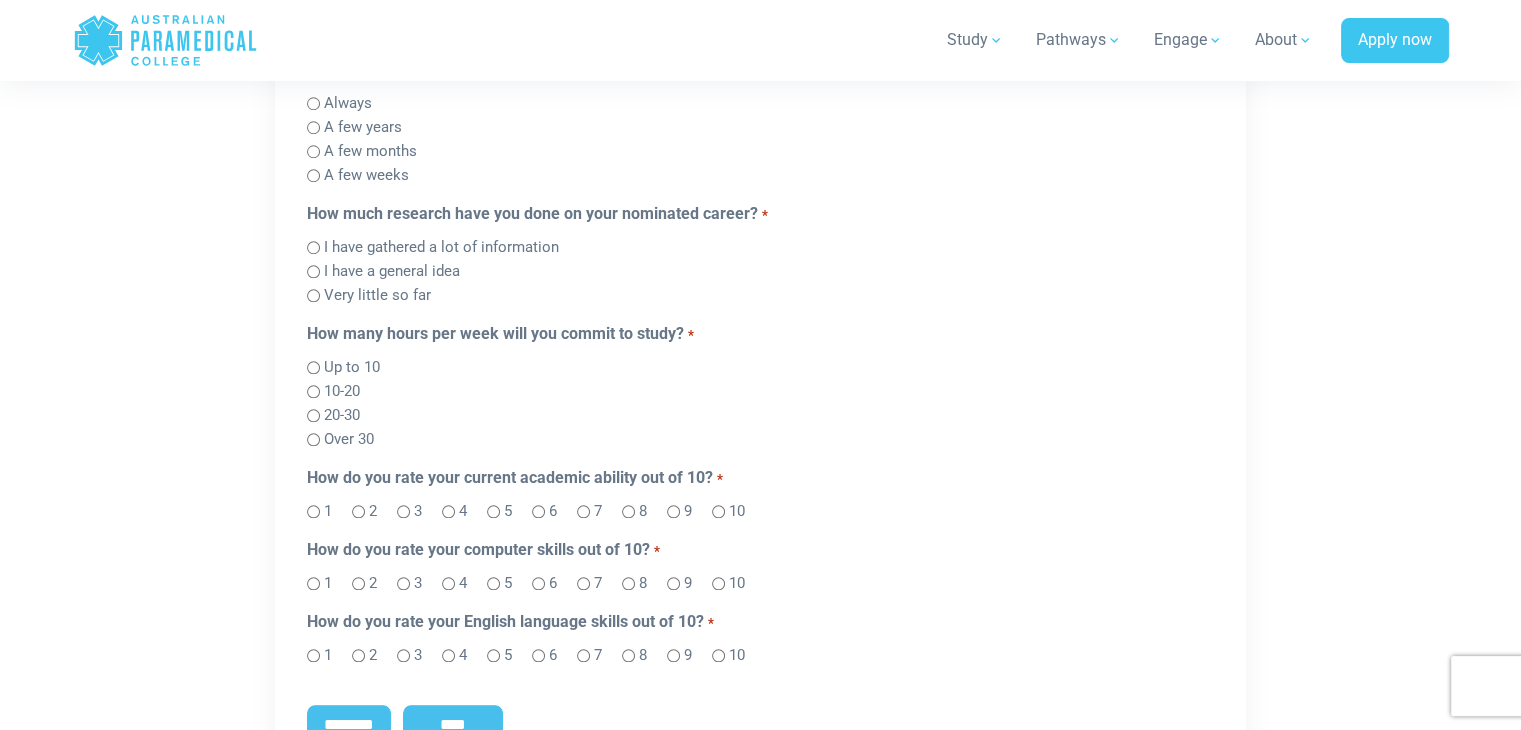 scroll, scrollTop: 2037, scrollLeft: 0, axis: vertical 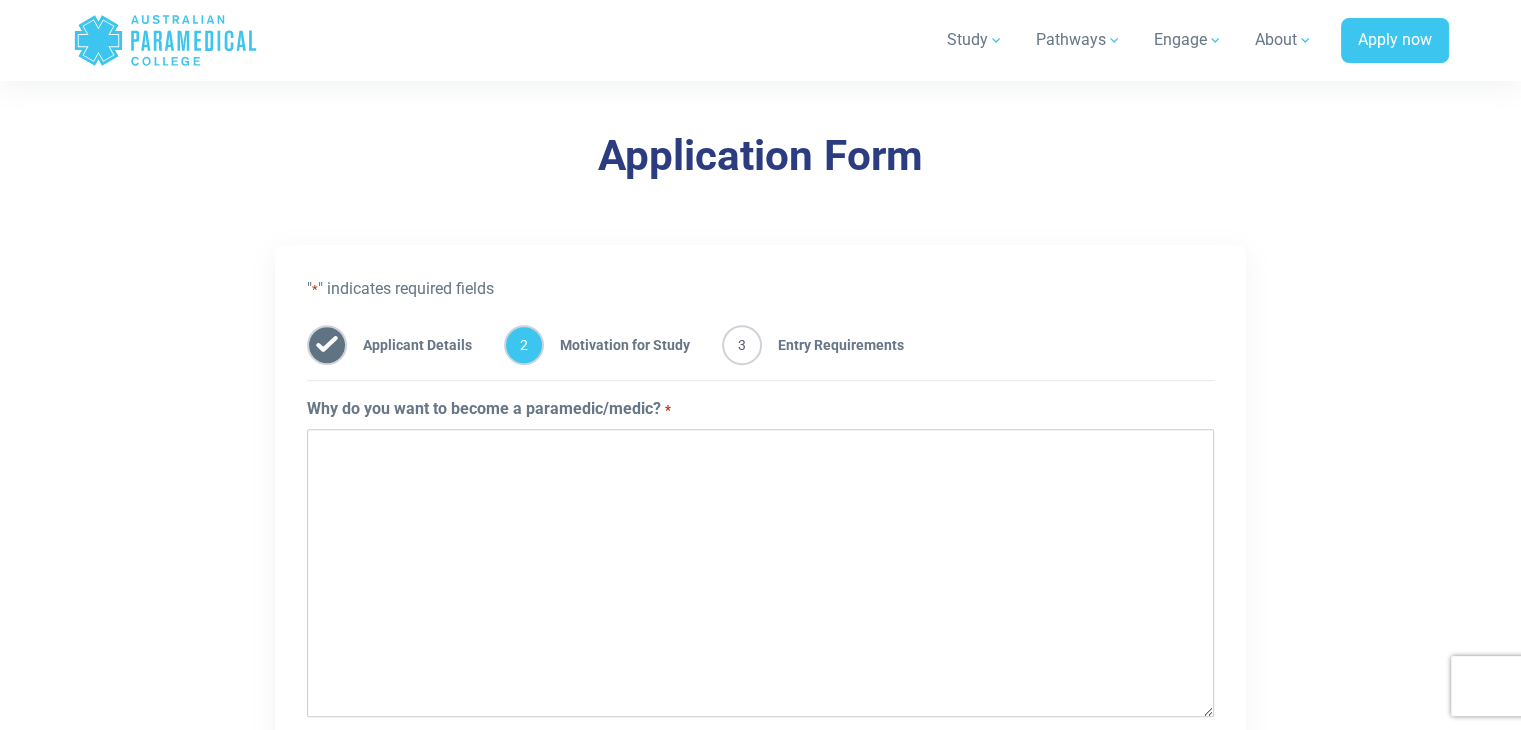 click on "Why do you want to become a paramedic/medic? *" at bounding box center [760, 573] 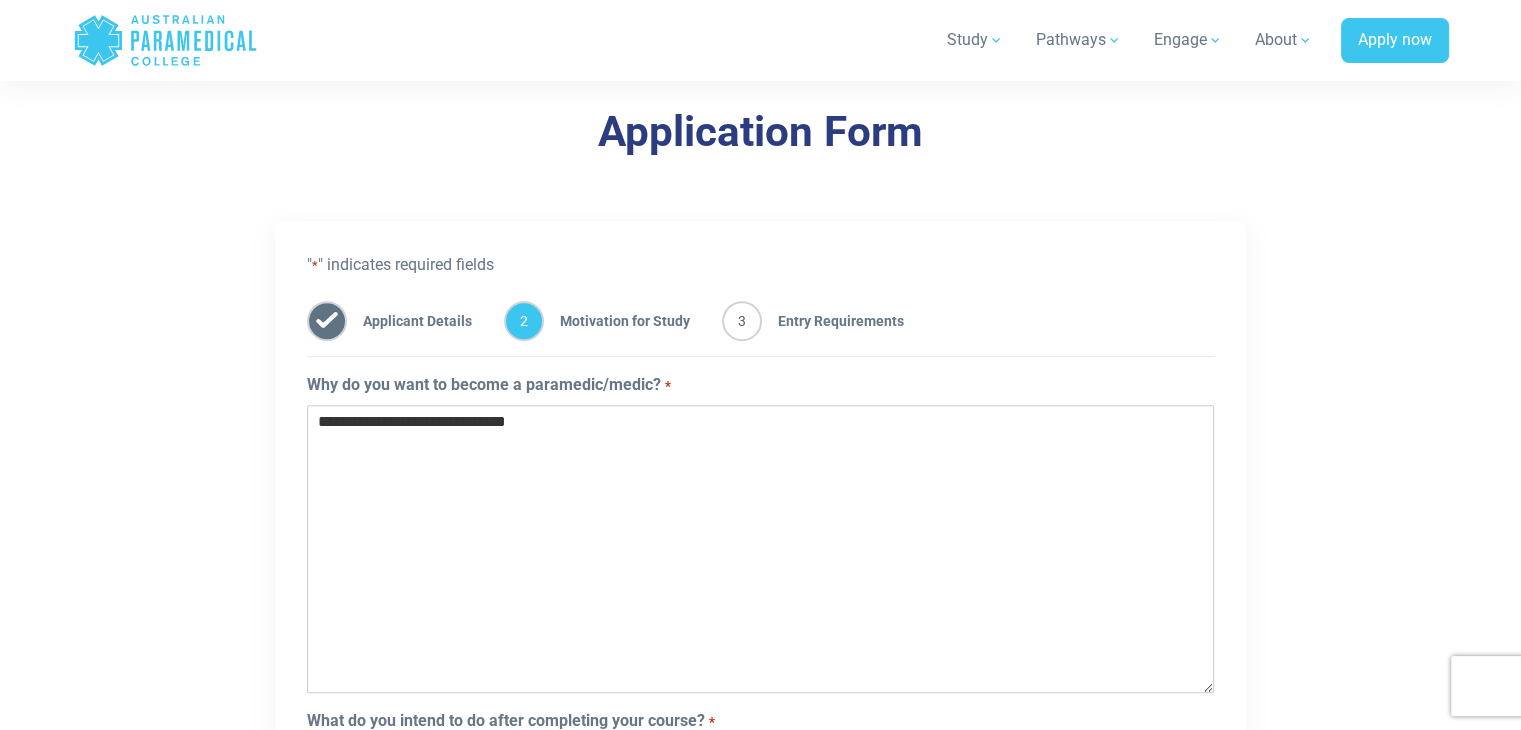 scroll, scrollTop: 1044, scrollLeft: 0, axis: vertical 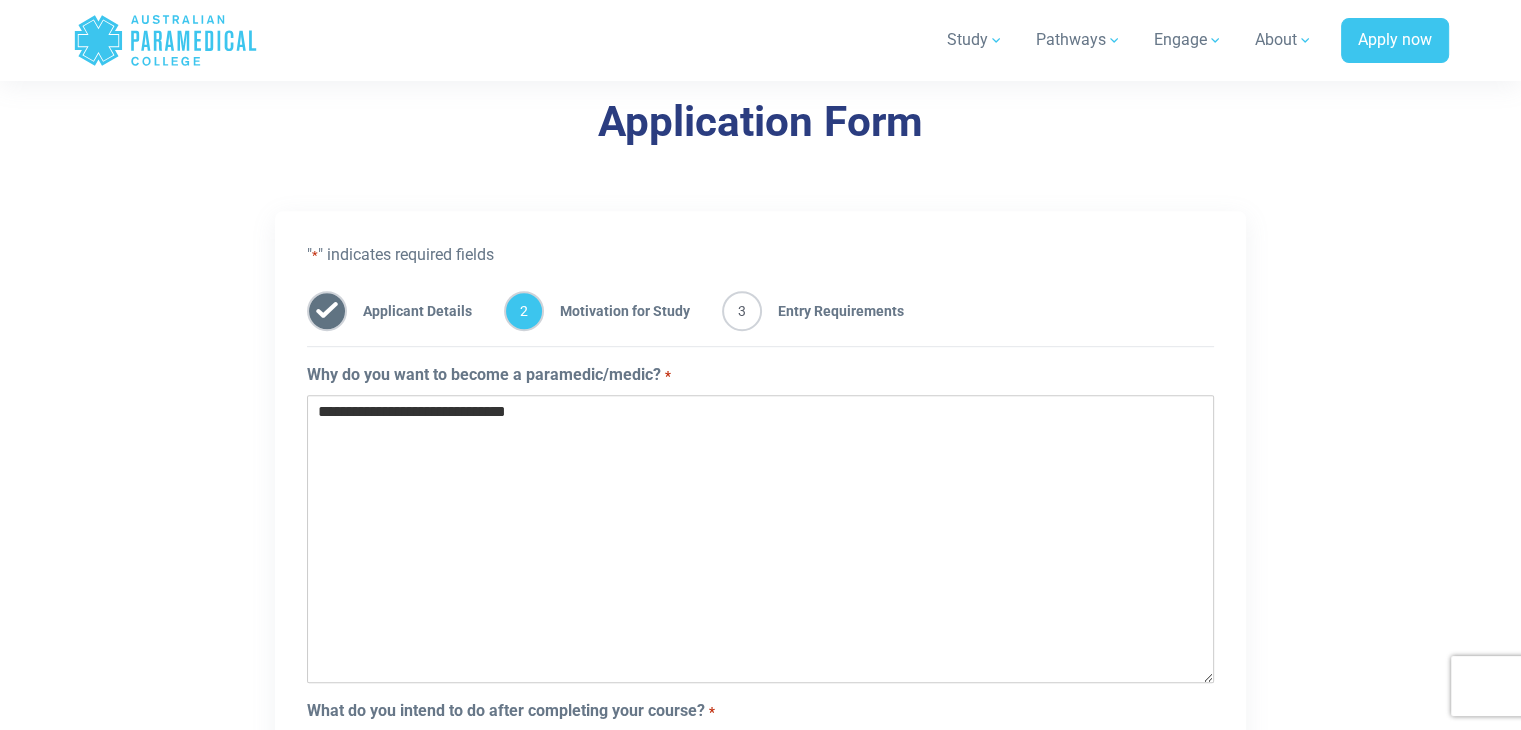 click on "**********" at bounding box center (760, 539) 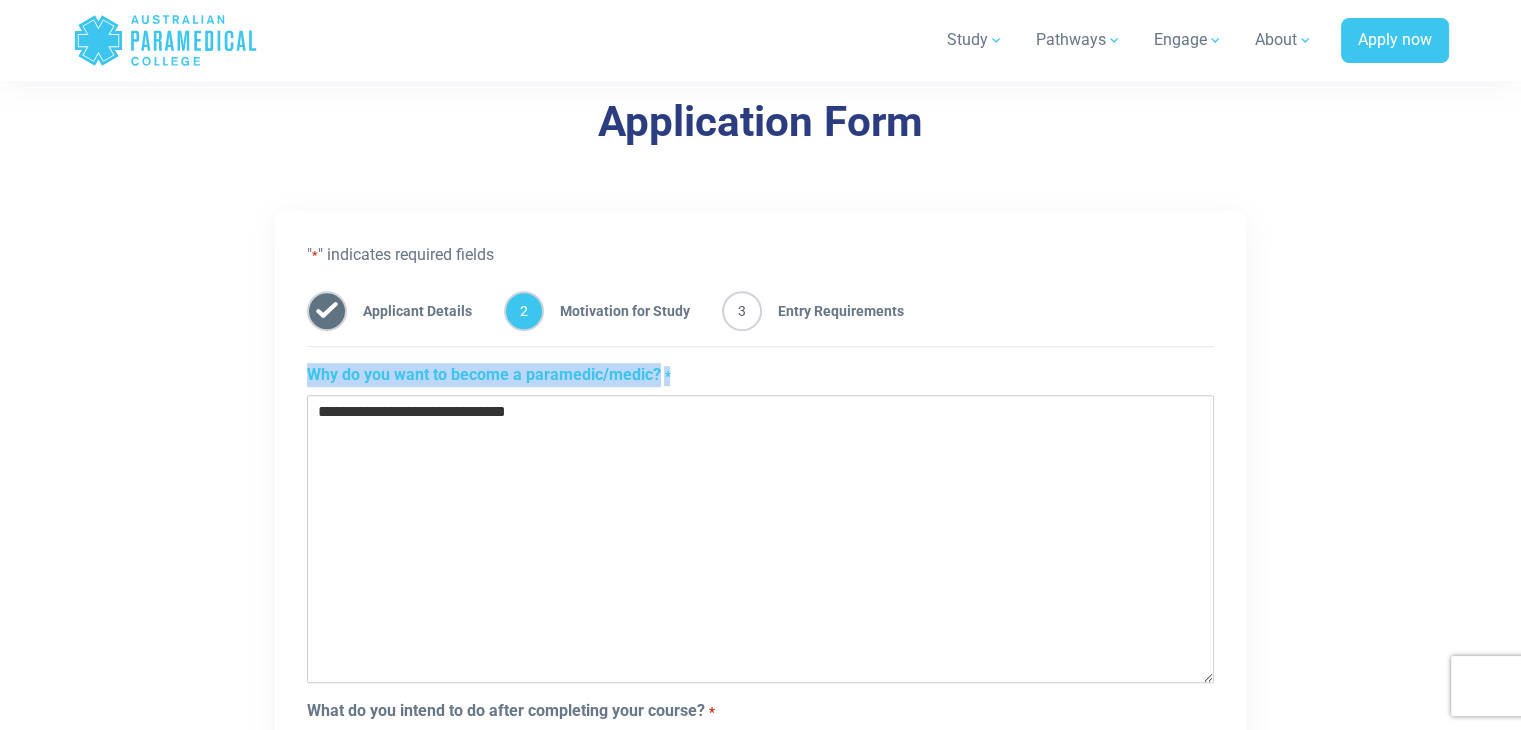 drag, startPoint x: 700, startPoint y: 374, endPoint x: 281, endPoint y: 369, distance: 419.02985 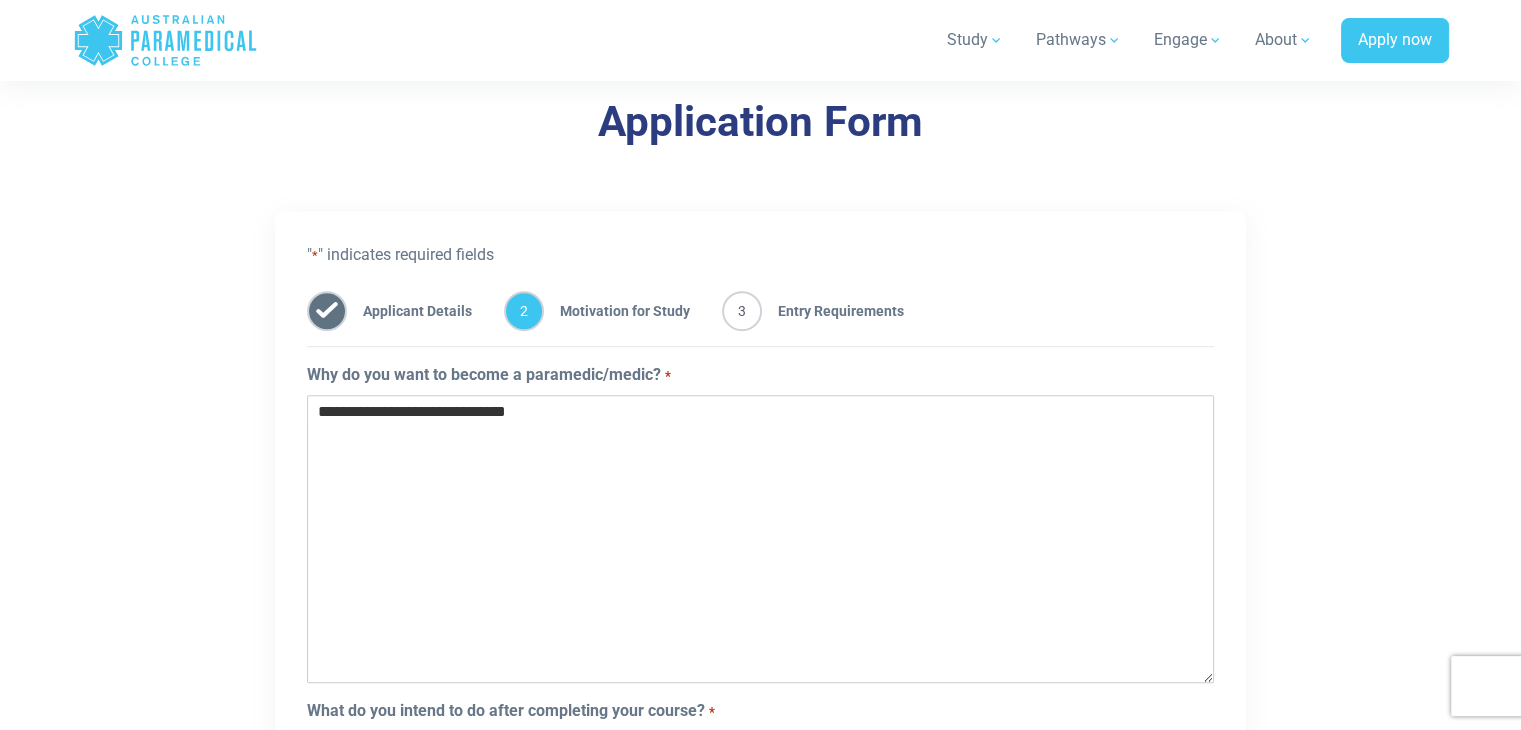 click on "**********" at bounding box center [760, 539] 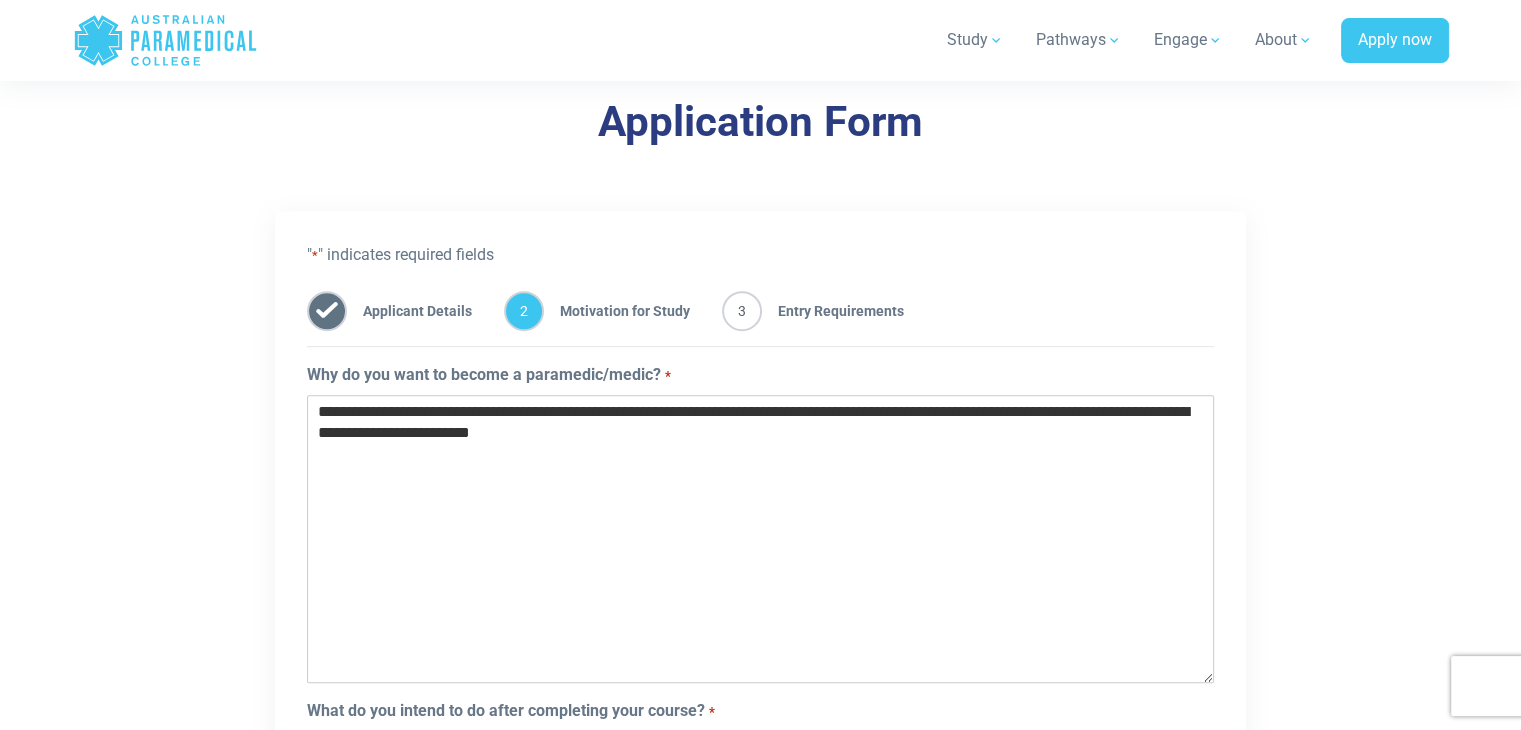 click on "**********" at bounding box center [760, 539] 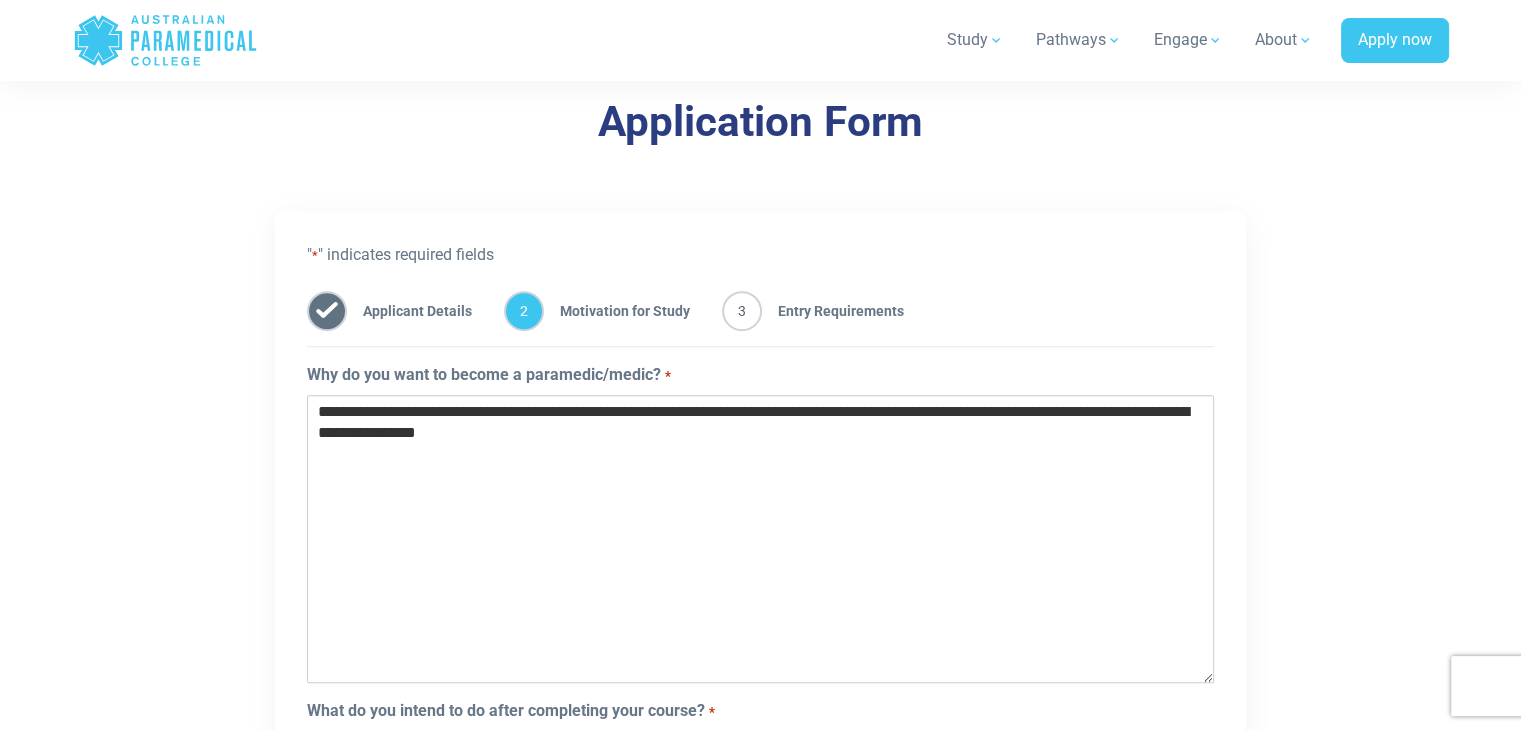 click on "**********" at bounding box center (760, 539) 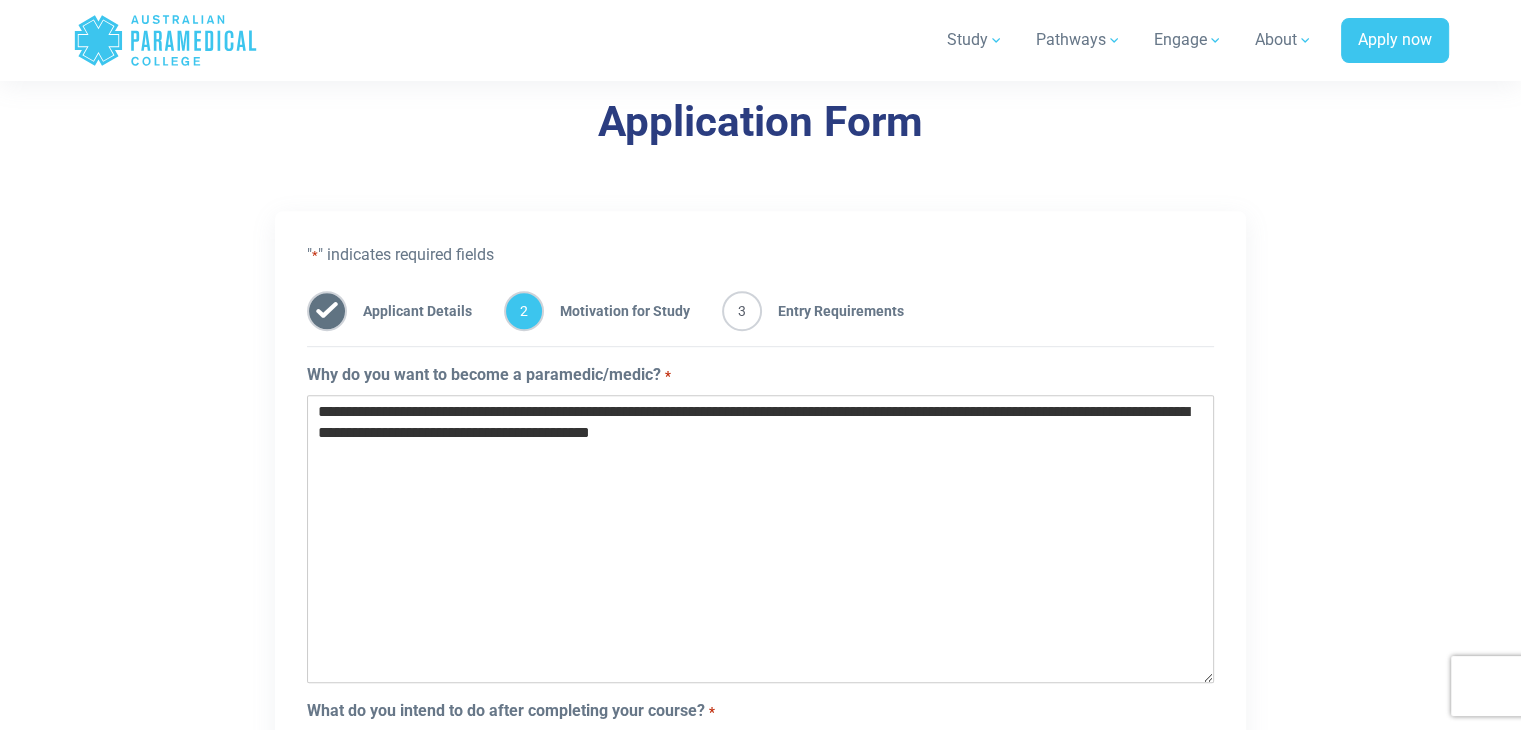 click on "**********" at bounding box center (760, 539) 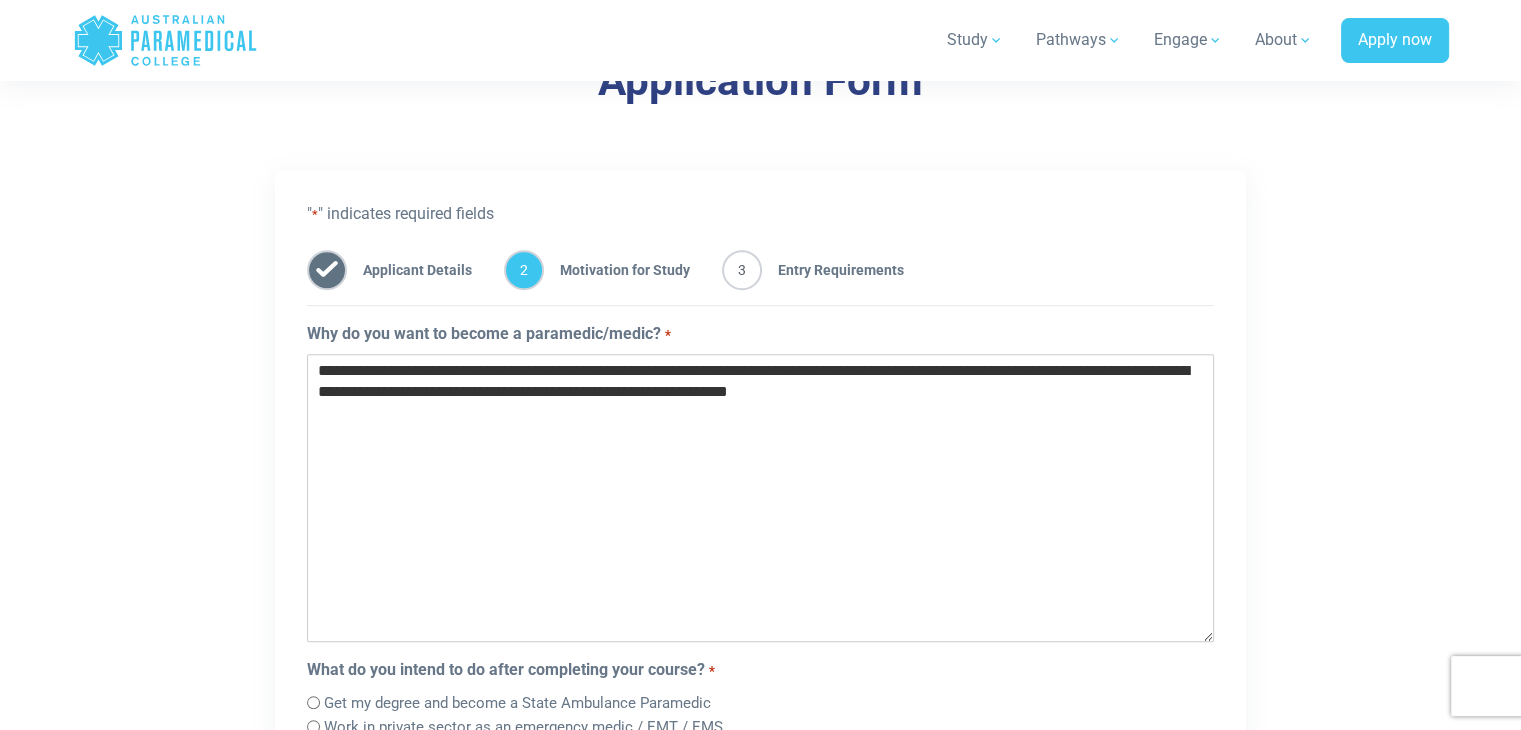 scroll, scrollTop: 1093, scrollLeft: 0, axis: vertical 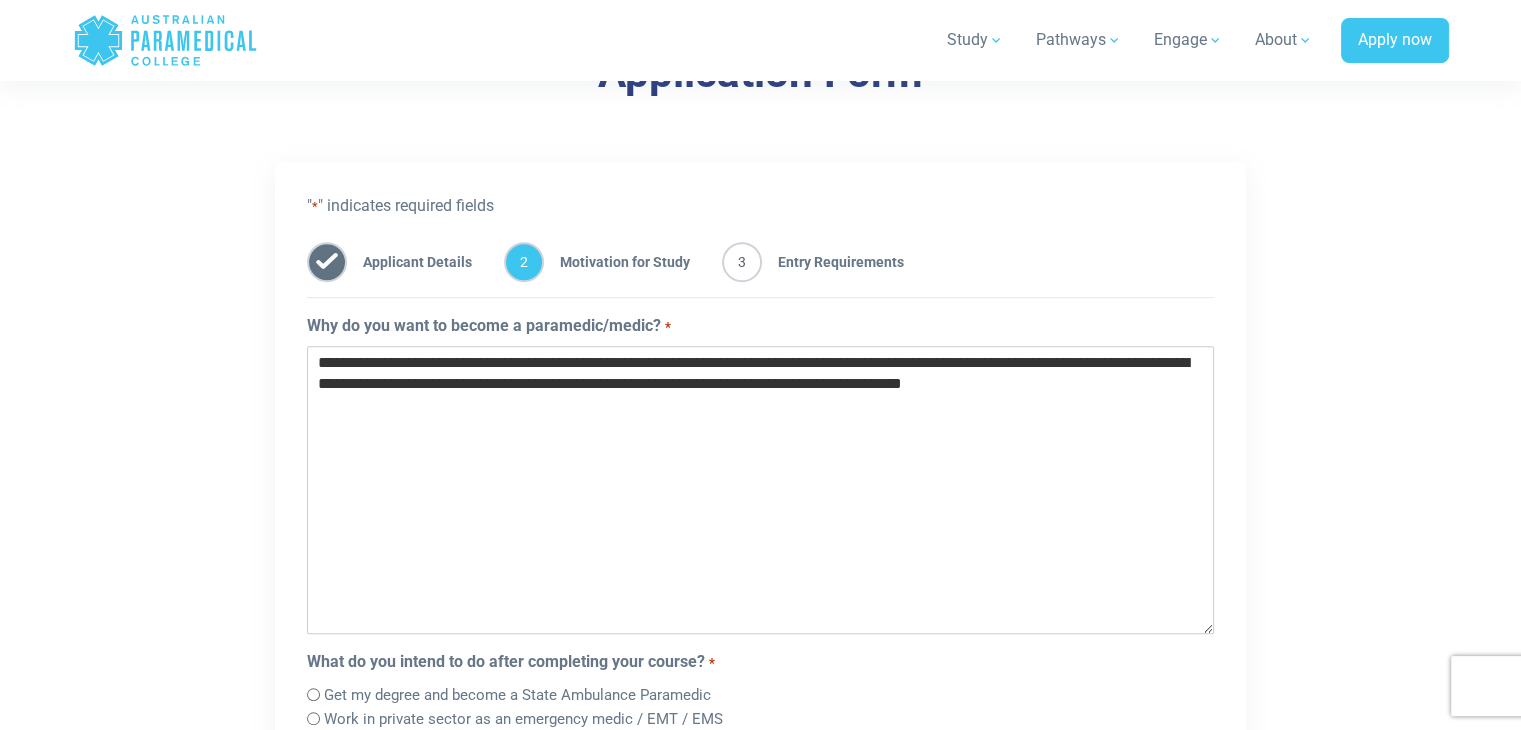 click on "**********" at bounding box center [760, 490] 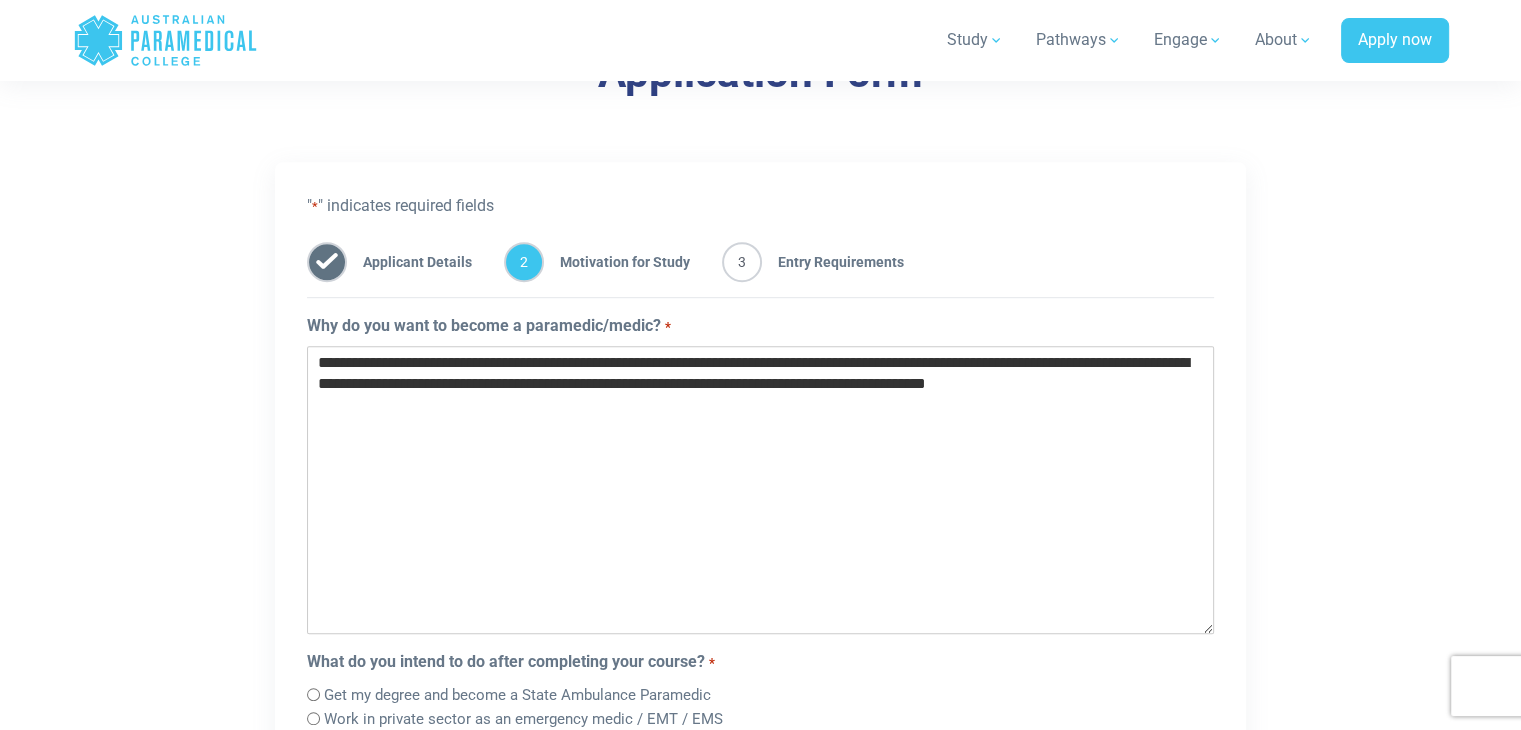click on "**********" at bounding box center (760, 490) 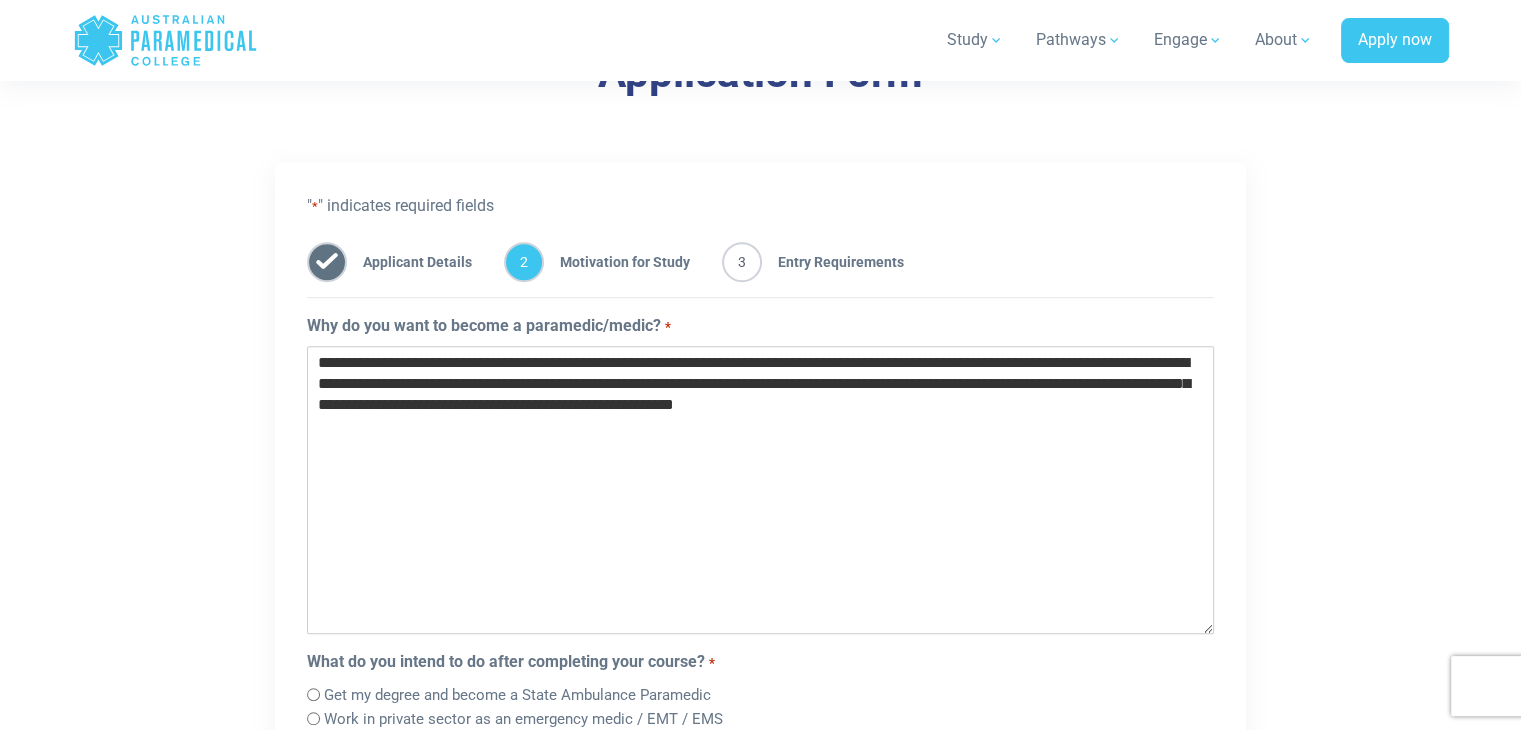 click on "**********" at bounding box center [760, 490] 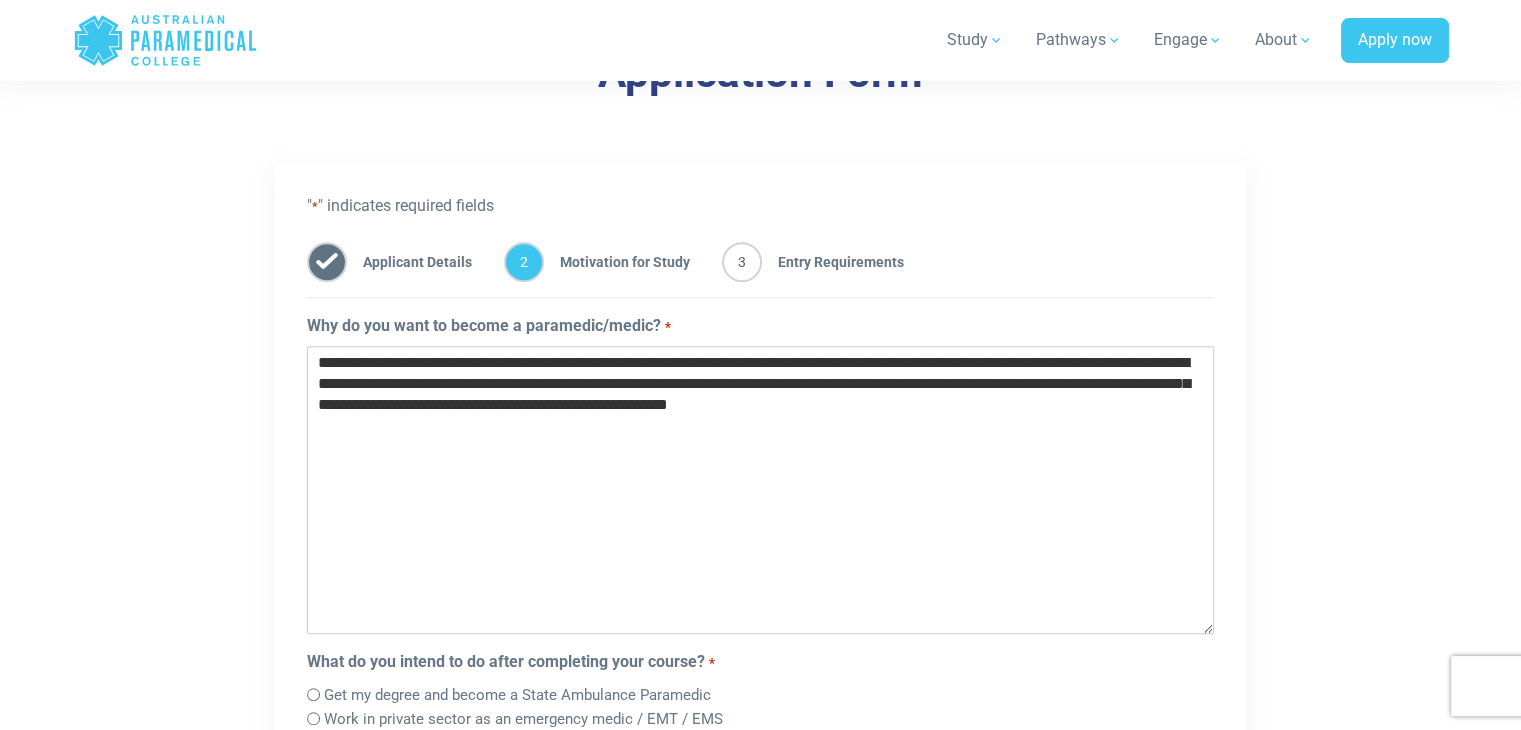 drag, startPoint x: 1041, startPoint y: 407, endPoint x: 1013, endPoint y: 405, distance: 28.071337 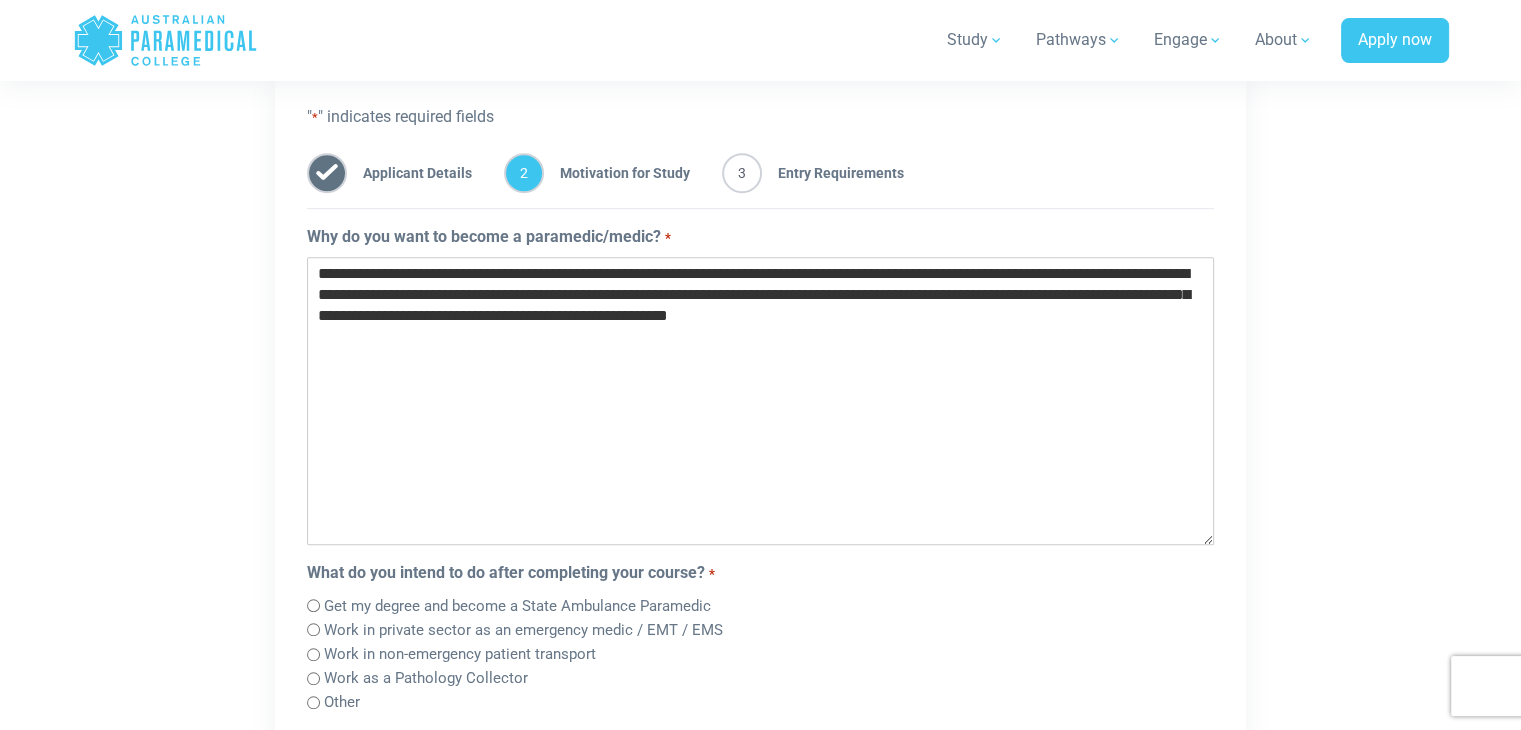 scroll, scrollTop: 1184, scrollLeft: 0, axis: vertical 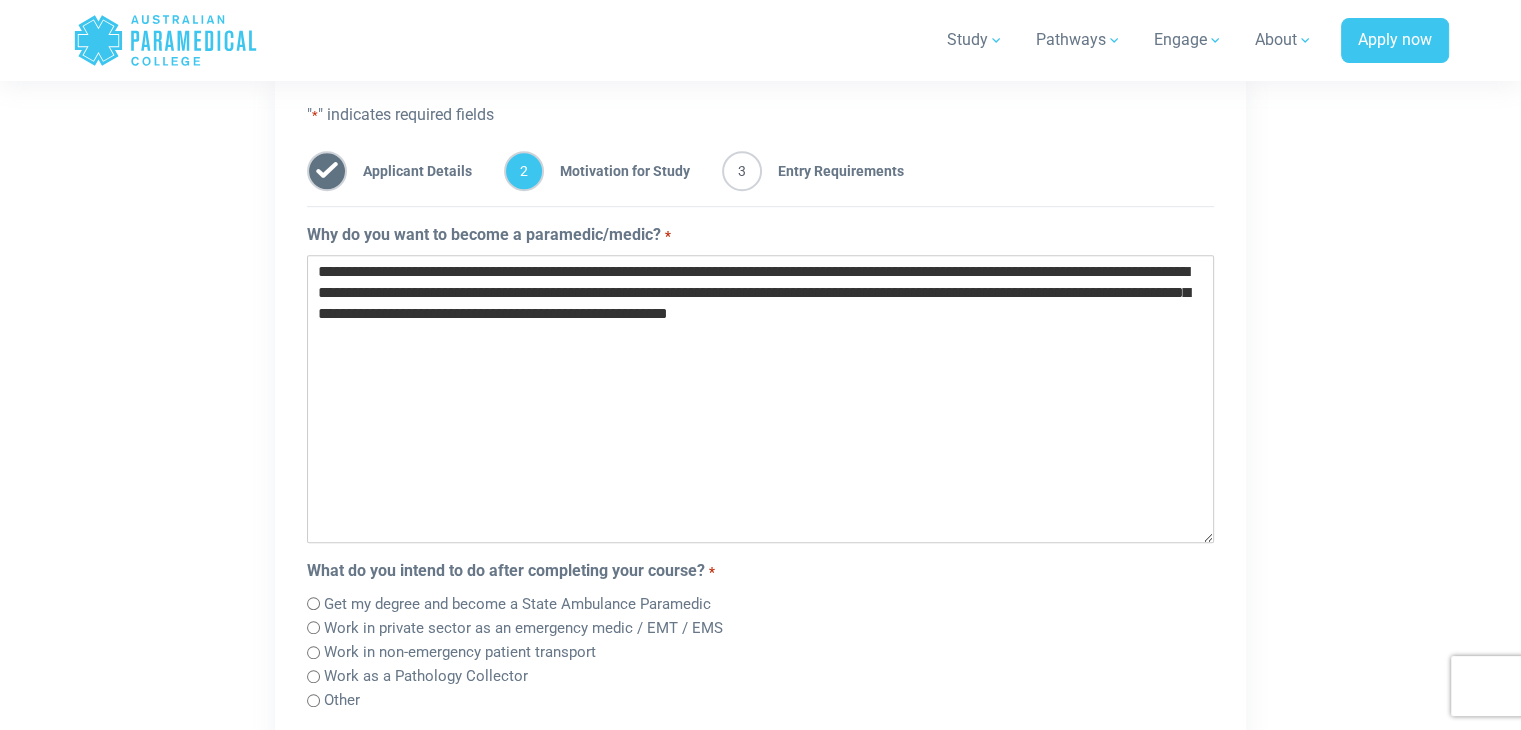 drag, startPoint x: 1038, startPoint y: 320, endPoint x: 239, endPoint y: 326, distance: 799.0225 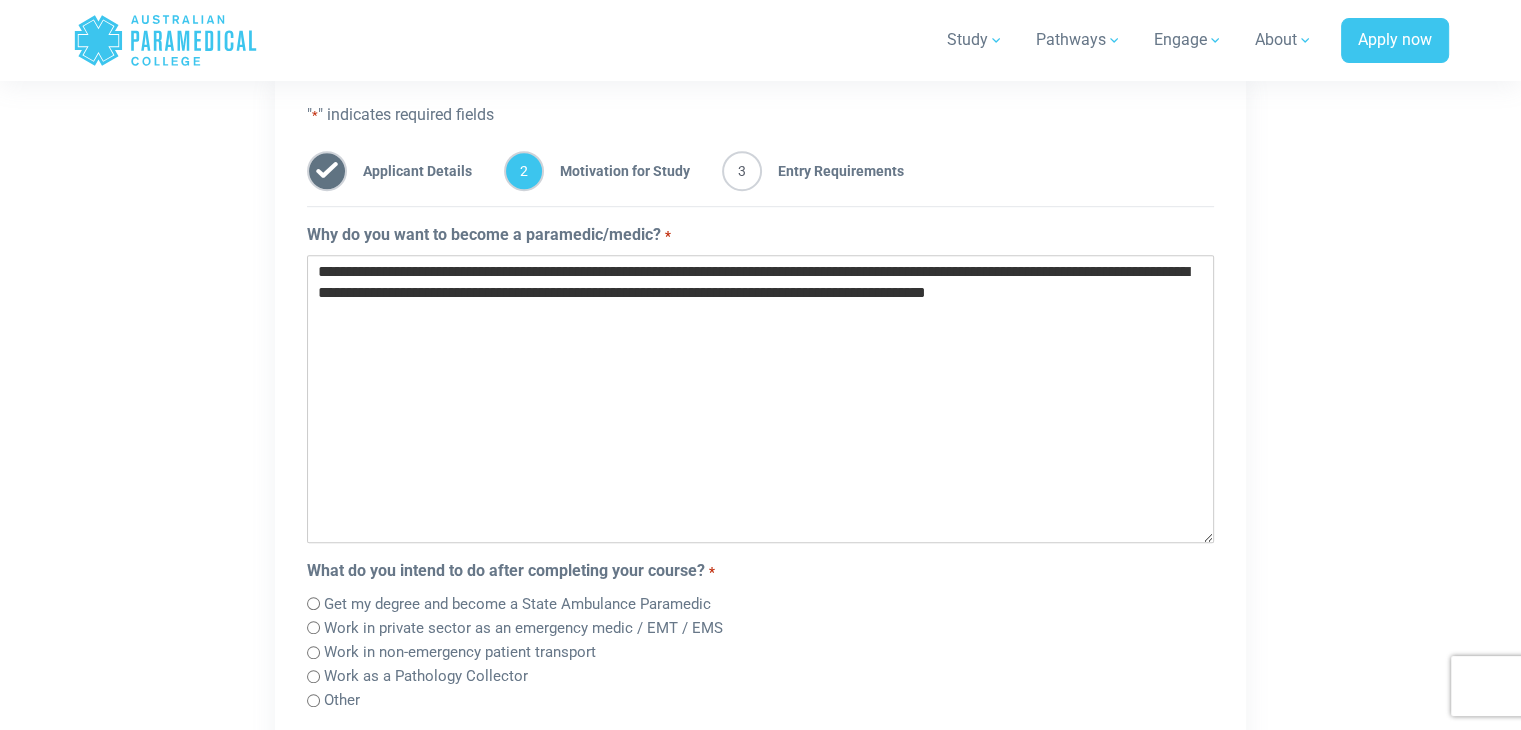 click on "**********" at bounding box center (760, 399) 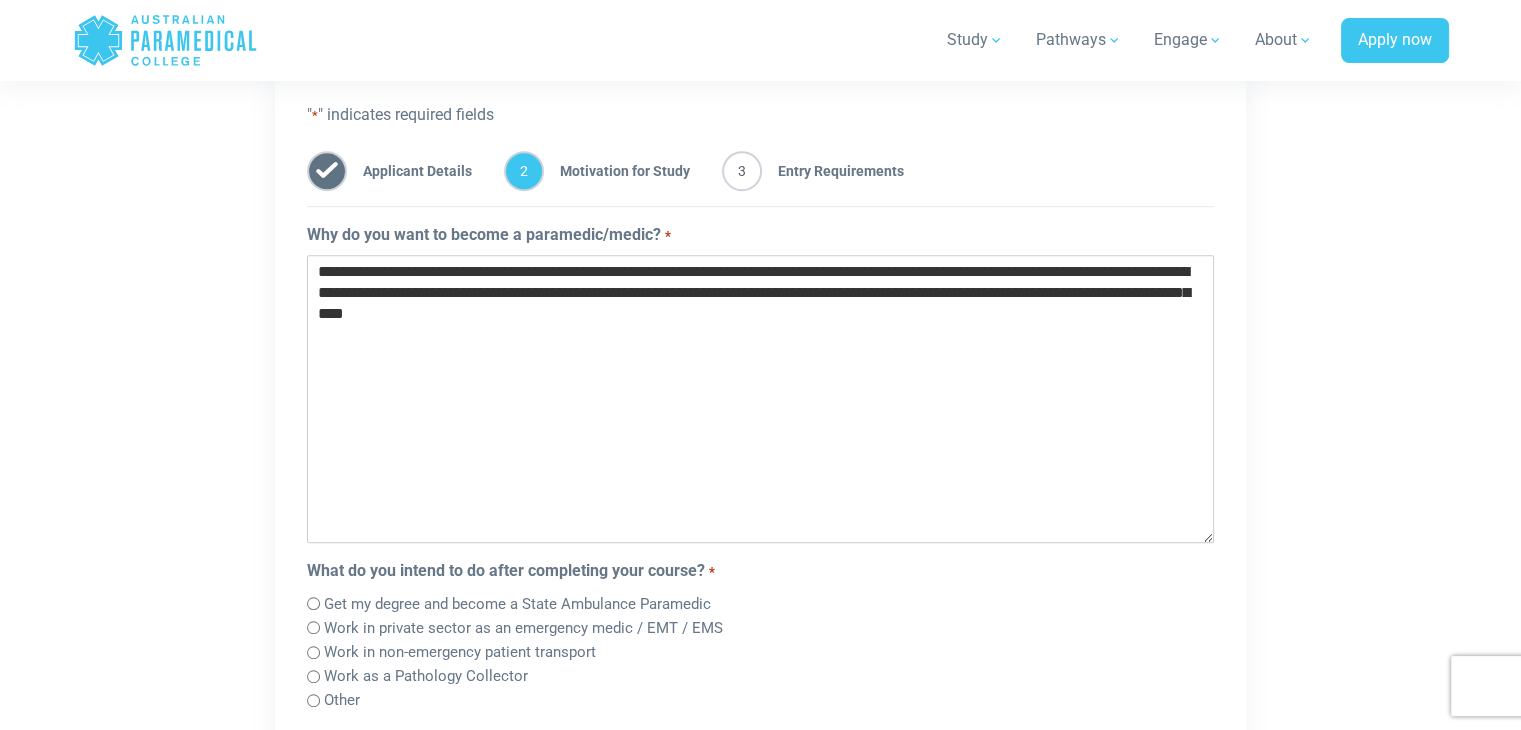 drag, startPoint x: 760, startPoint y: 326, endPoint x: 607, endPoint y: 312, distance: 153.63919 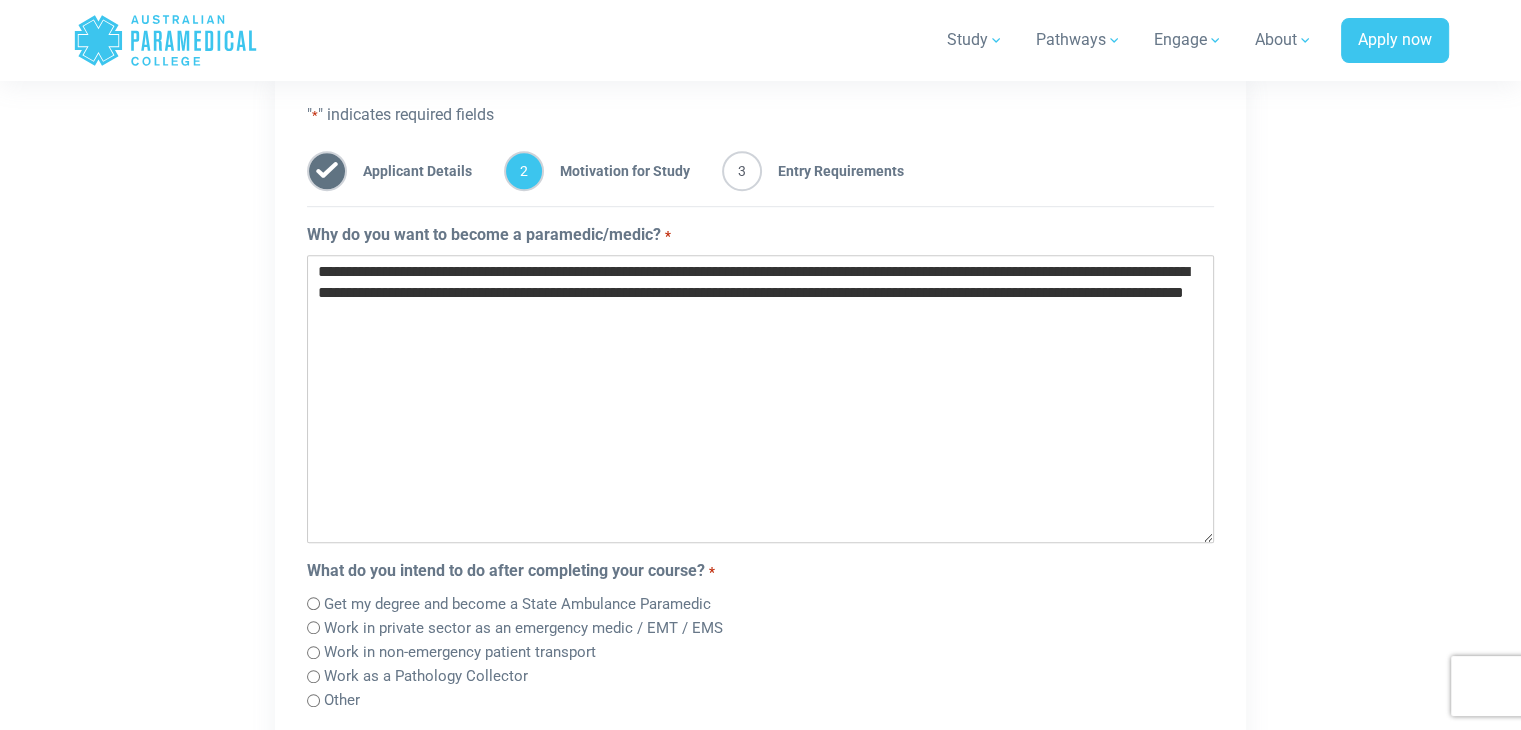 click on "**********" at bounding box center (760, 399) 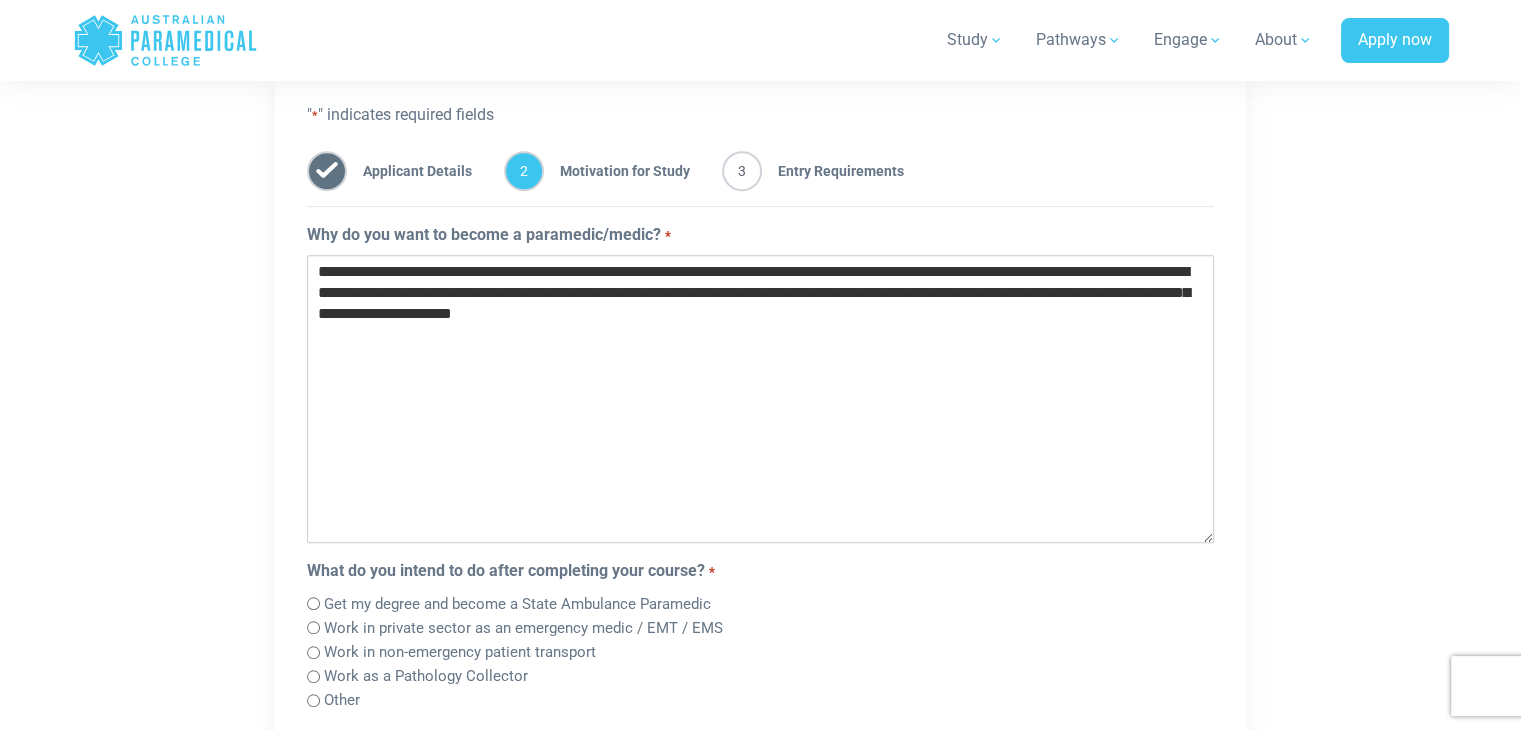 click on "**********" at bounding box center (760, 399) 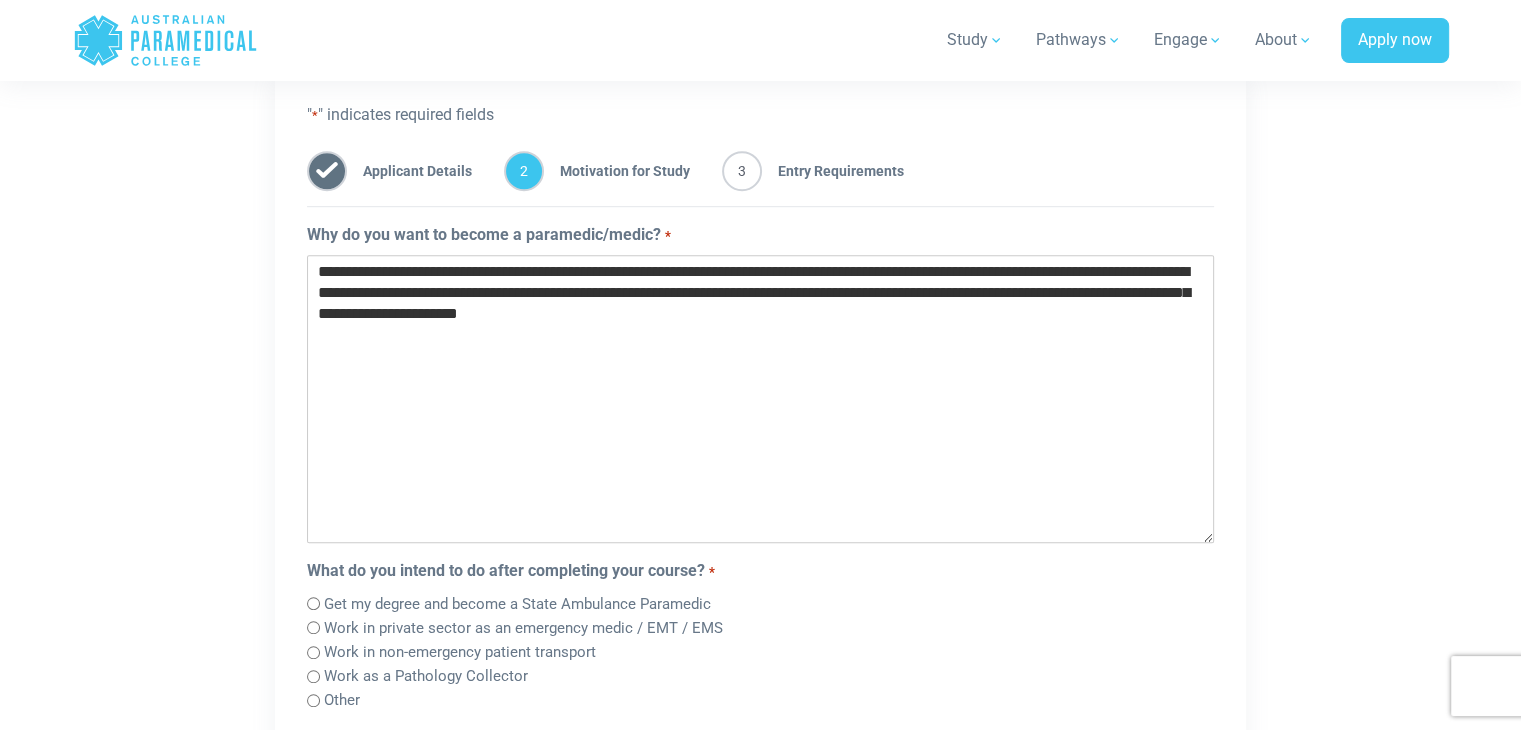 click on "**********" at bounding box center [760, 399] 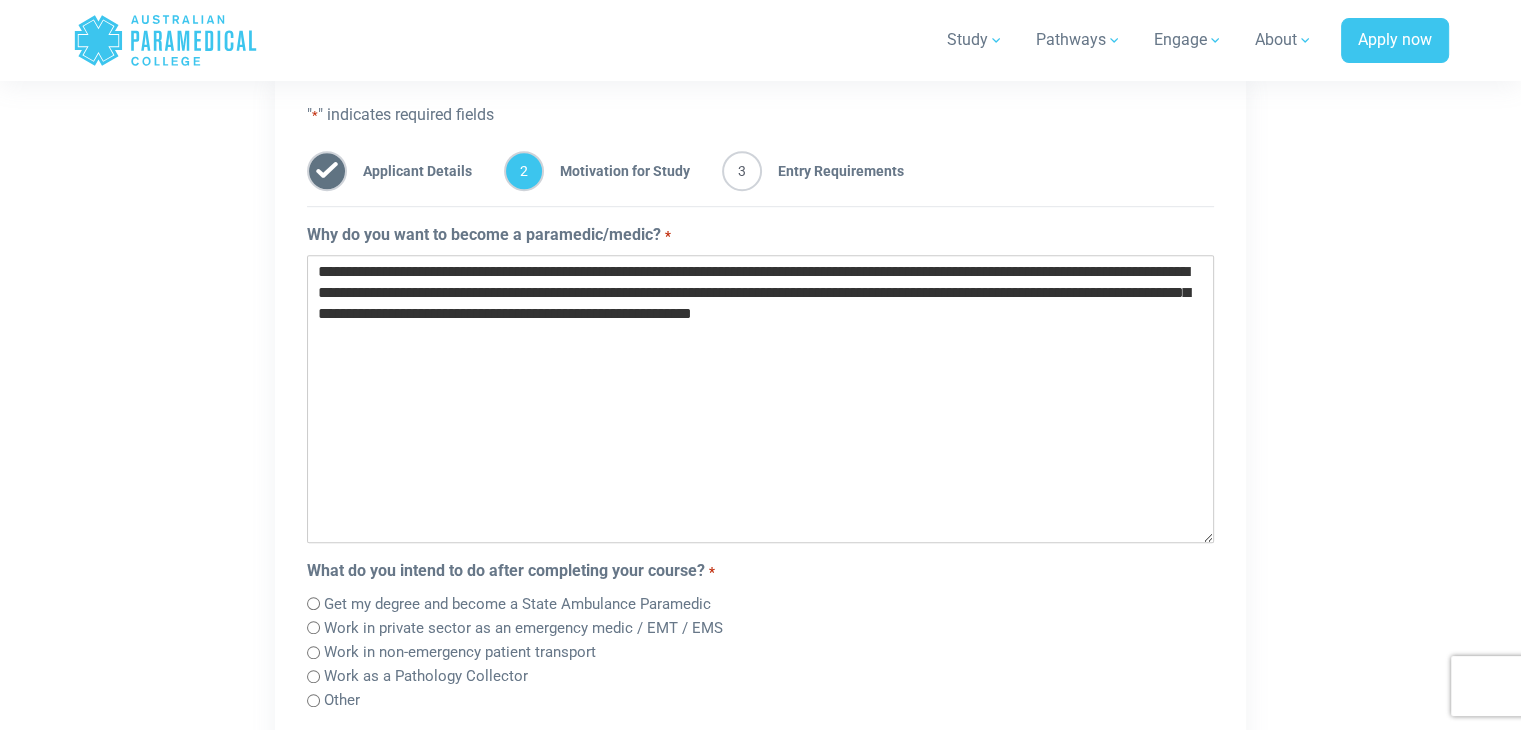 click on "**********" at bounding box center (760, 399) 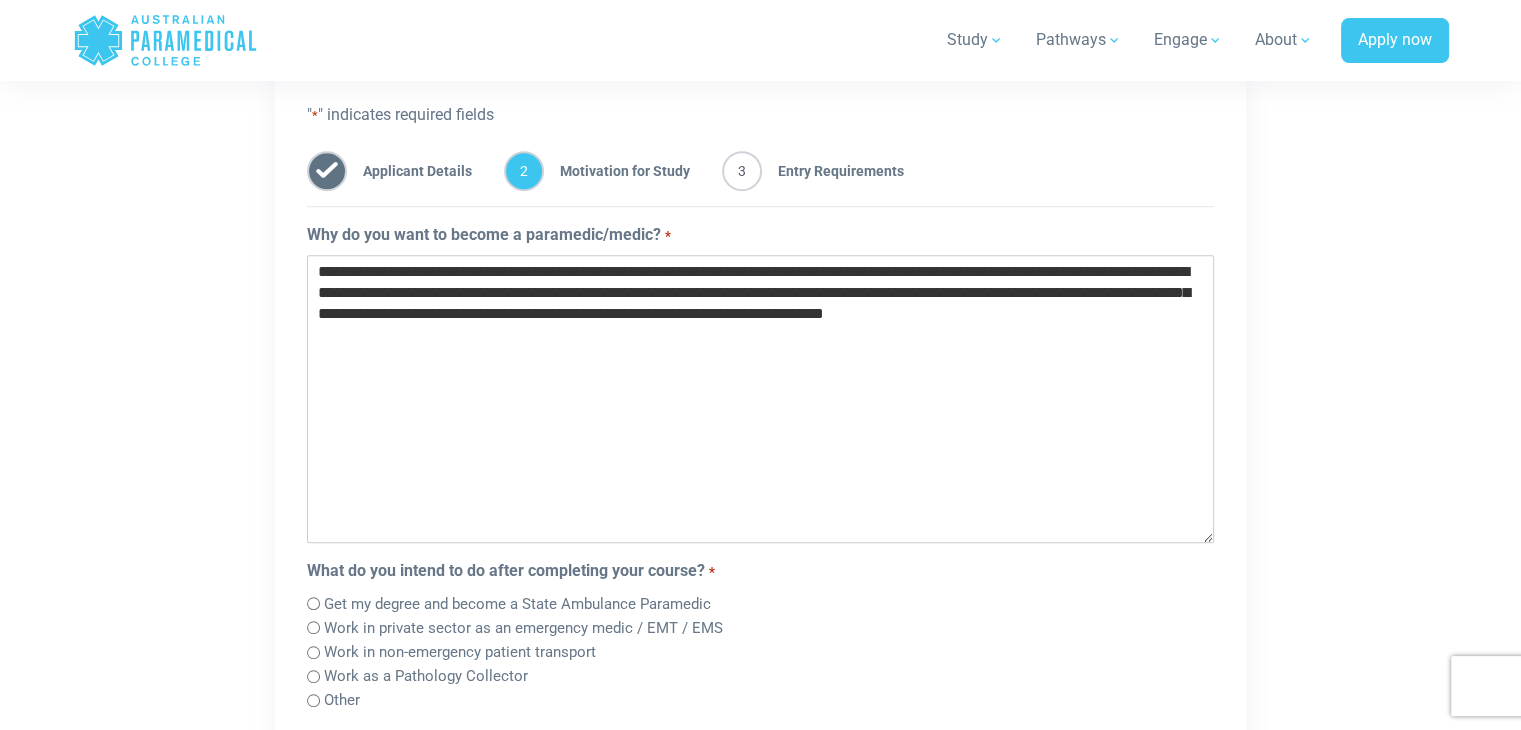 click on "**********" at bounding box center (760, 399) 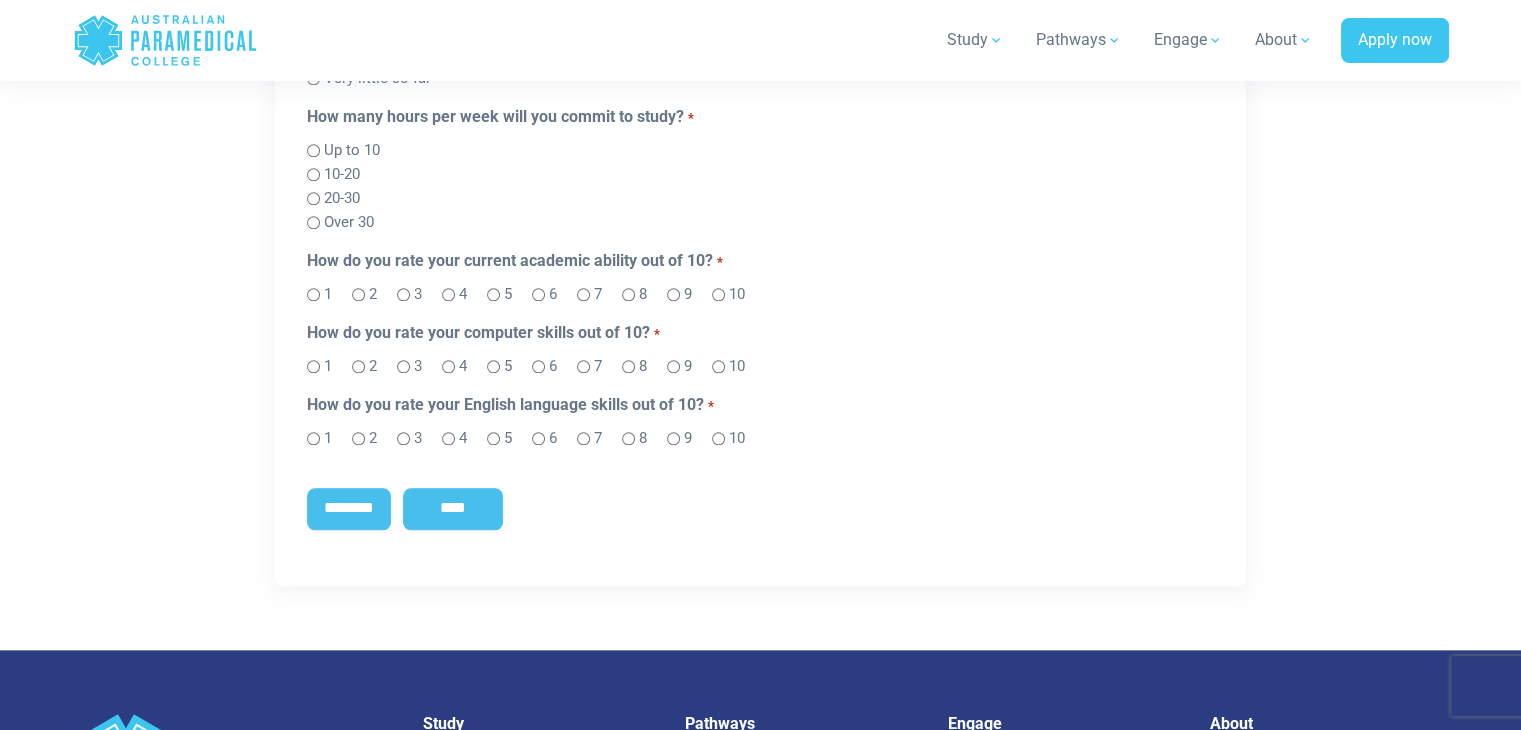 scroll, scrollTop: 2067, scrollLeft: 0, axis: vertical 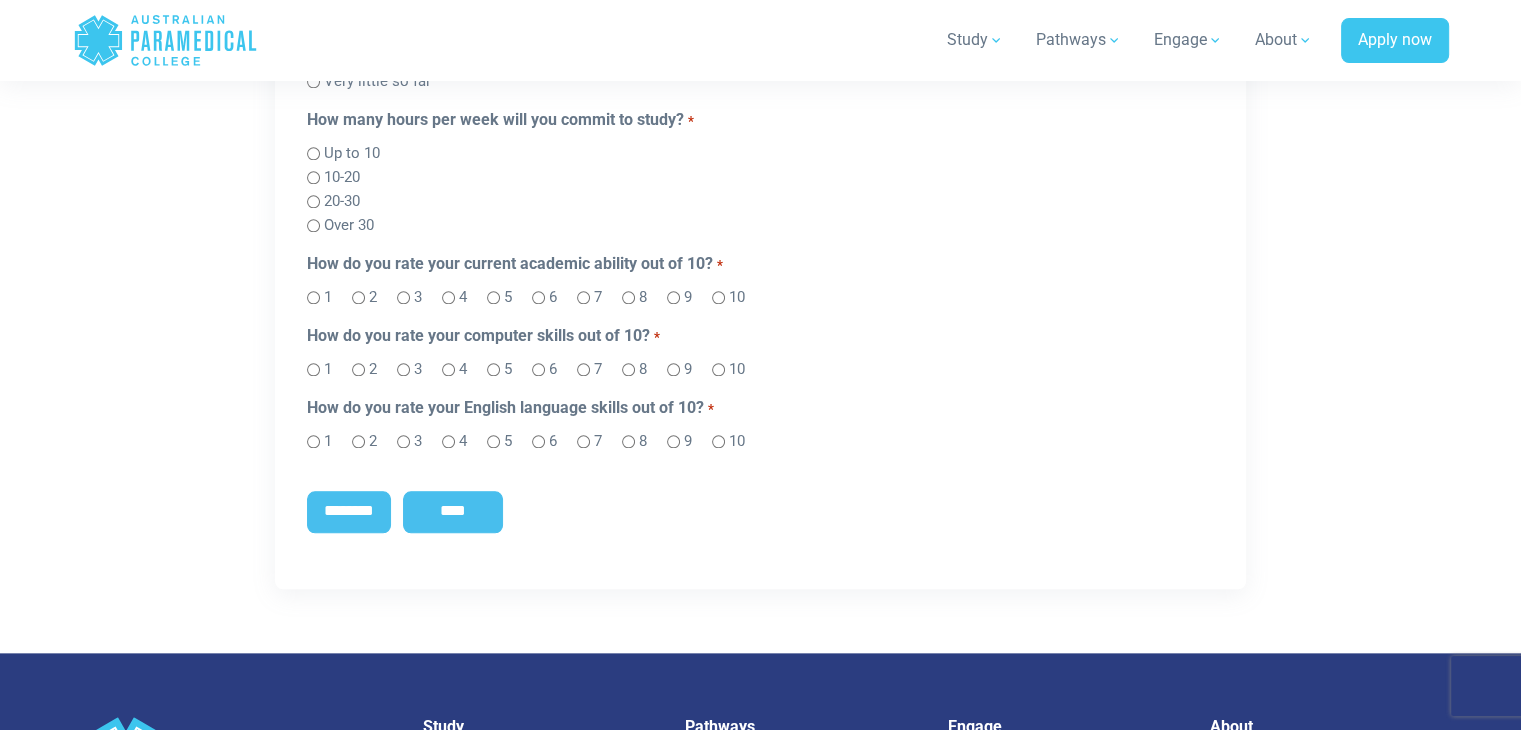 type on "**********" 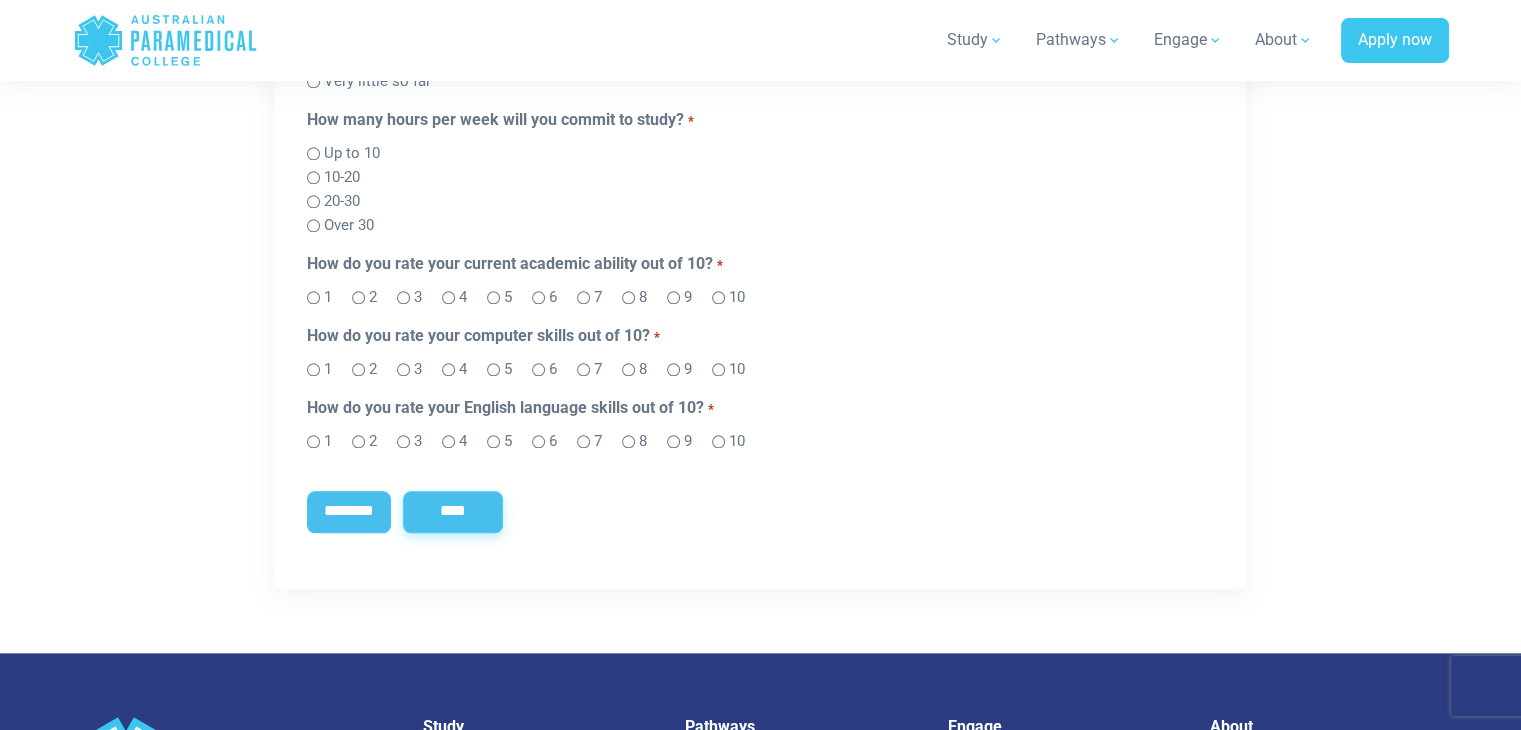 click on "****" at bounding box center [453, 512] 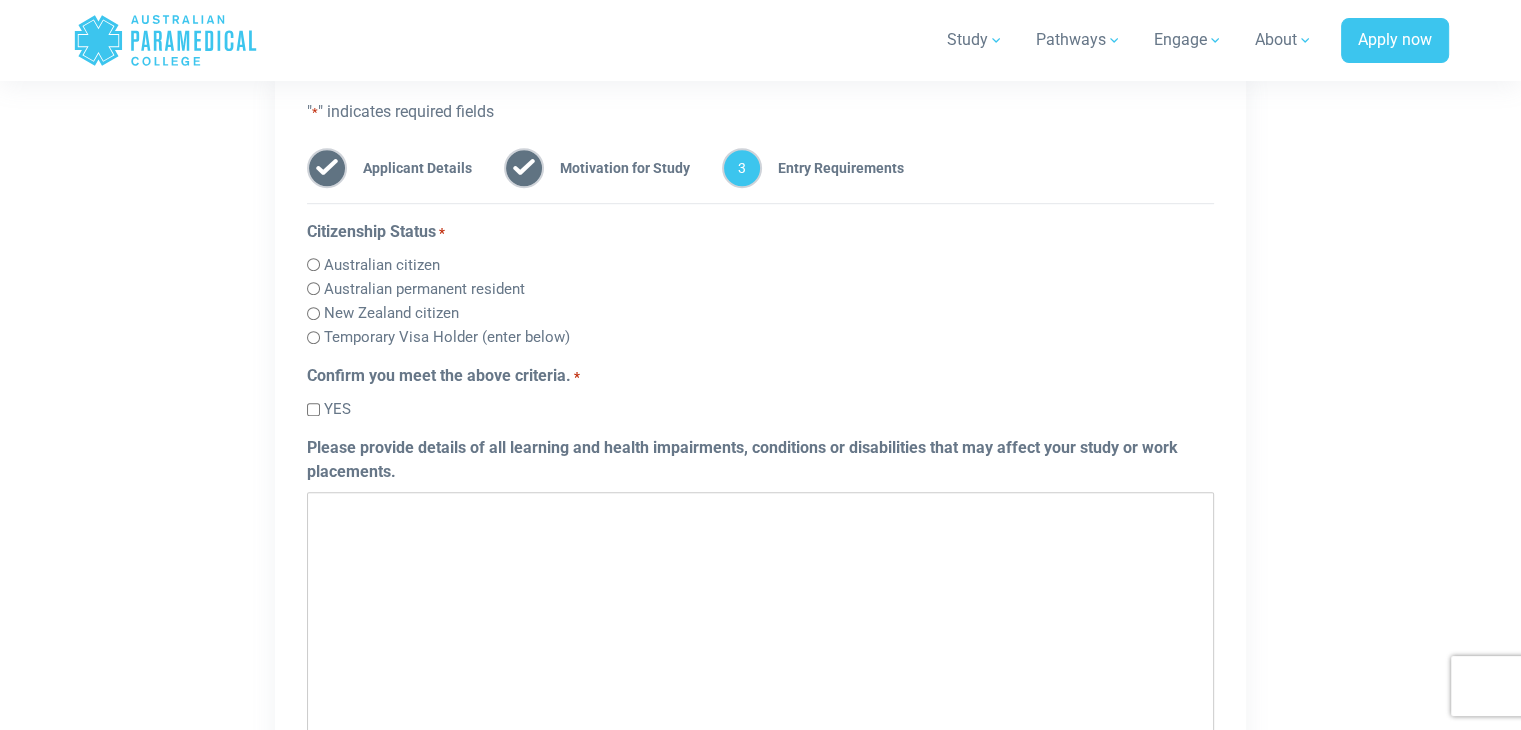 scroll, scrollTop: 0, scrollLeft: 0, axis: both 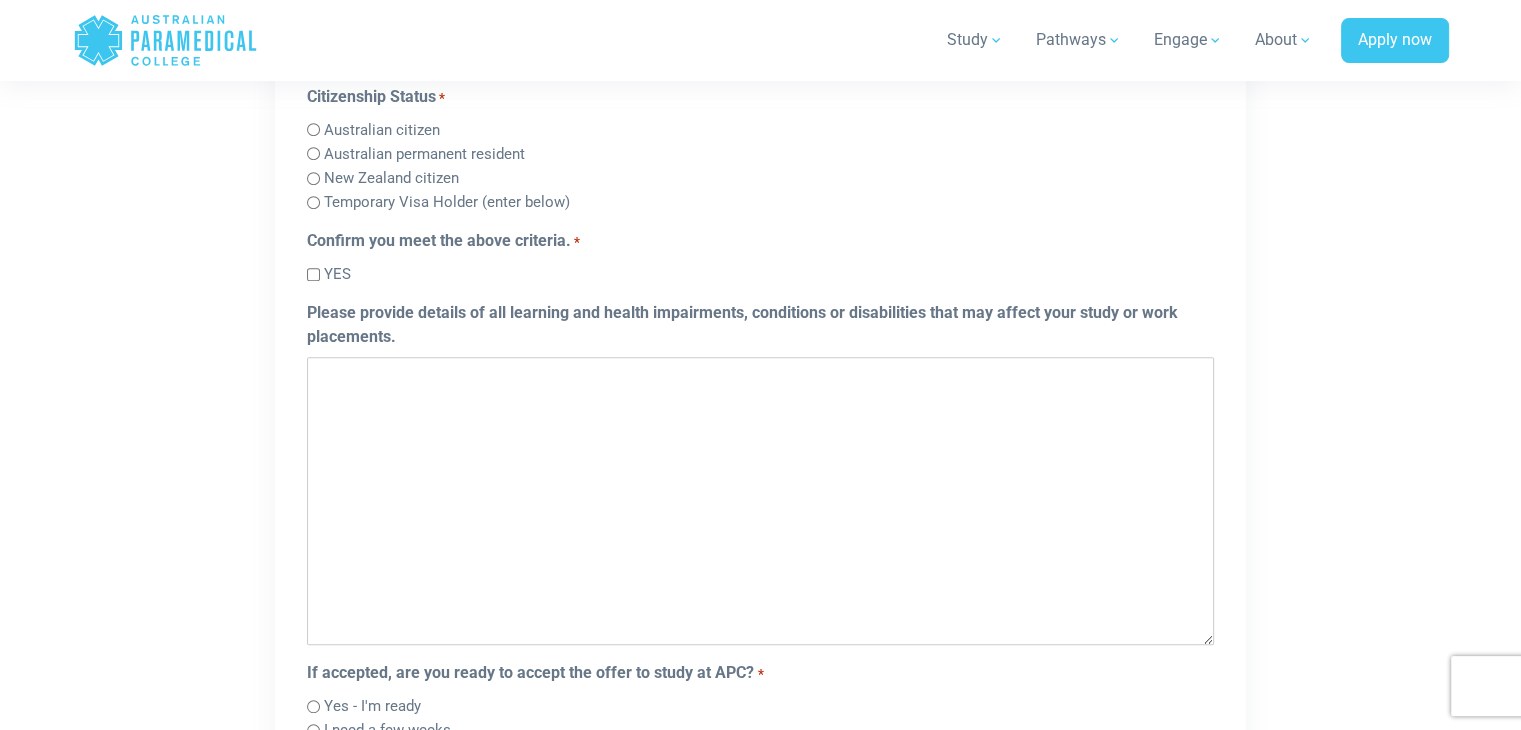 click on "YES" at bounding box center [337, 274] 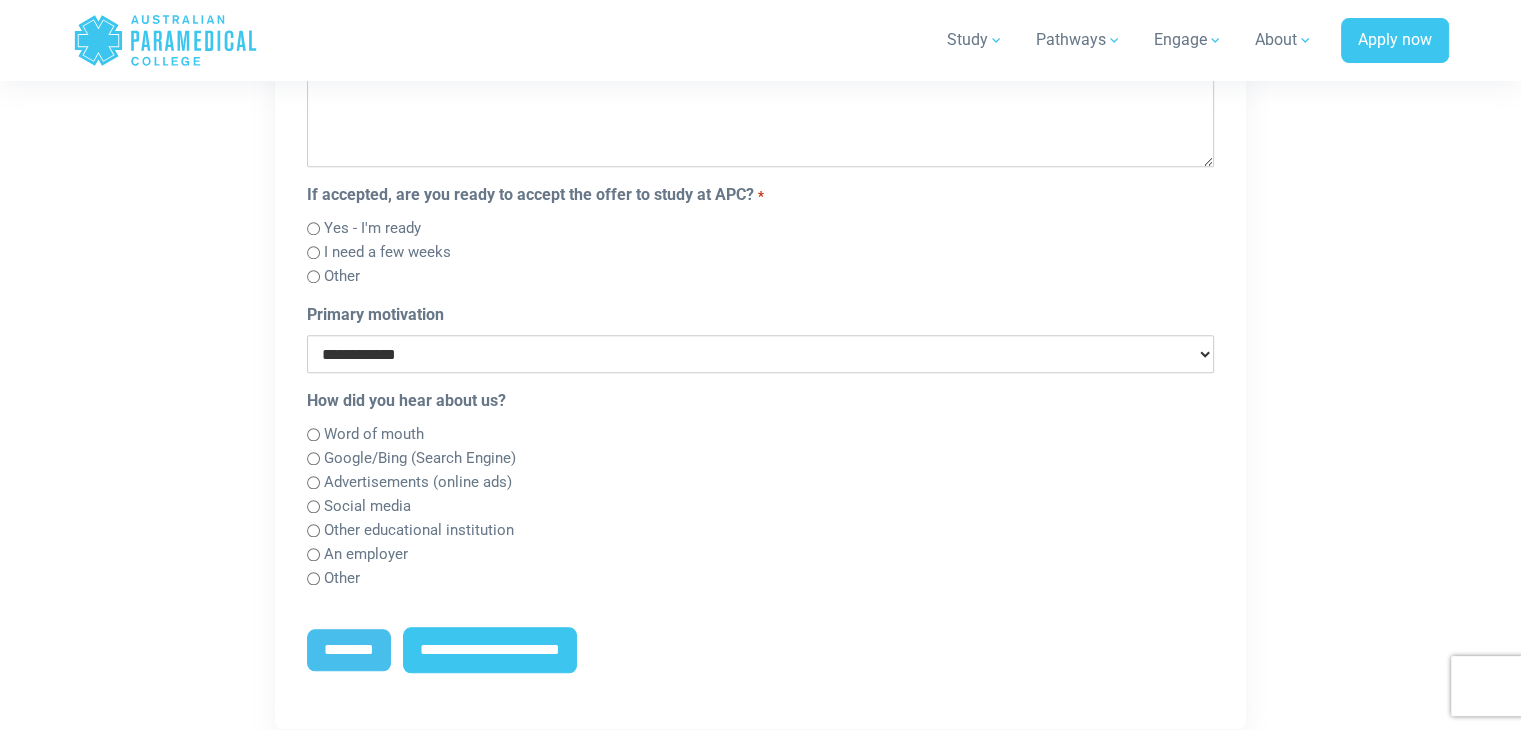 scroll, scrollTop: 1799, scrollLeft: 0, axis: vertical 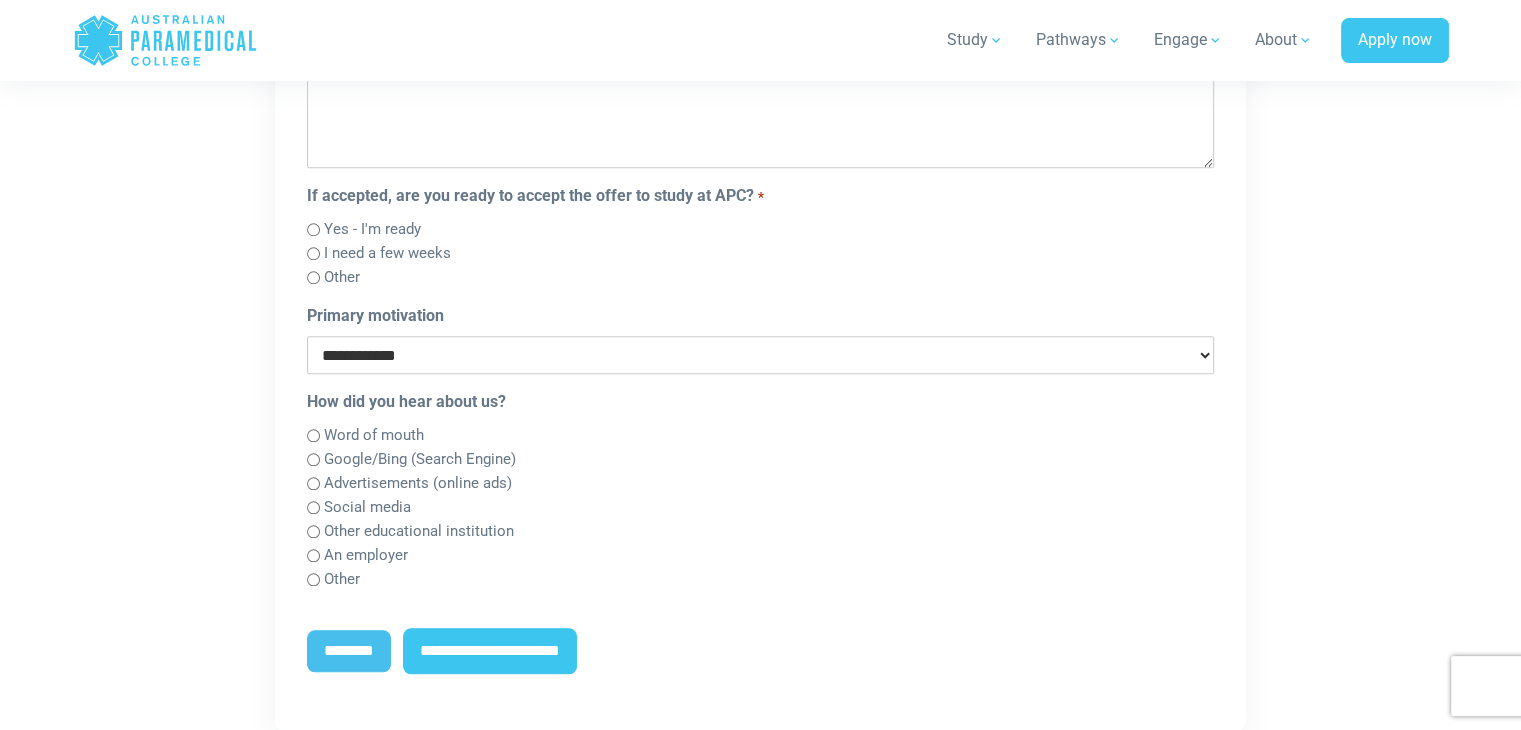 click on "**********" at bounding box center [760, 355] 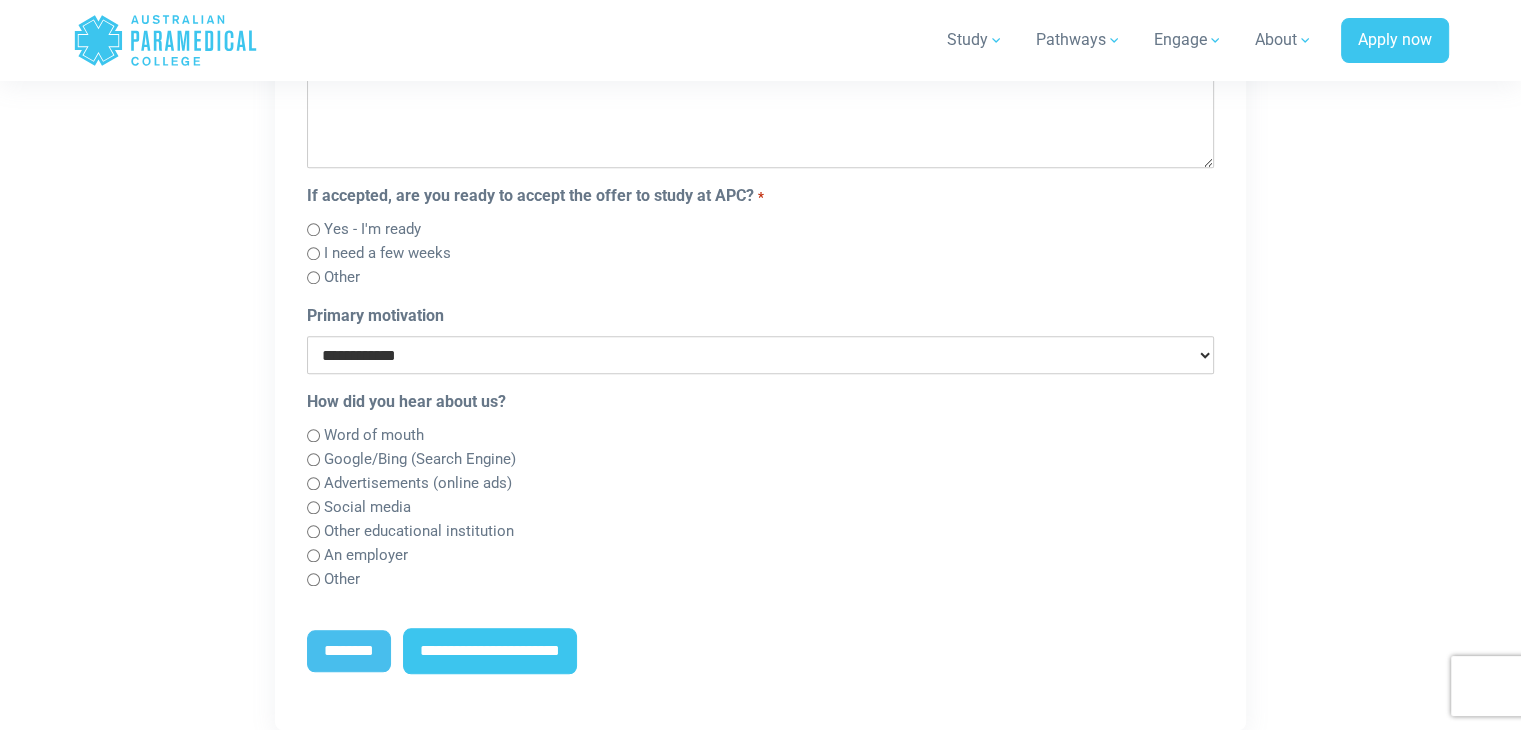 select on "**********" 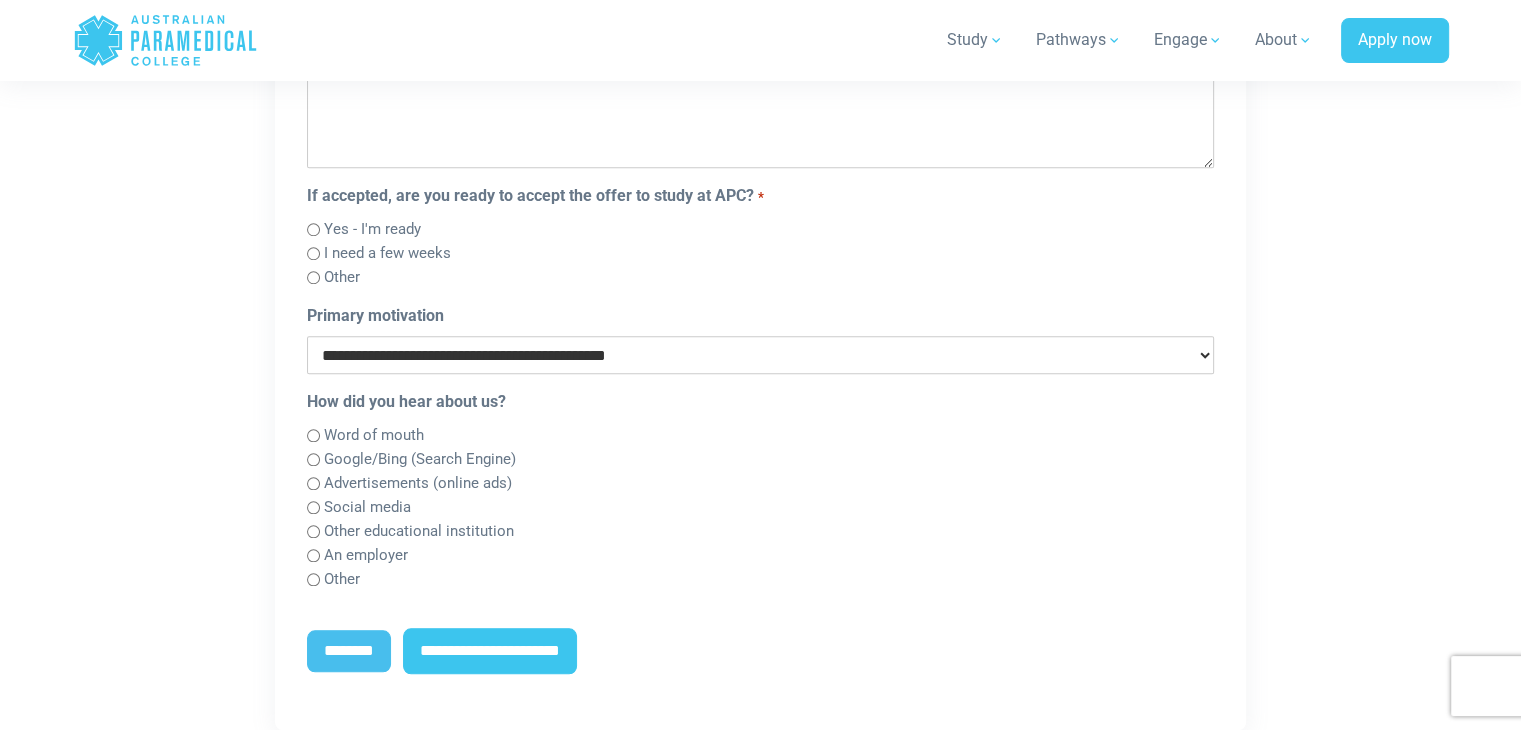 click on "**********" at bounding box center (760, 355) 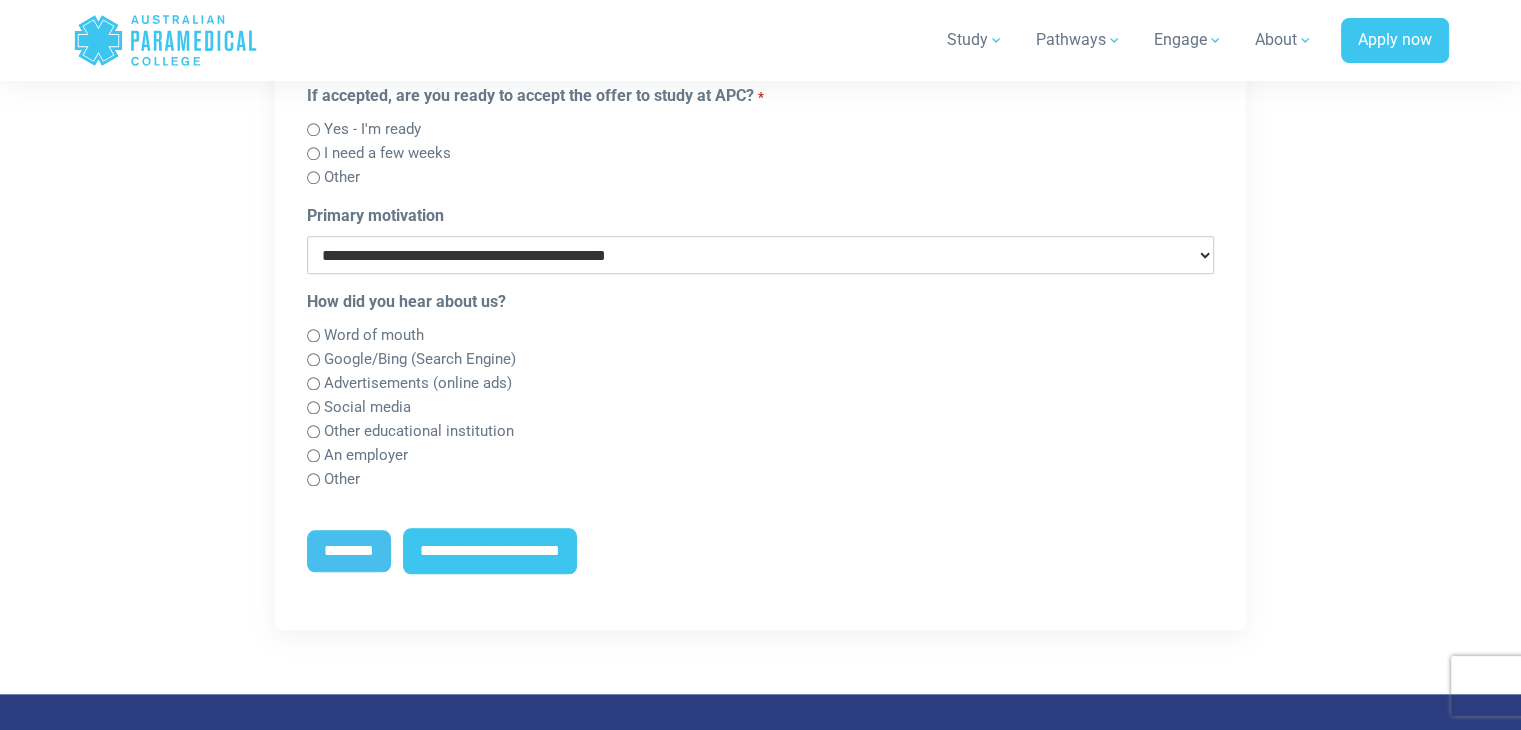 scroll, scrollTop: 1900, scrollLeft: 0, axis: vertical 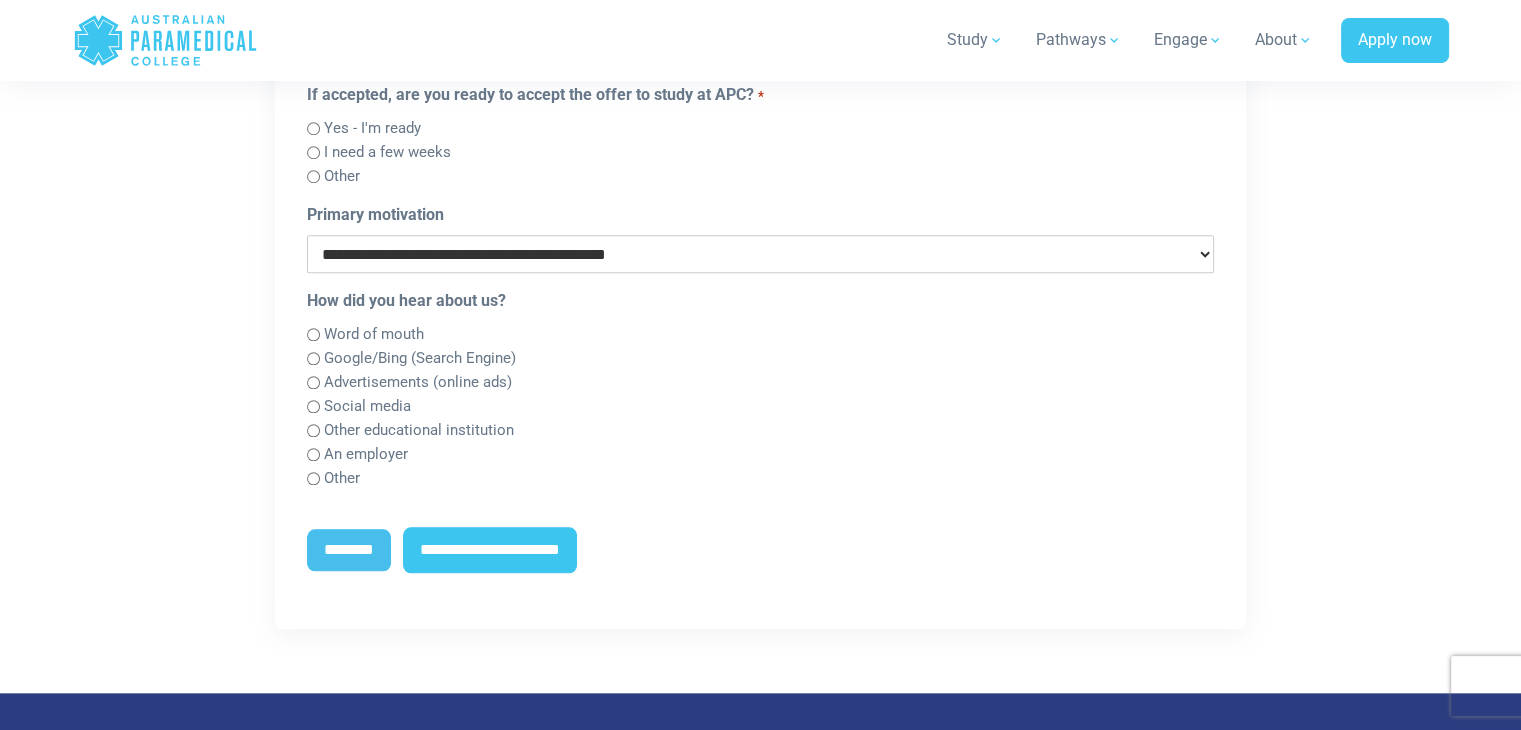 click on "Google/Bing (Search Engine)" at bounding box center [420, 358] 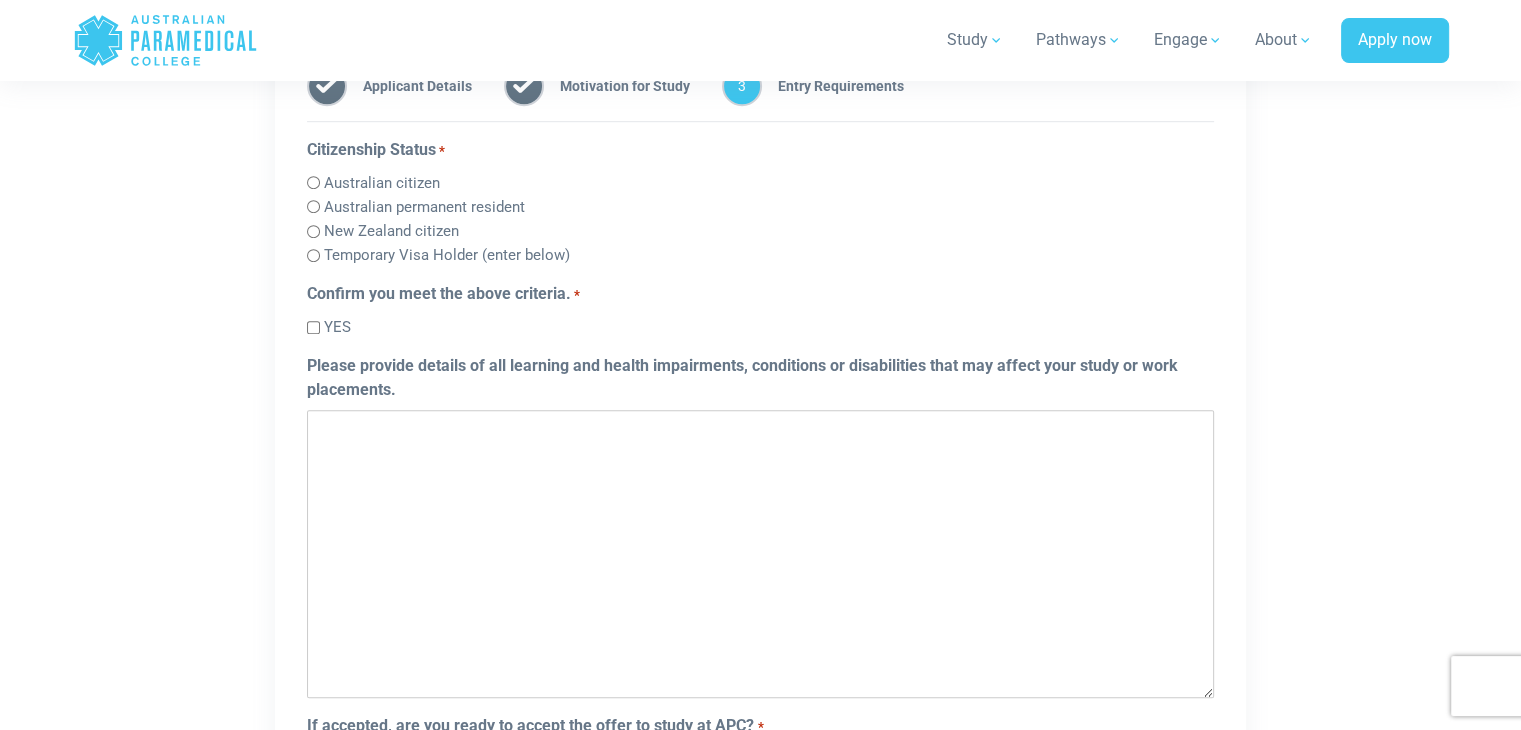 scroll, scrollTop: 1233, scrollLeft: 0, axis: vertical 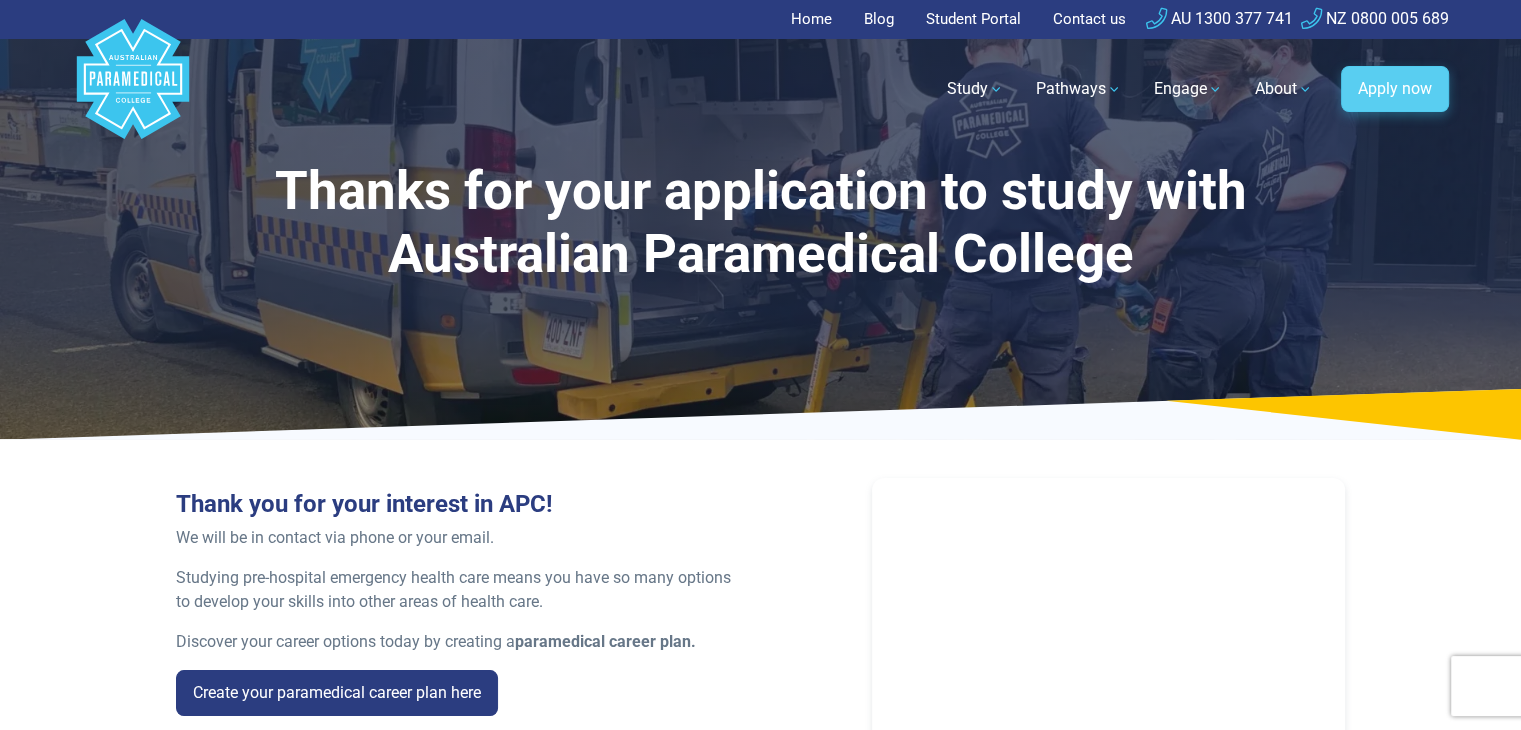 click on "Apply now" at bounding box center (1395, 89) 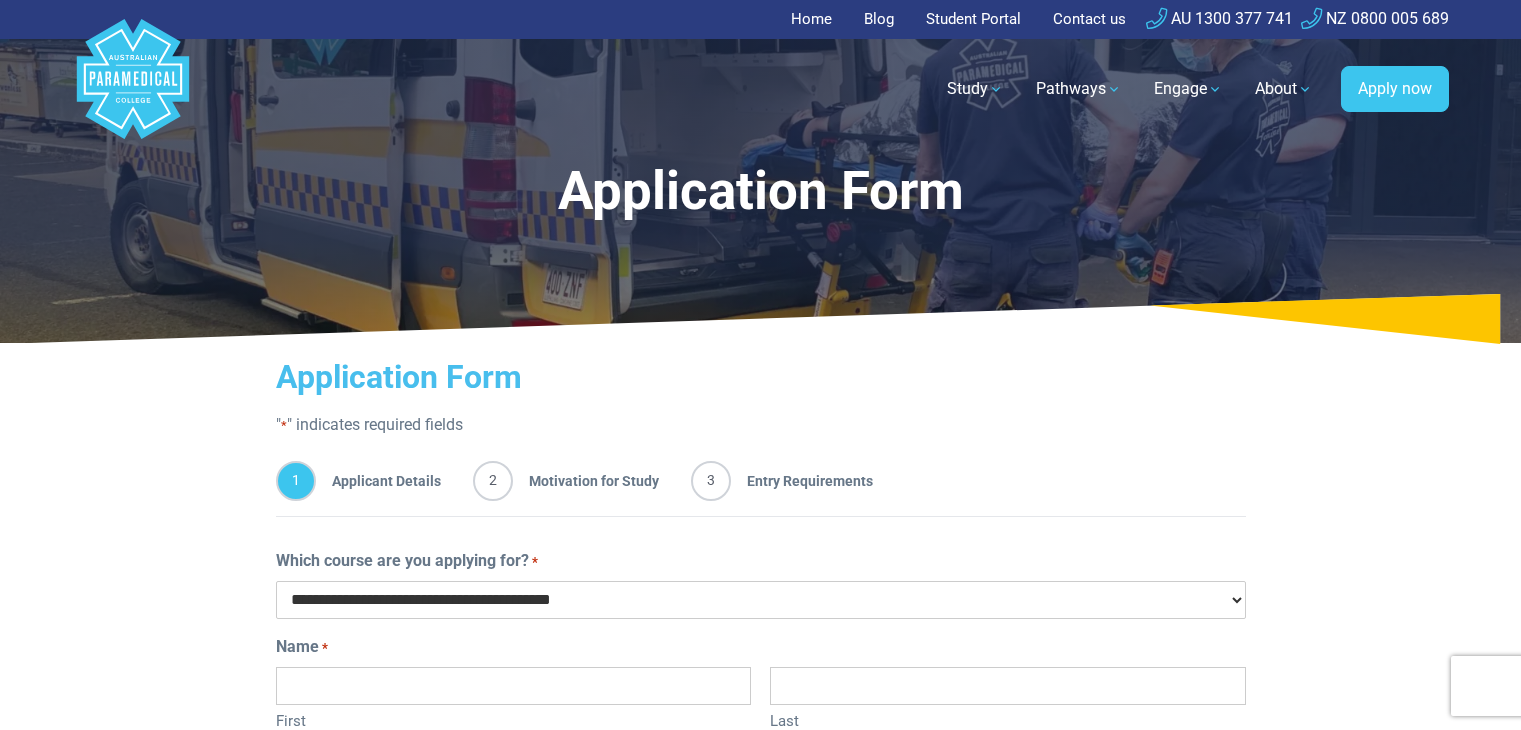 scroll, scrollTop: 0, scrollLeft: 0, axis: both 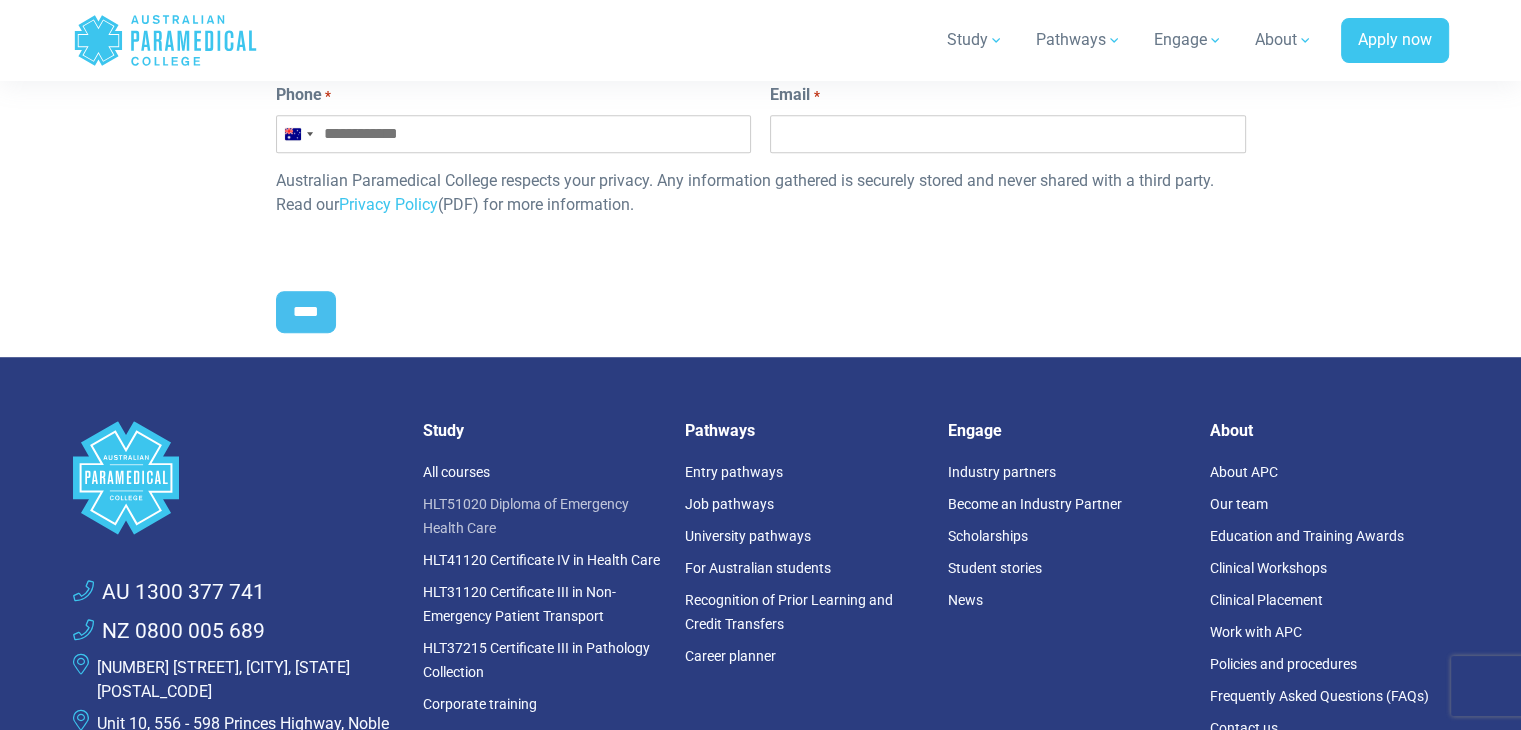 click on "HLT51020 Diploma of Emergency Health Care" at bounding box center (526, 516) 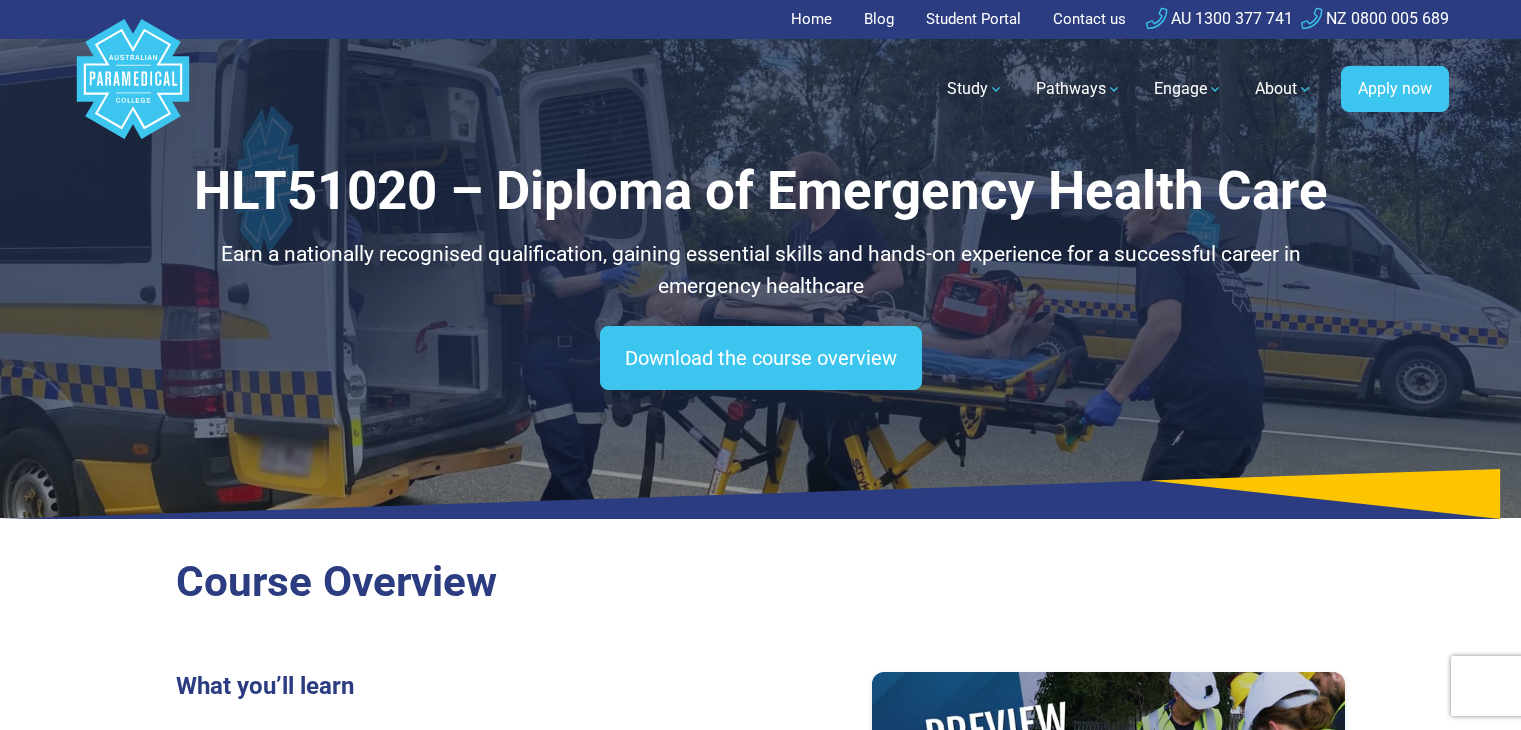 scroll, scrollTop: 356, scrollLeft: 0, axis: vertical 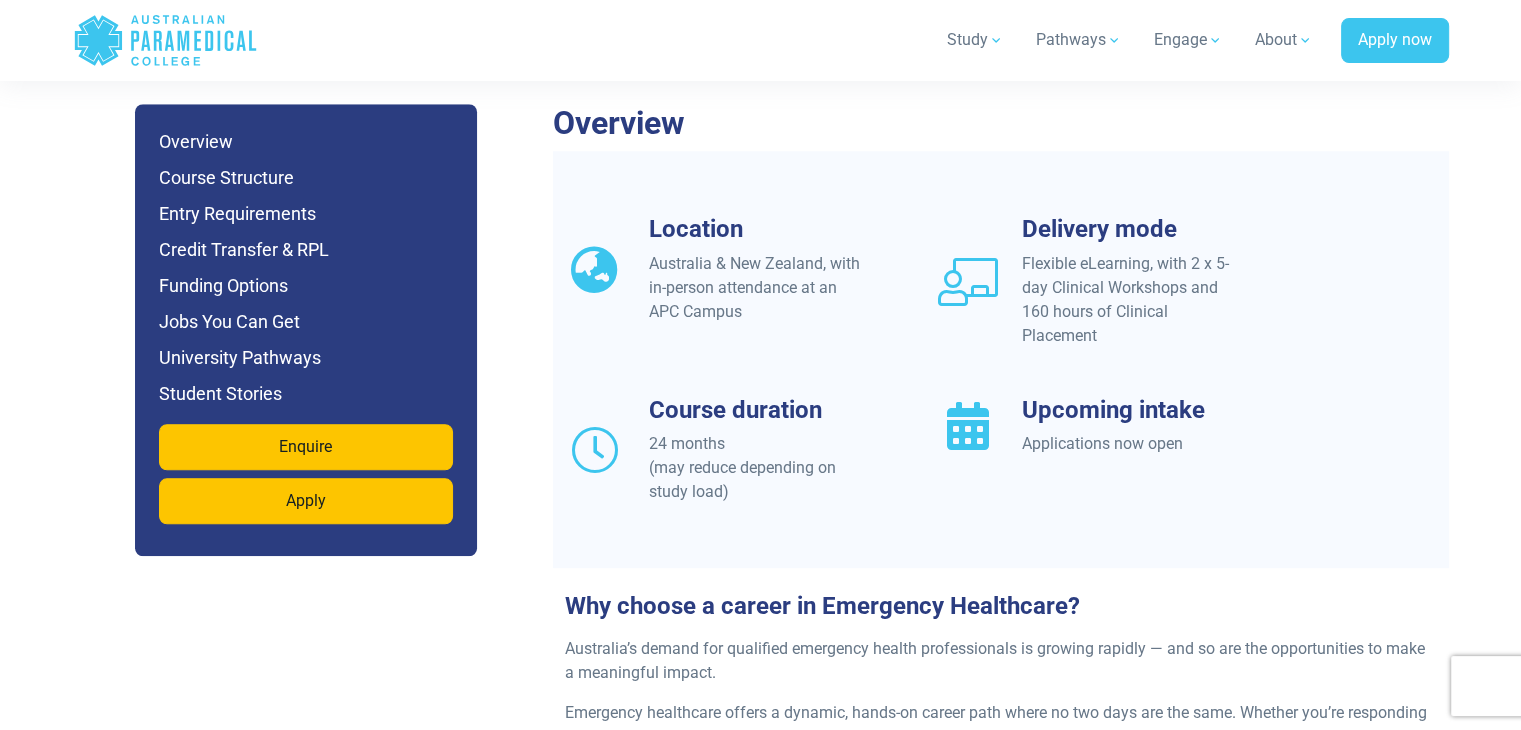 click on "Entry Requirements" at bounding box center [306, 214] 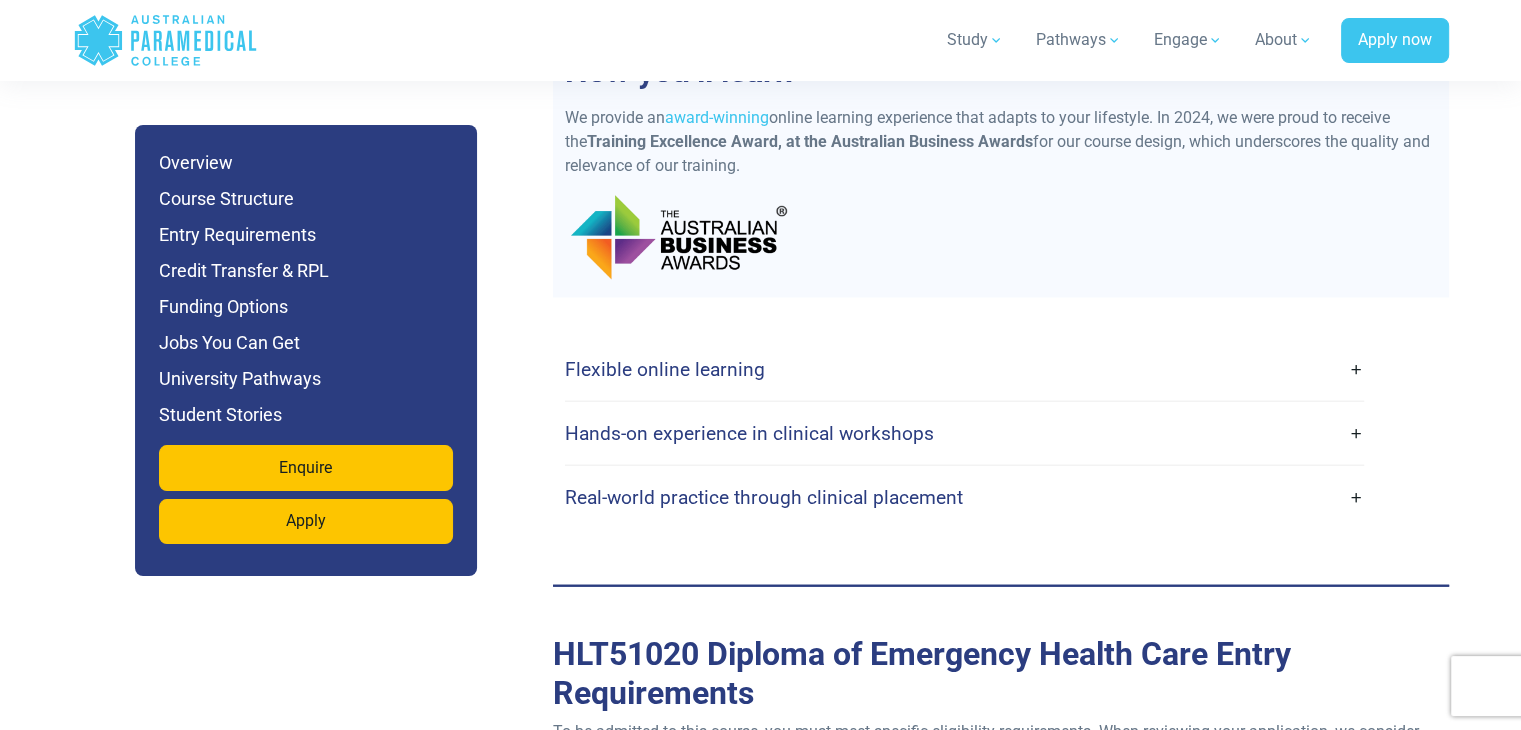 scroll, scrollTop: 5419, scrollLeft: 0, axis: vertical 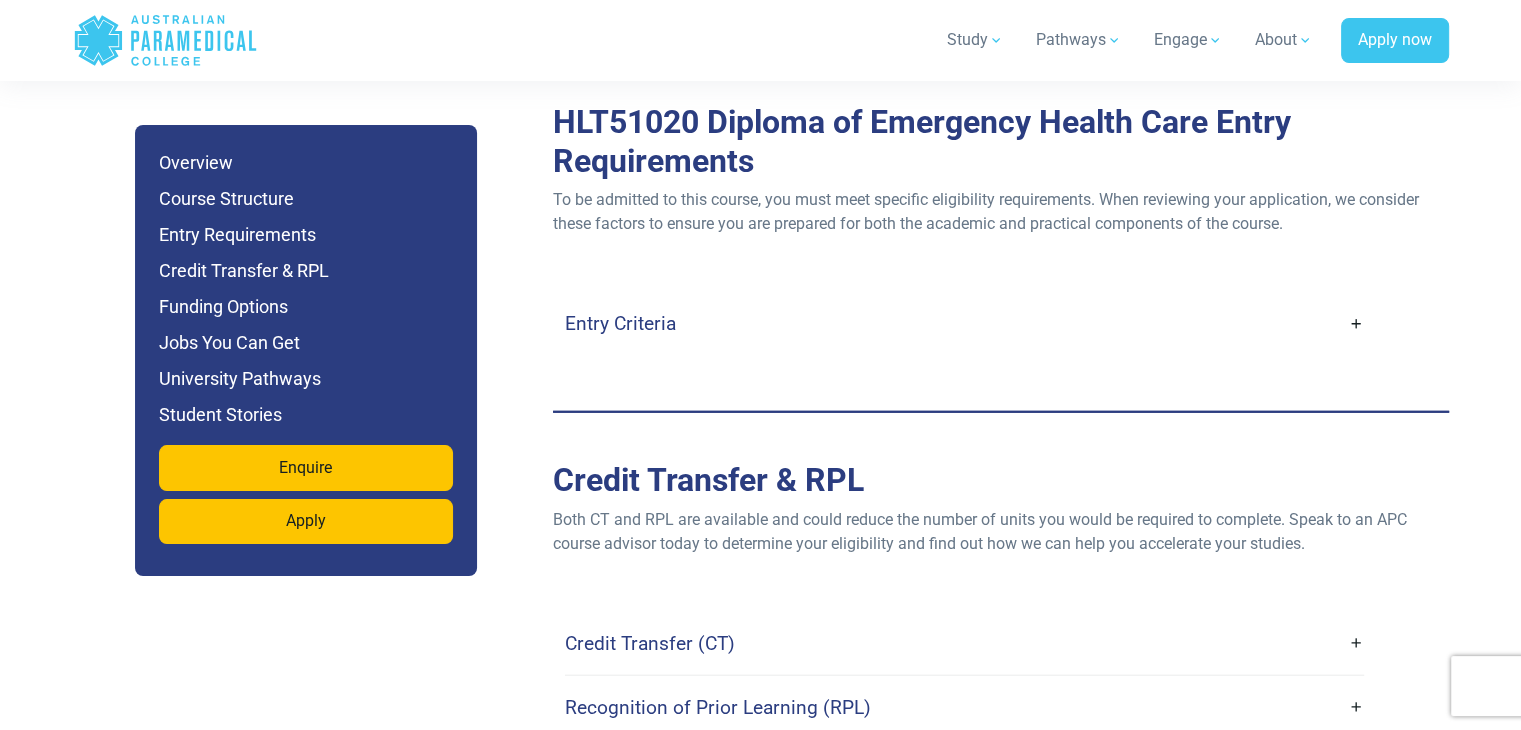 click on "Entry Criteria" at bounding box center (620, 323) 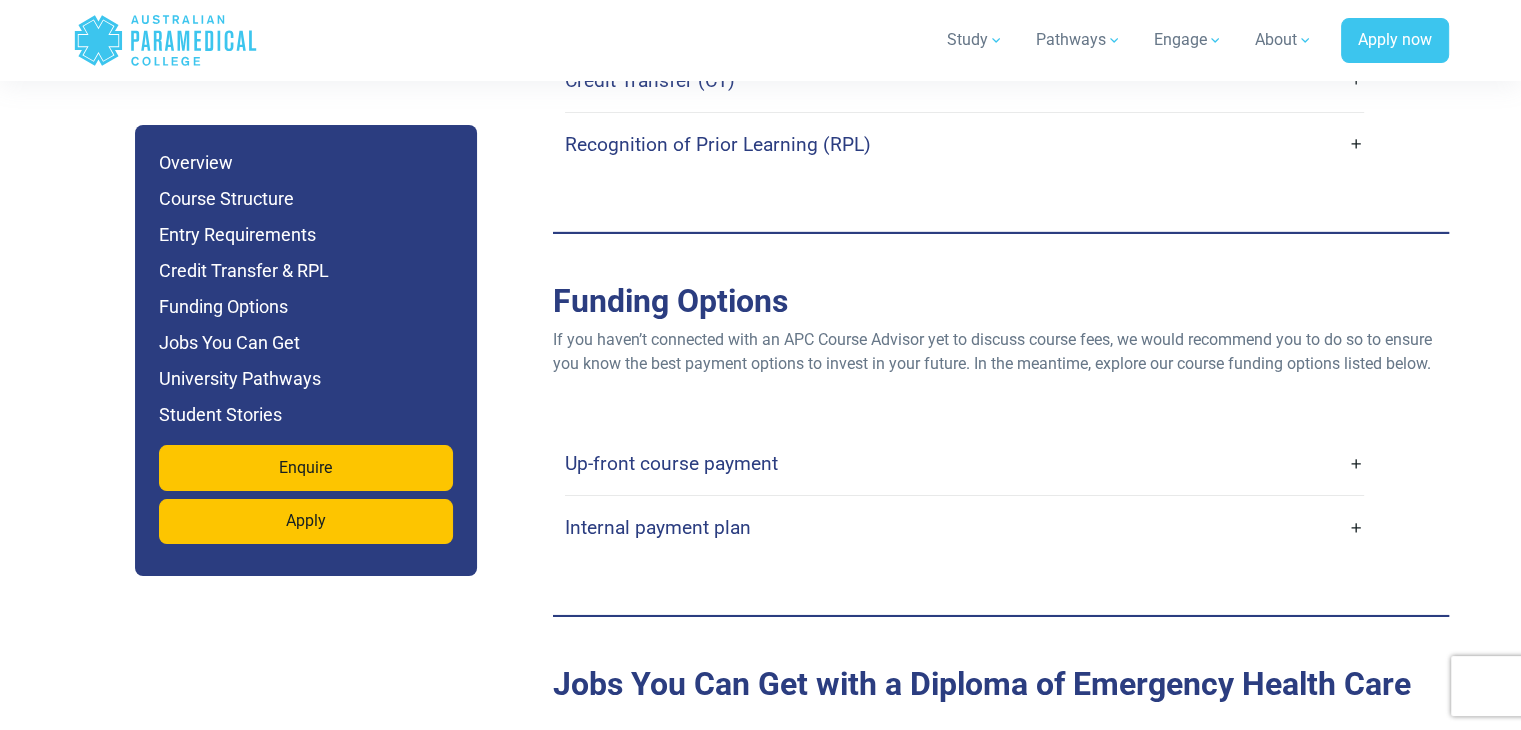 scroll, scrollTop: 6745, scrollLeft: 0, axis: vertical 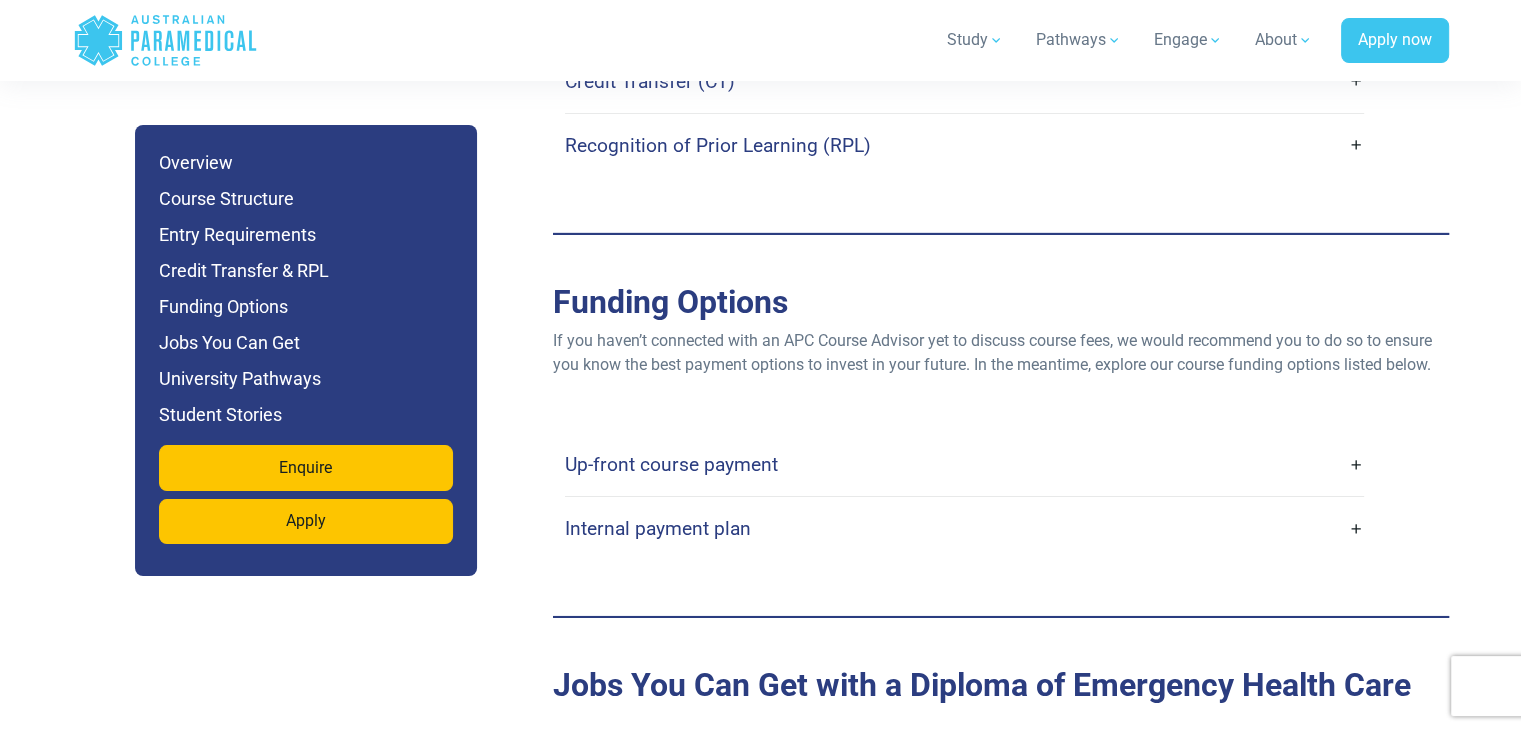 click on "Up-front course payment" at bounding box center (671, 464) 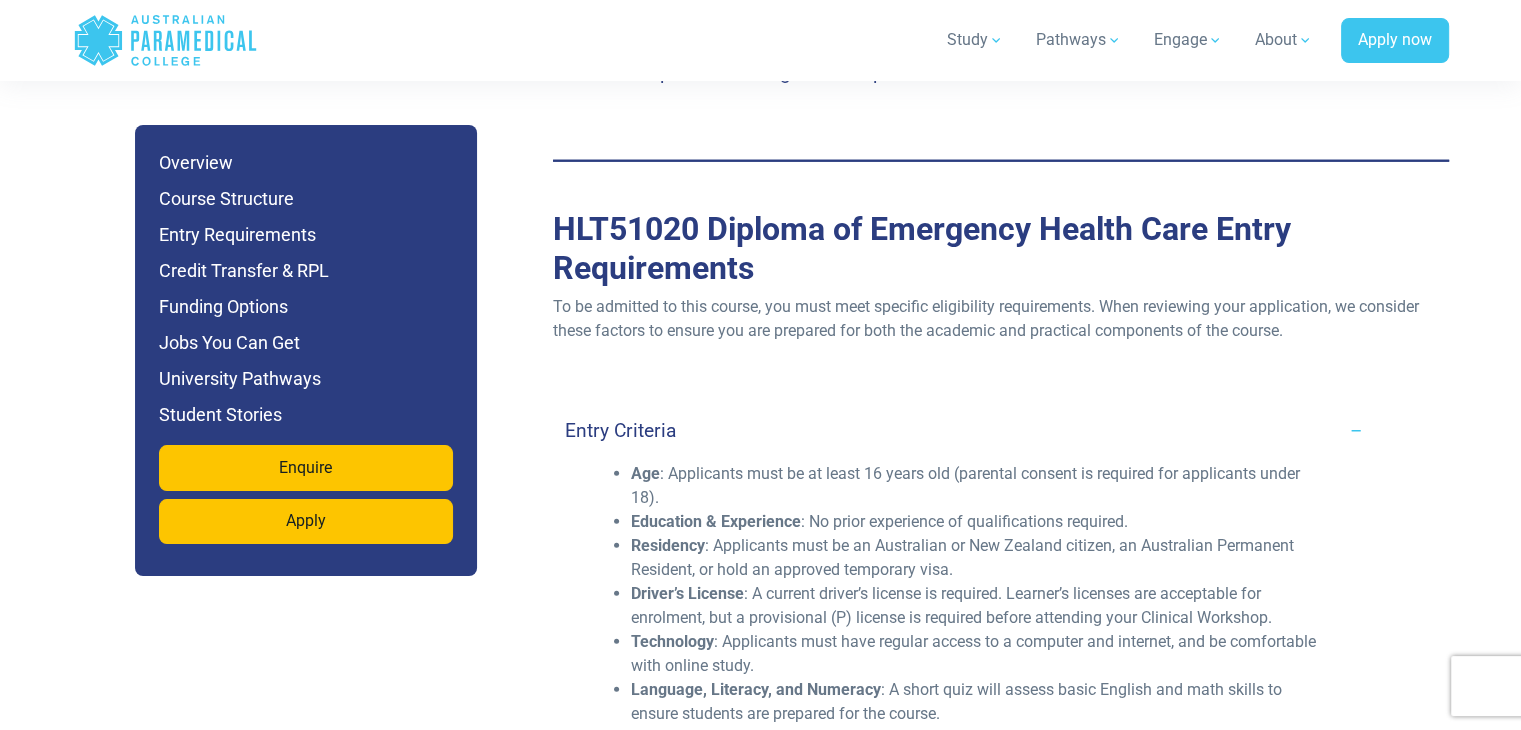 scroll, scrollTop: 5308, scrollLeft: 0, axis: vertical 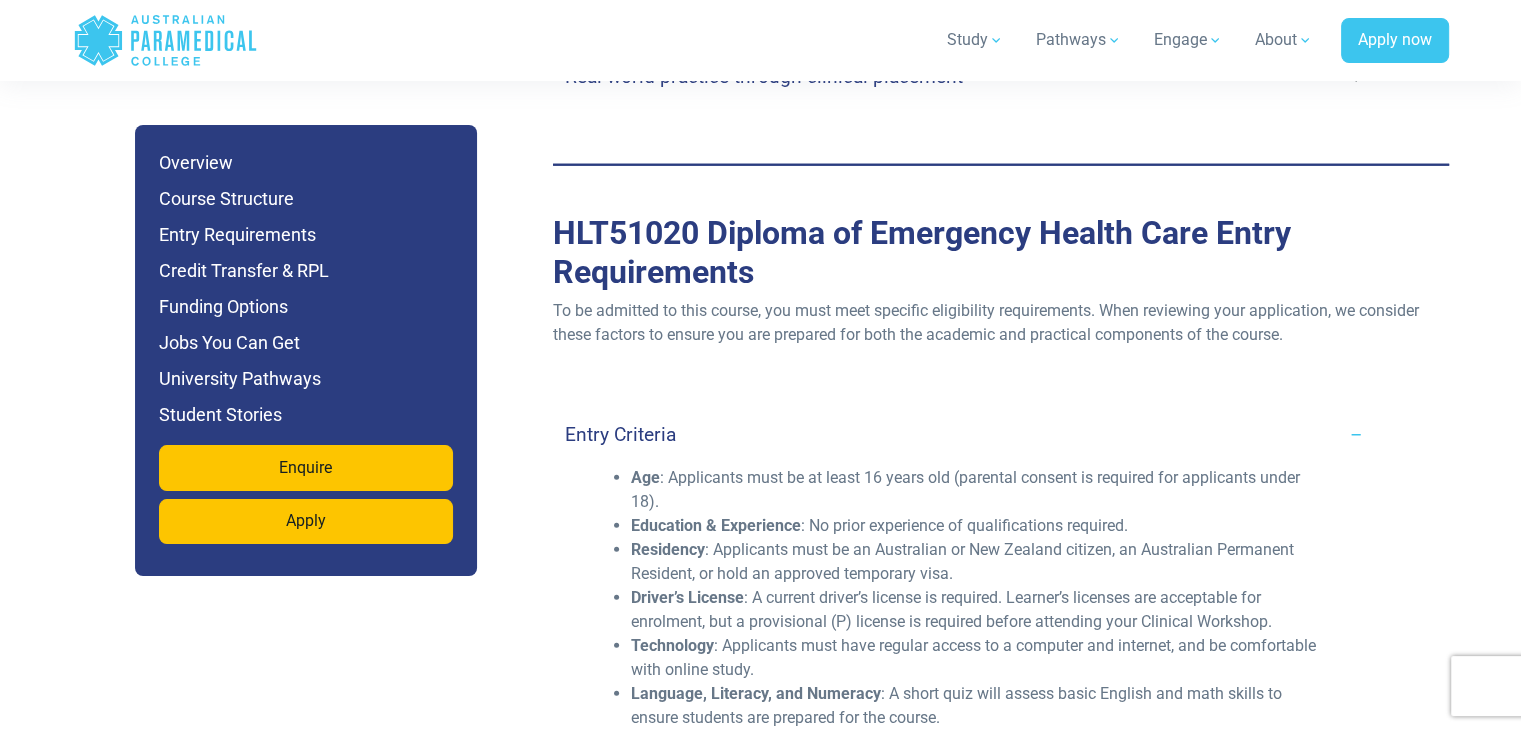 click on "Entry Requirements" at bounding box center (306, 235) 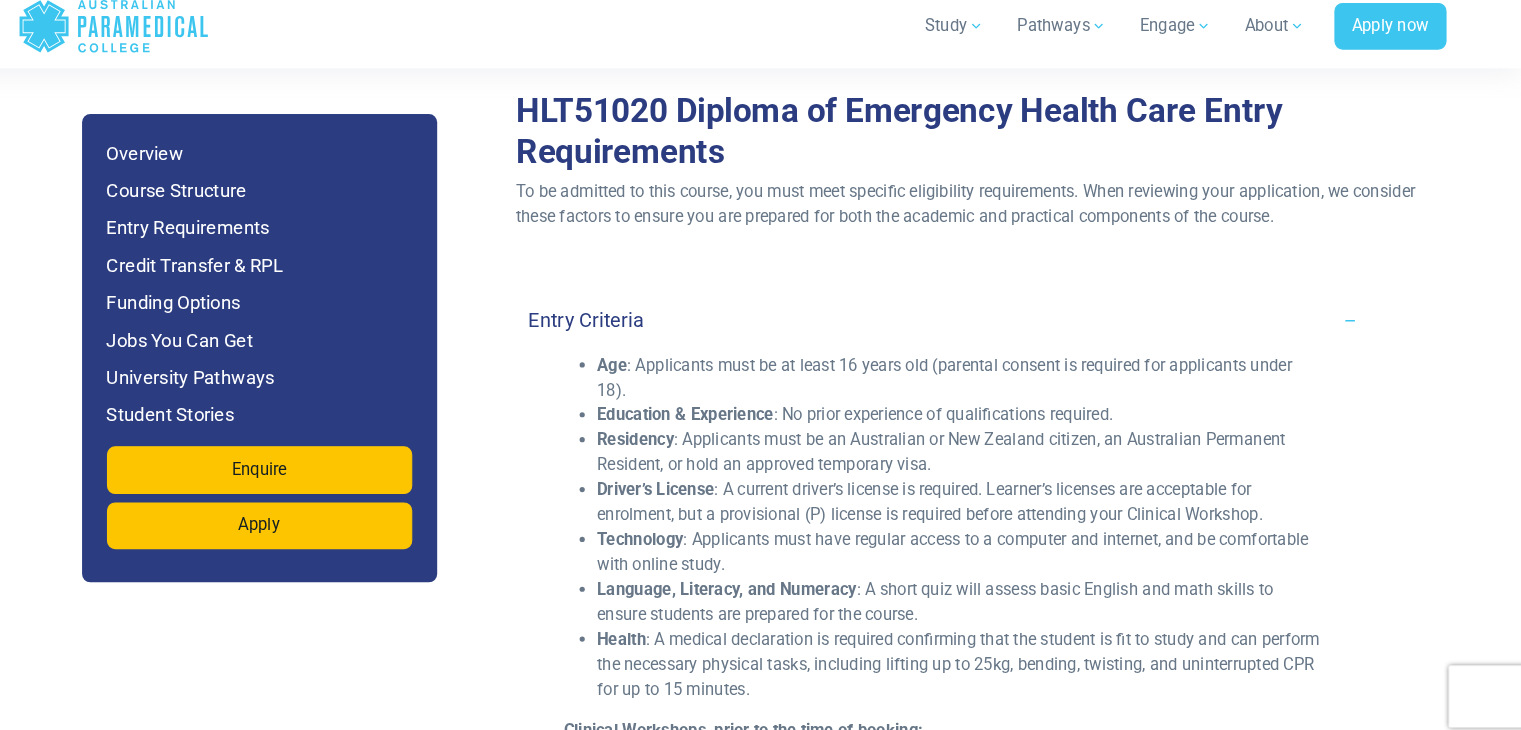 scroll, scrollTop: 5419, scrollLeft: 0, axis: vertical 